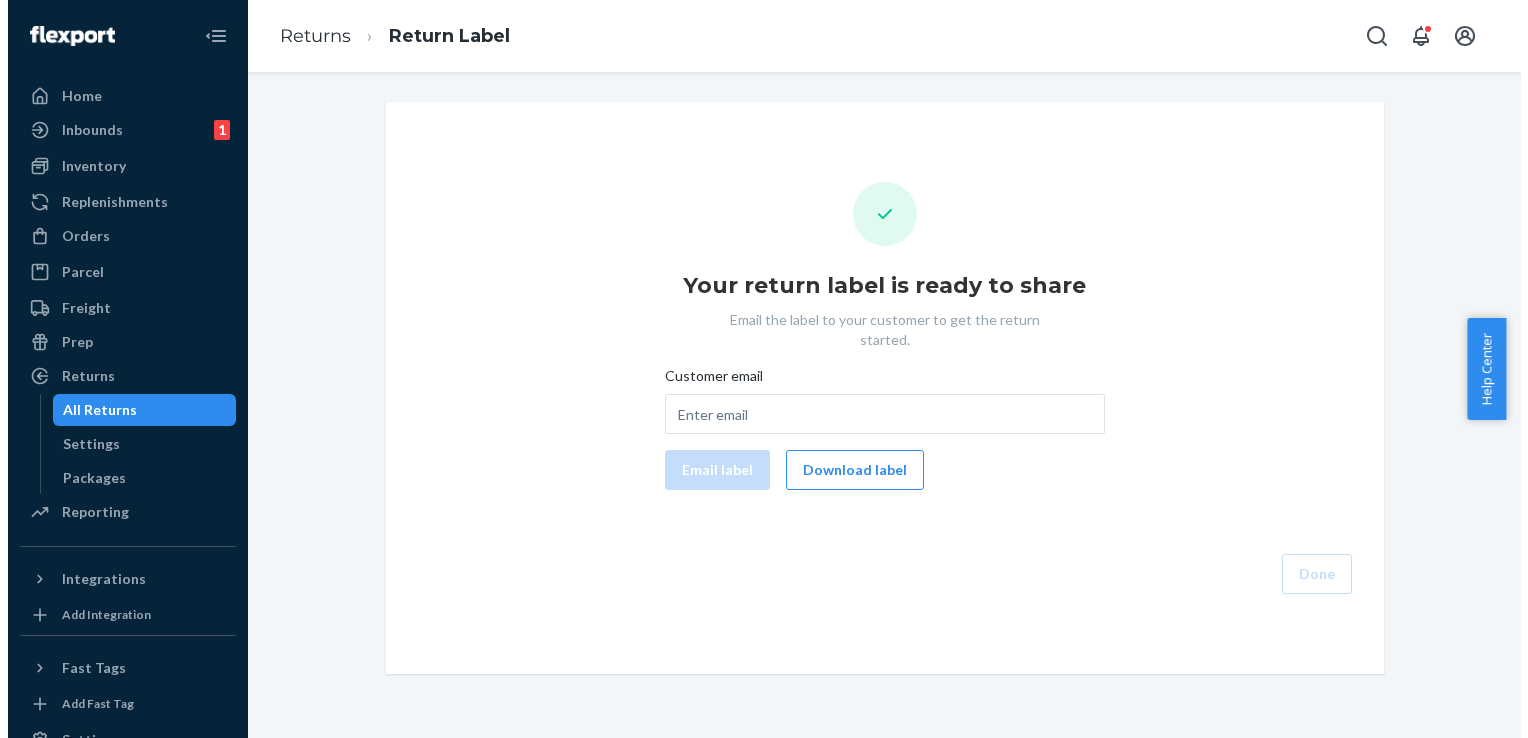 scroll, scrollTop: 0, scrollLeft: 0, axis: both 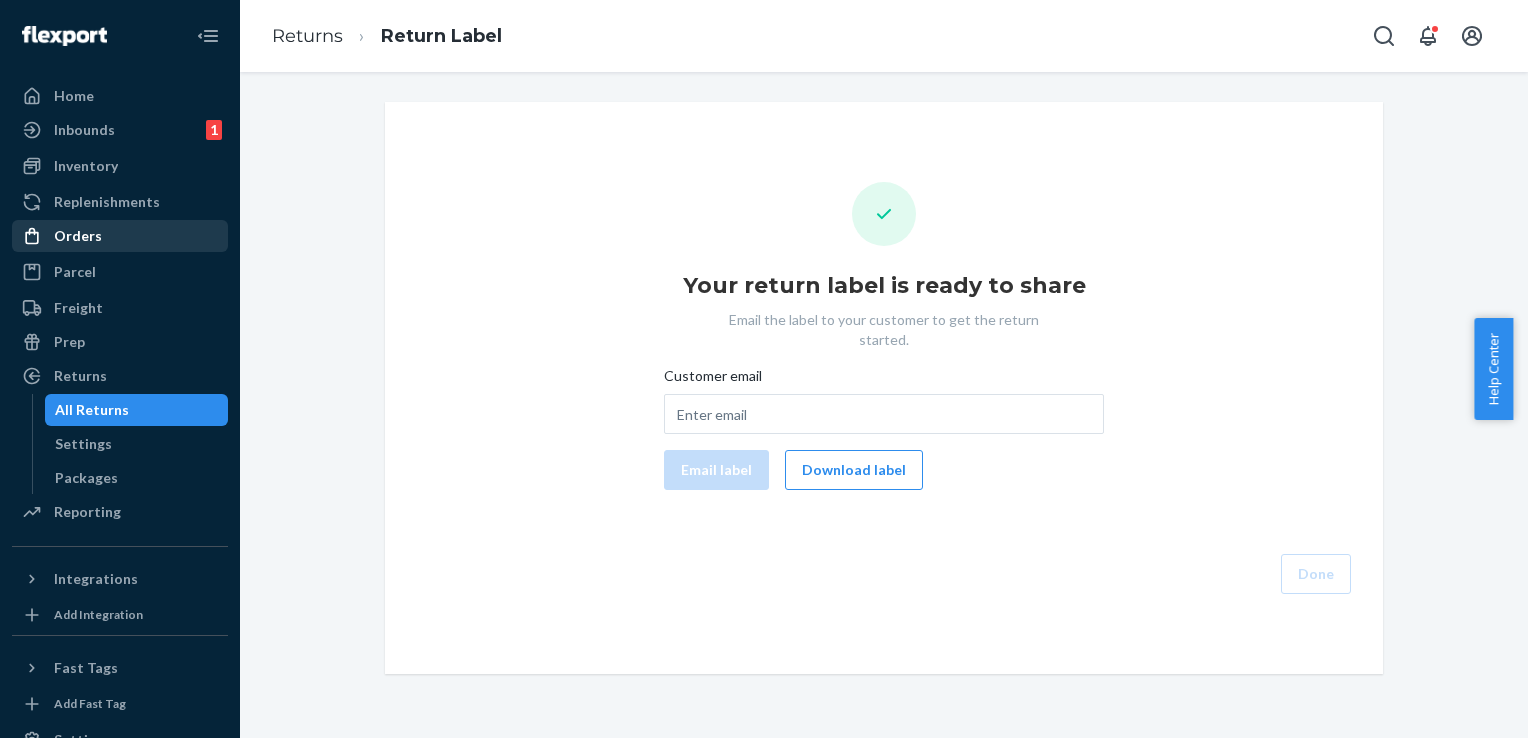 click on "Orders" at bounding box center [120, 236] 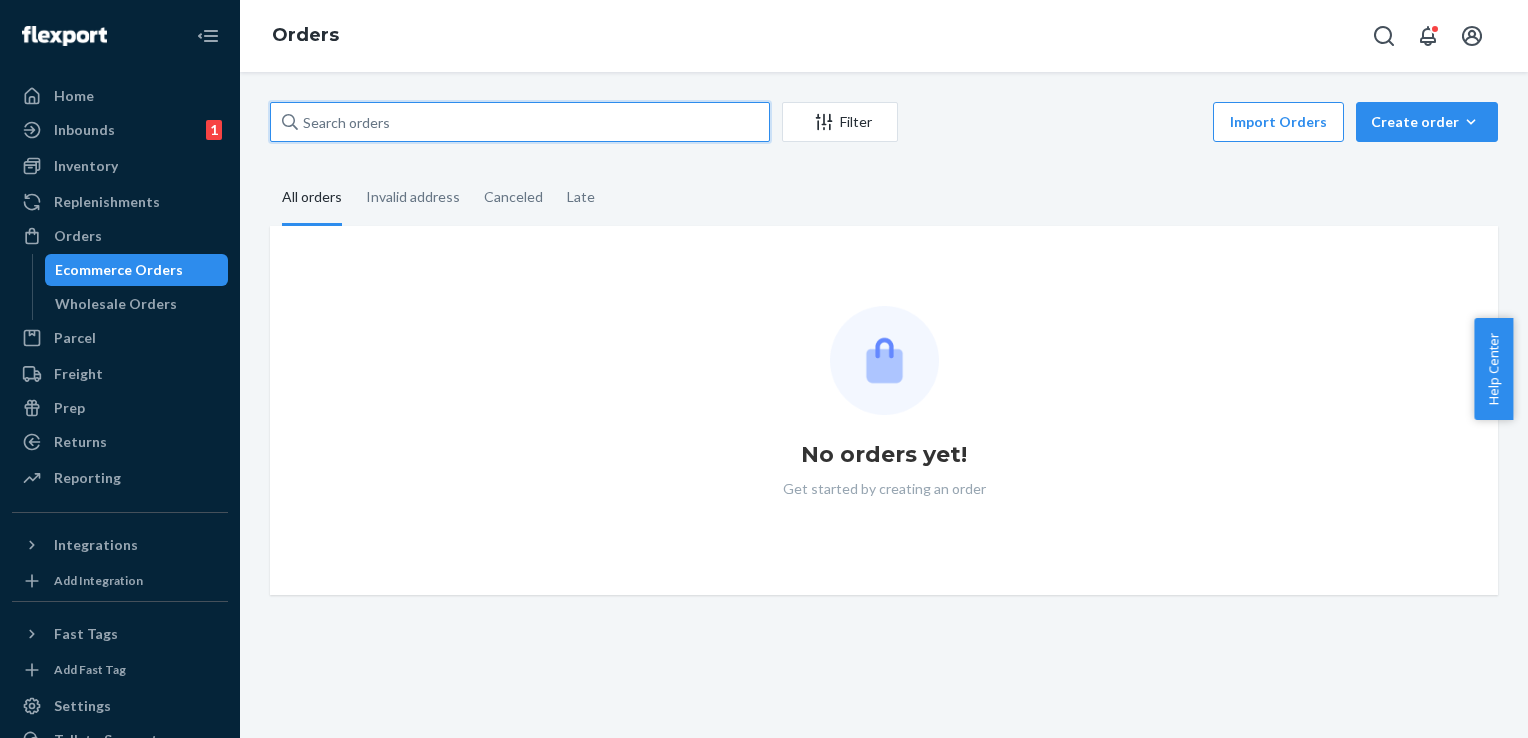 click at bounding box center (520, 122) 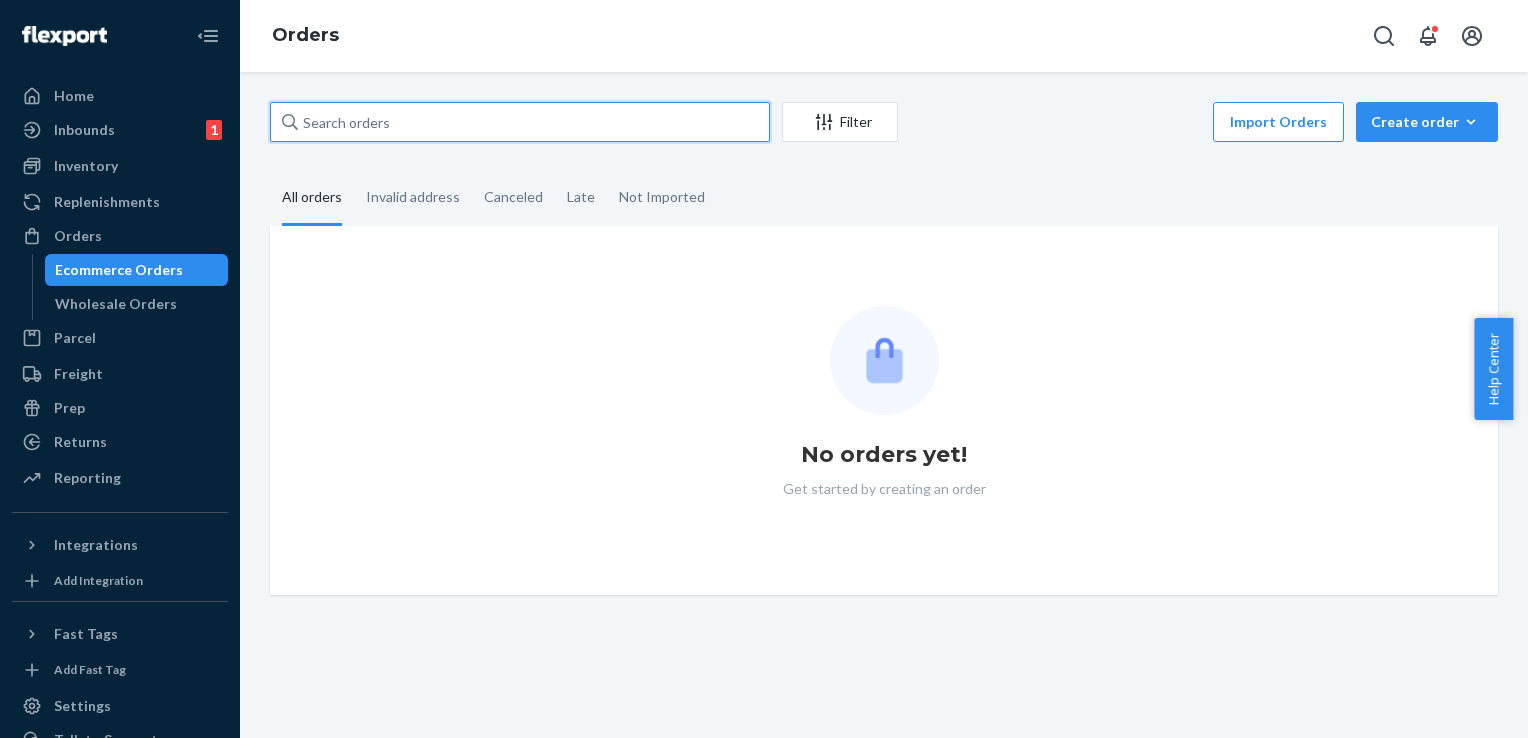 paste on "#7421308476" 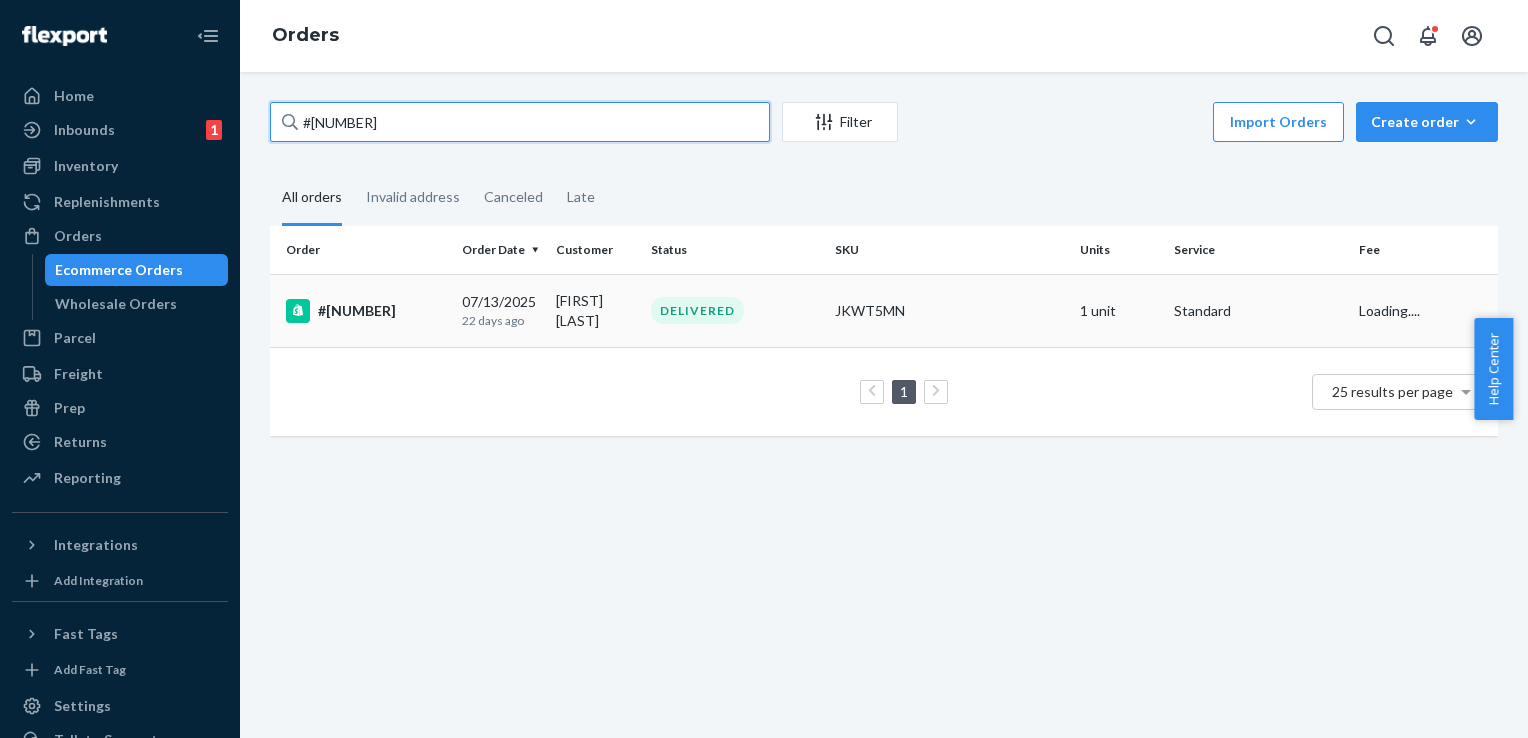 type on "#7421308476" 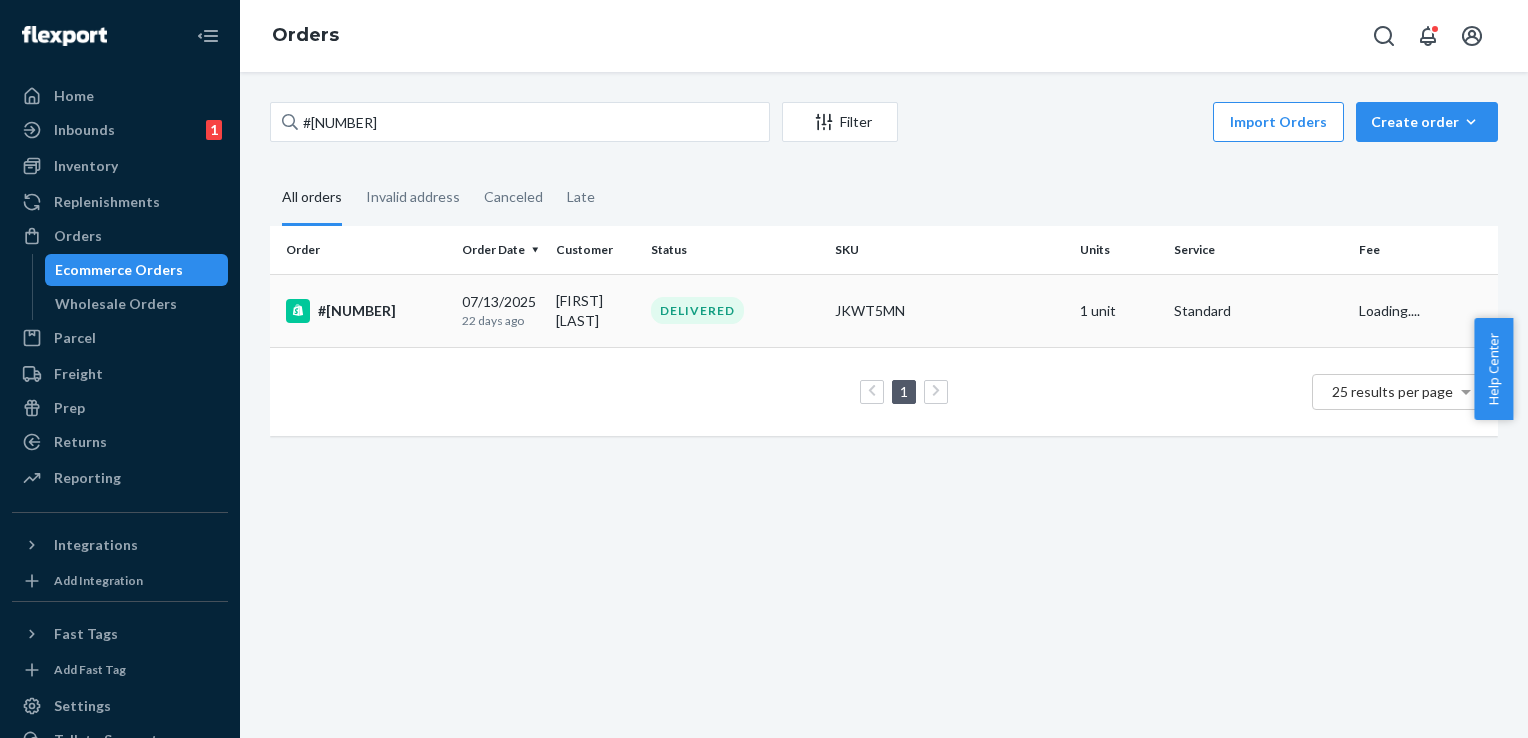 click on "#7421308476" at bounding box center [366, 311] 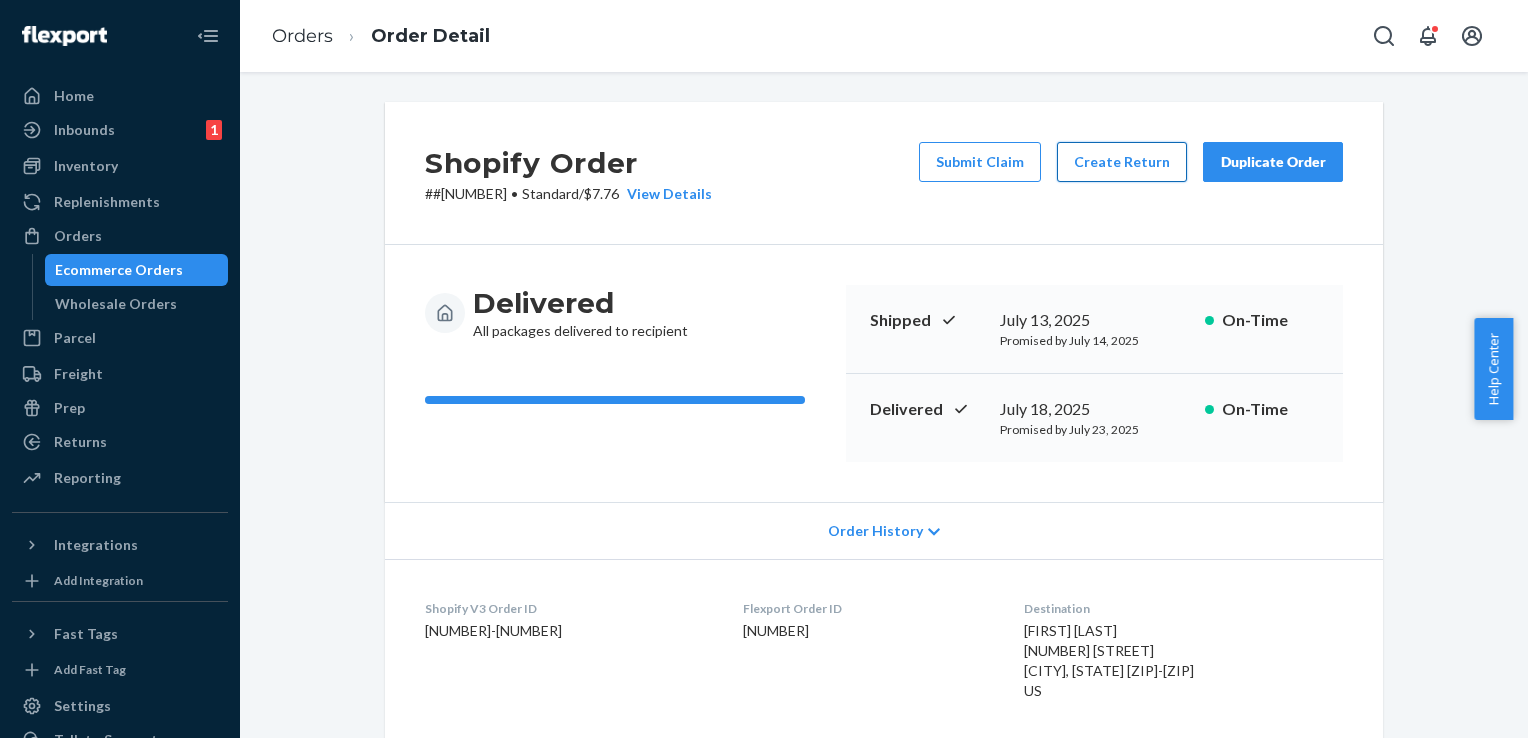 click on "Create Return" at bounding box center (1122, 162) 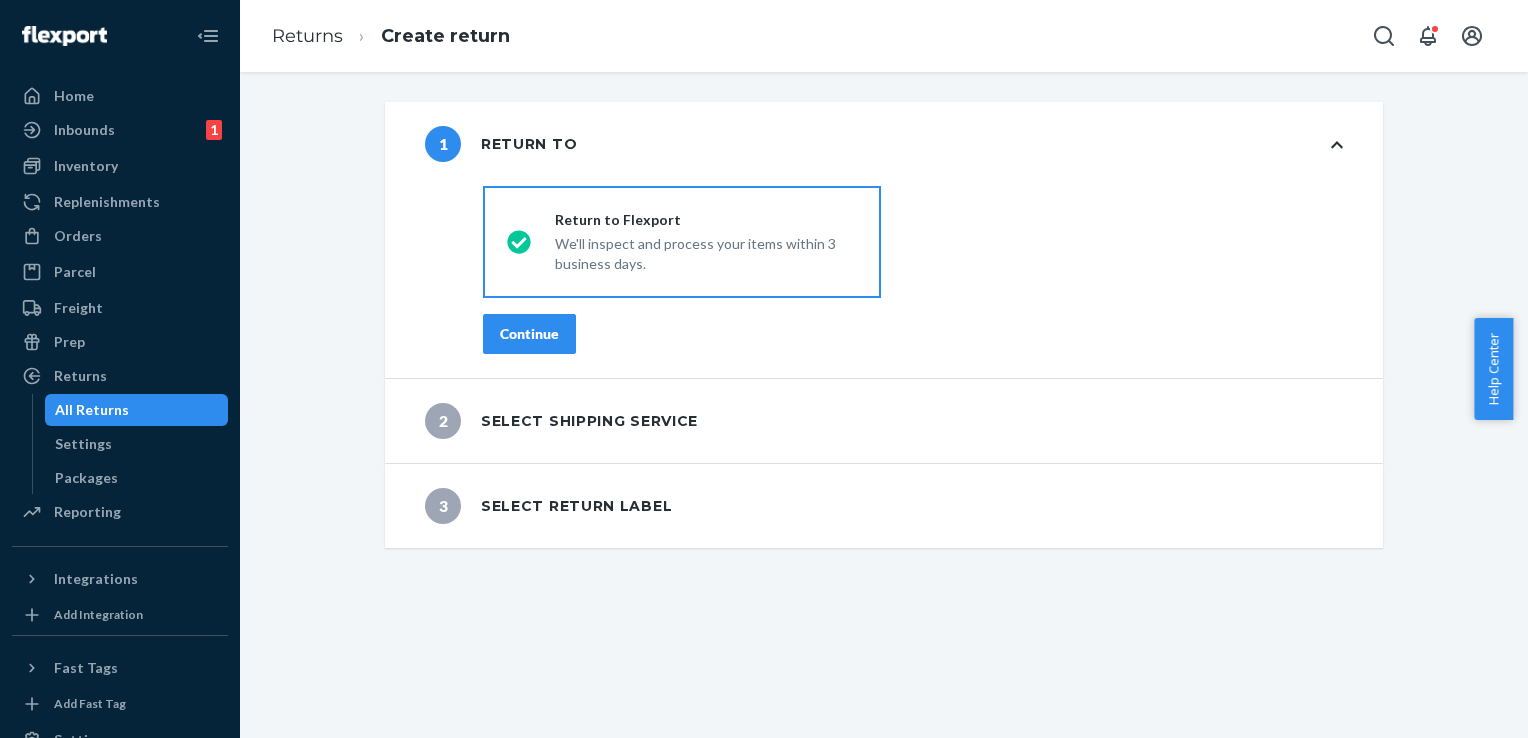 click on "Continue" at bounding box center [529, 334] 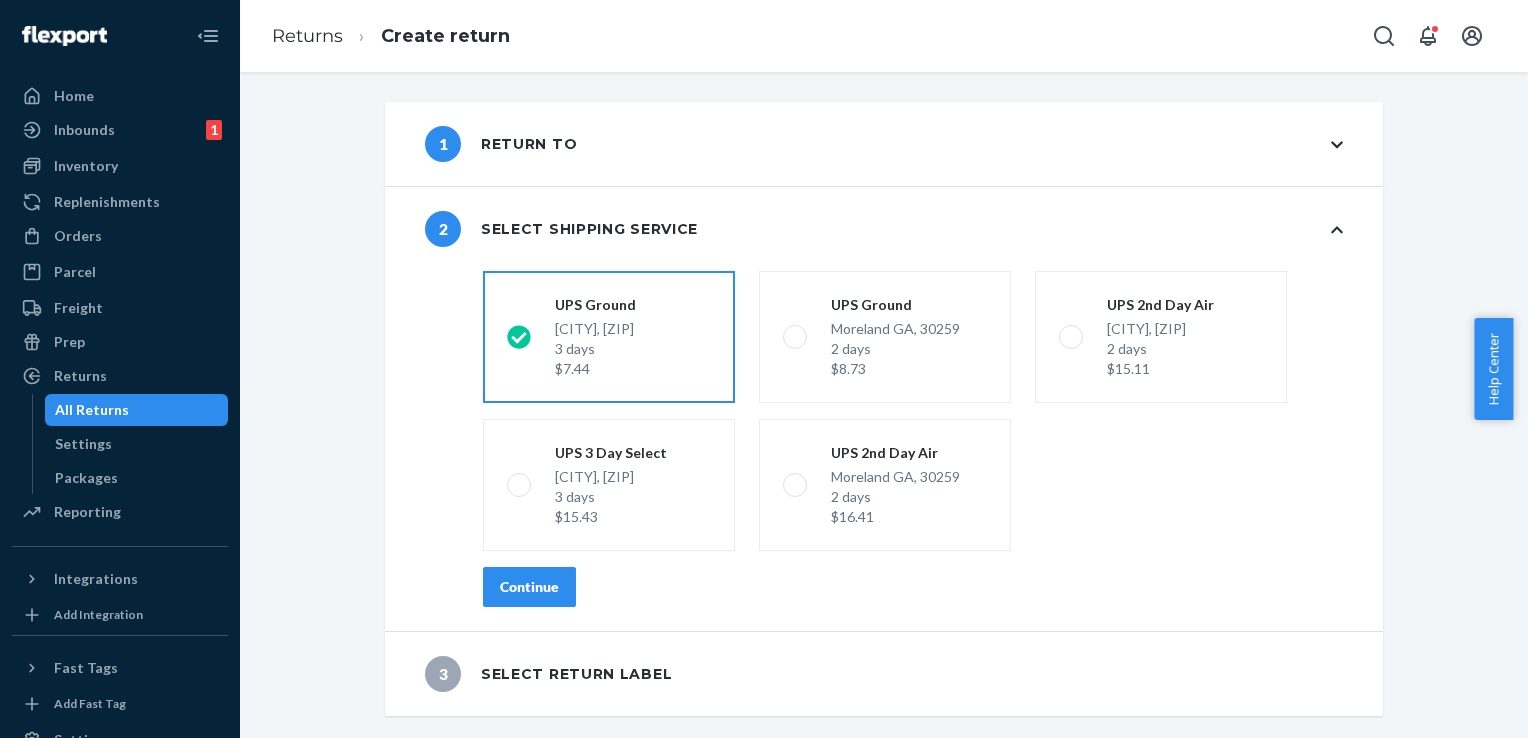 click on "Continue" at bounding box center [529, 587] 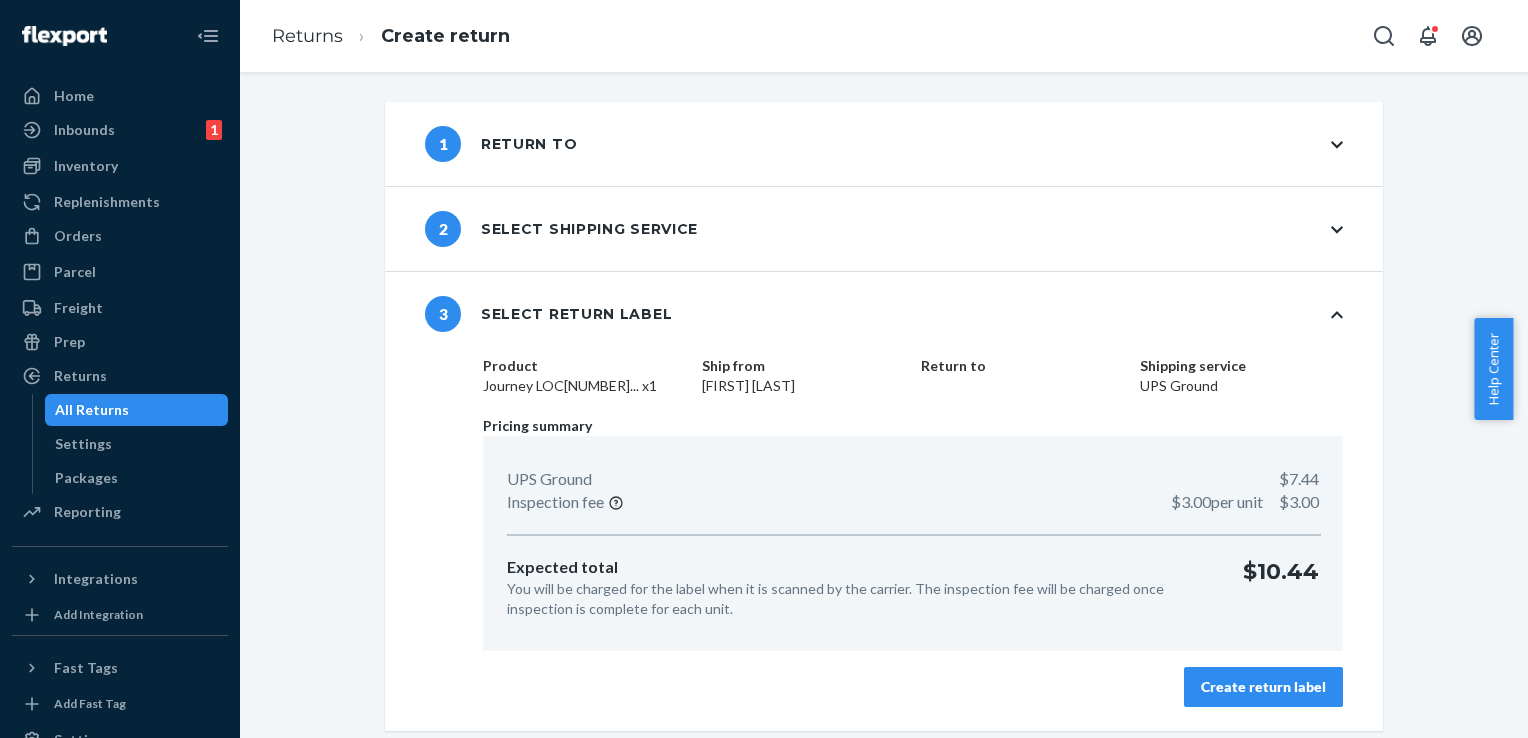 click on "Create return label" at bounding box center [1263, 687] 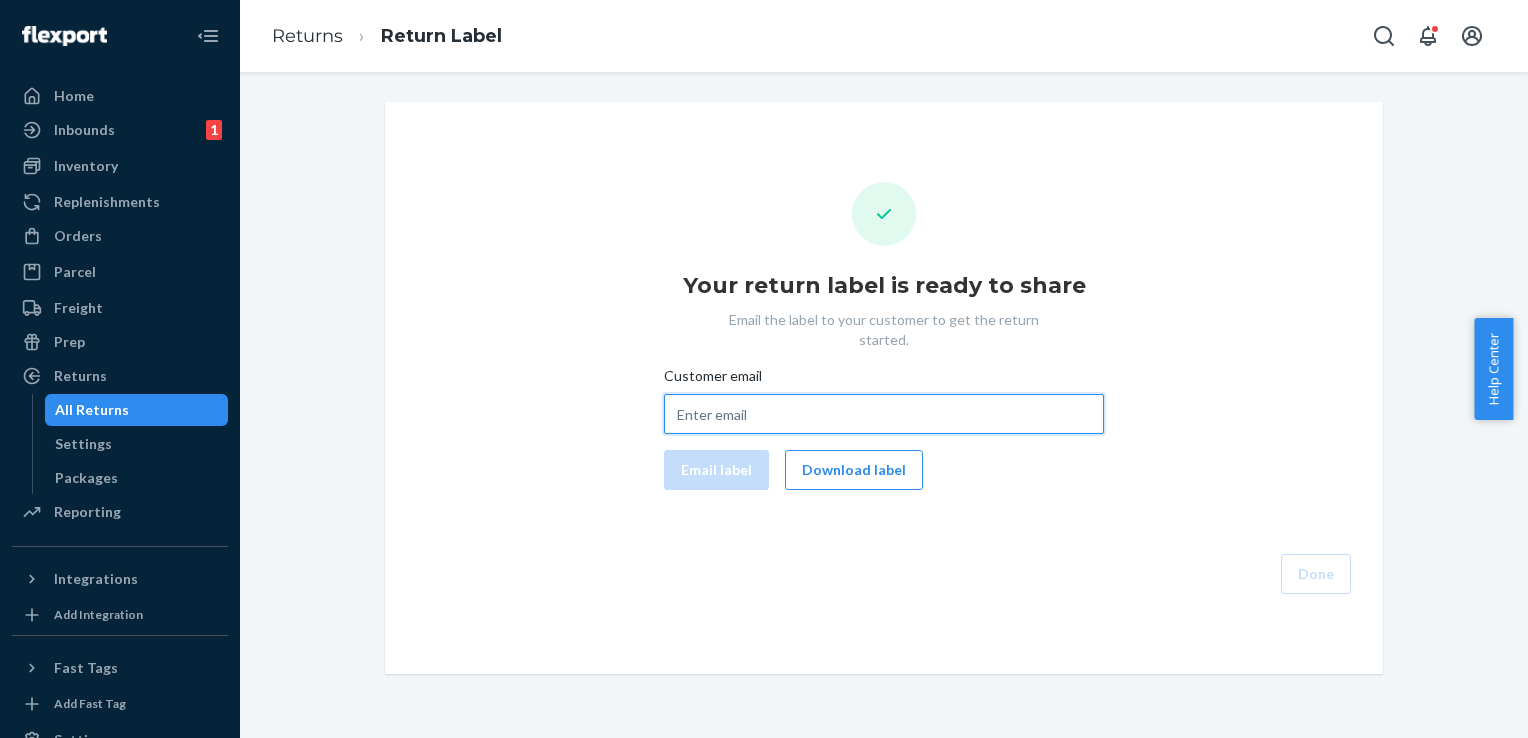 click on "Customer email" at bounding box center [884, 414] 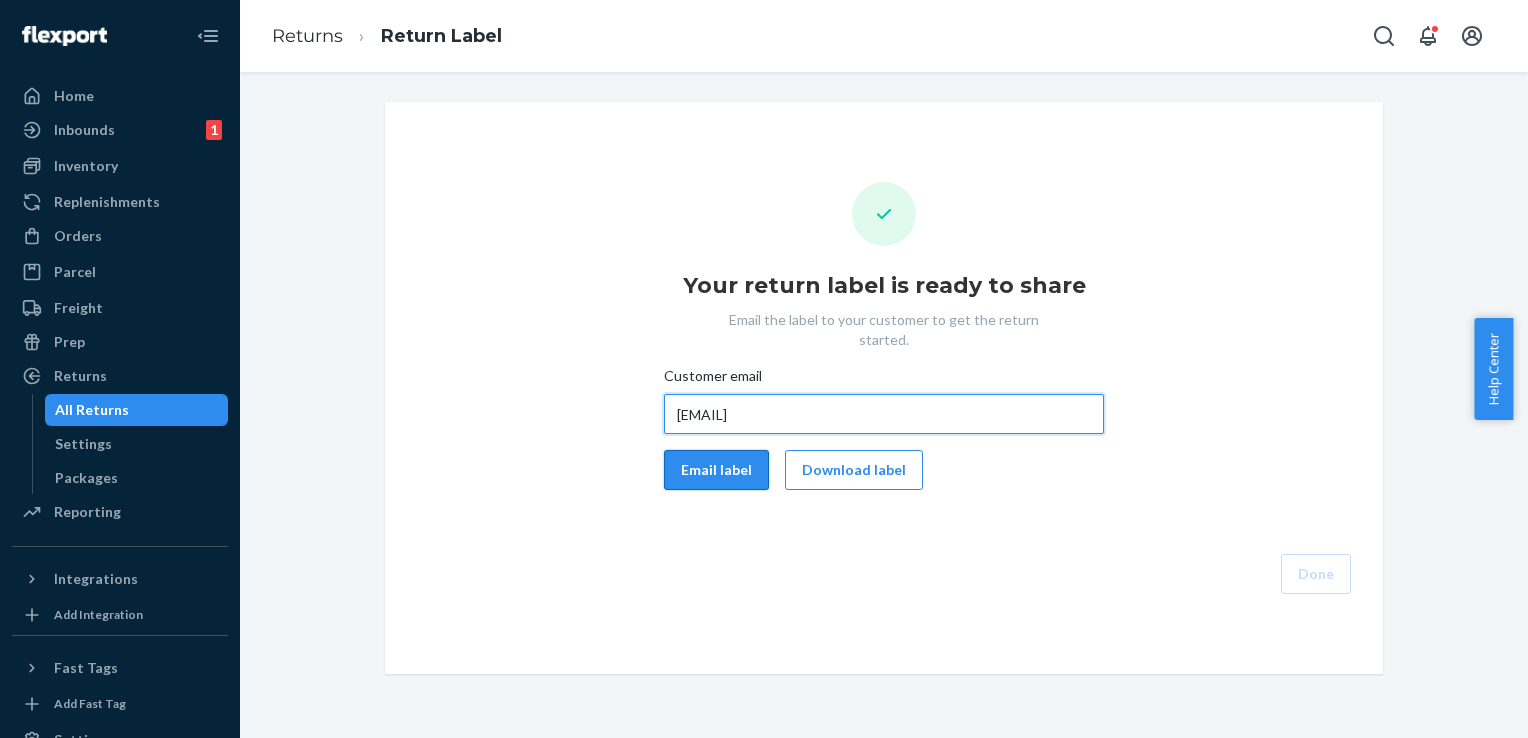 type on "mudsayne@aol.com" 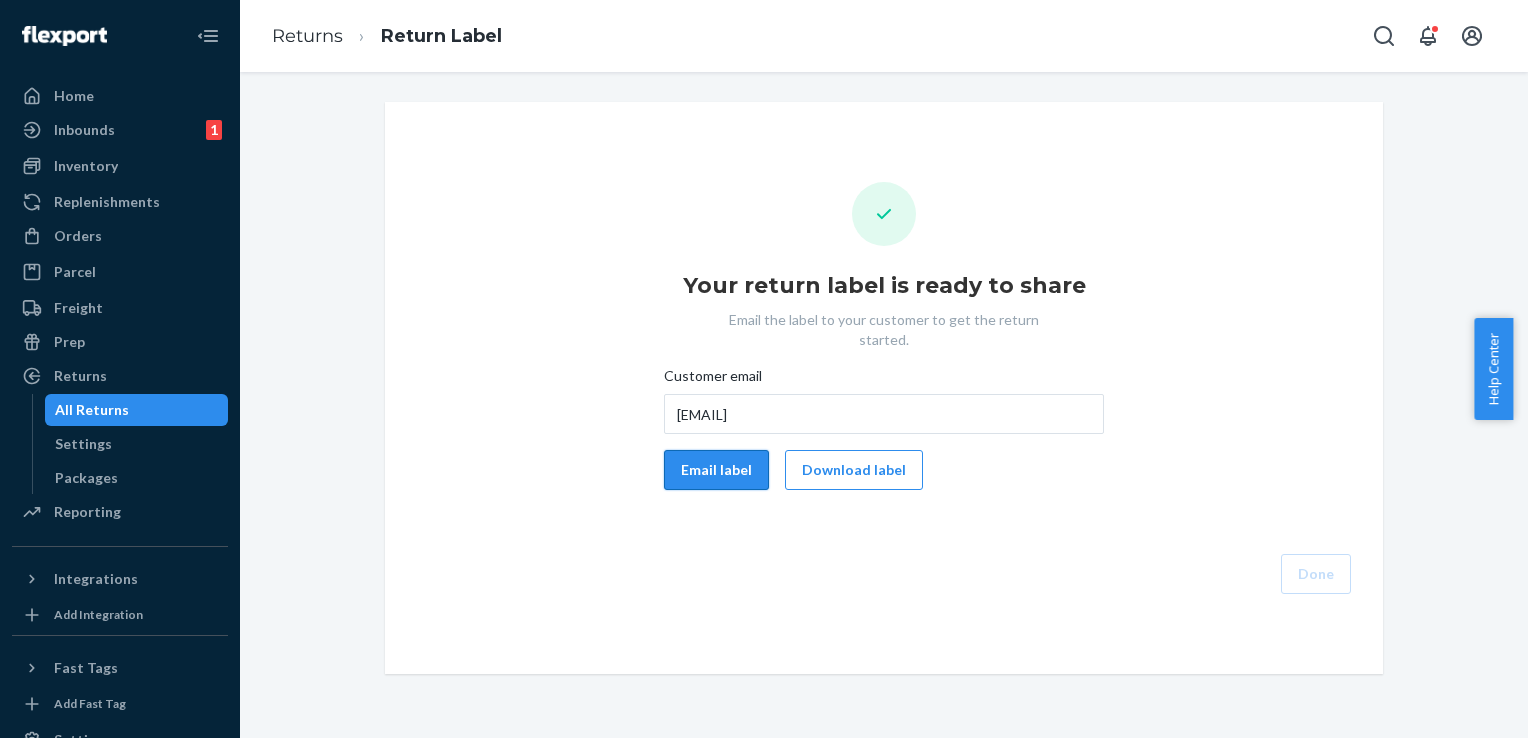 click on "Email label" at bounding box center (716, 470) 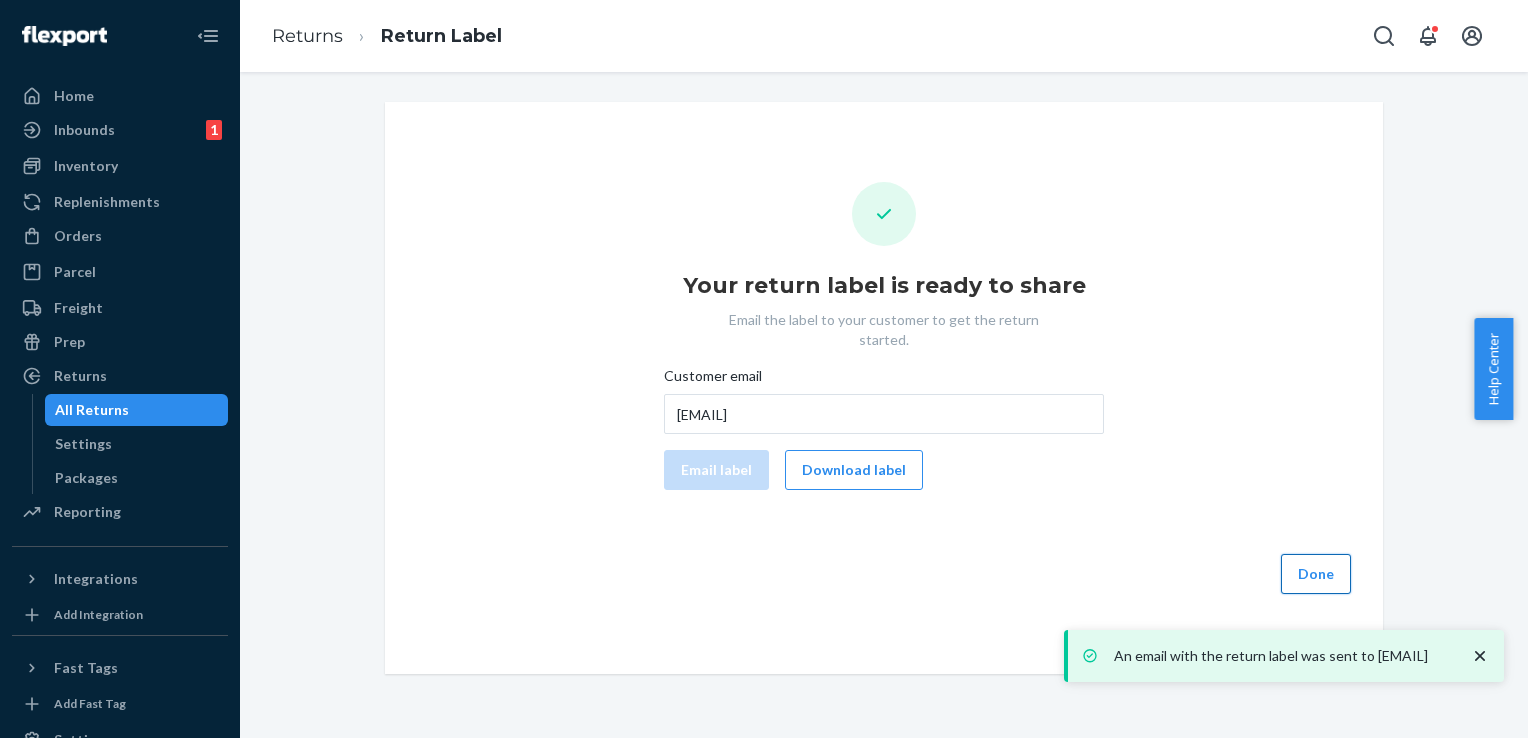 click on "Done" at bounding box center (1316, 574) 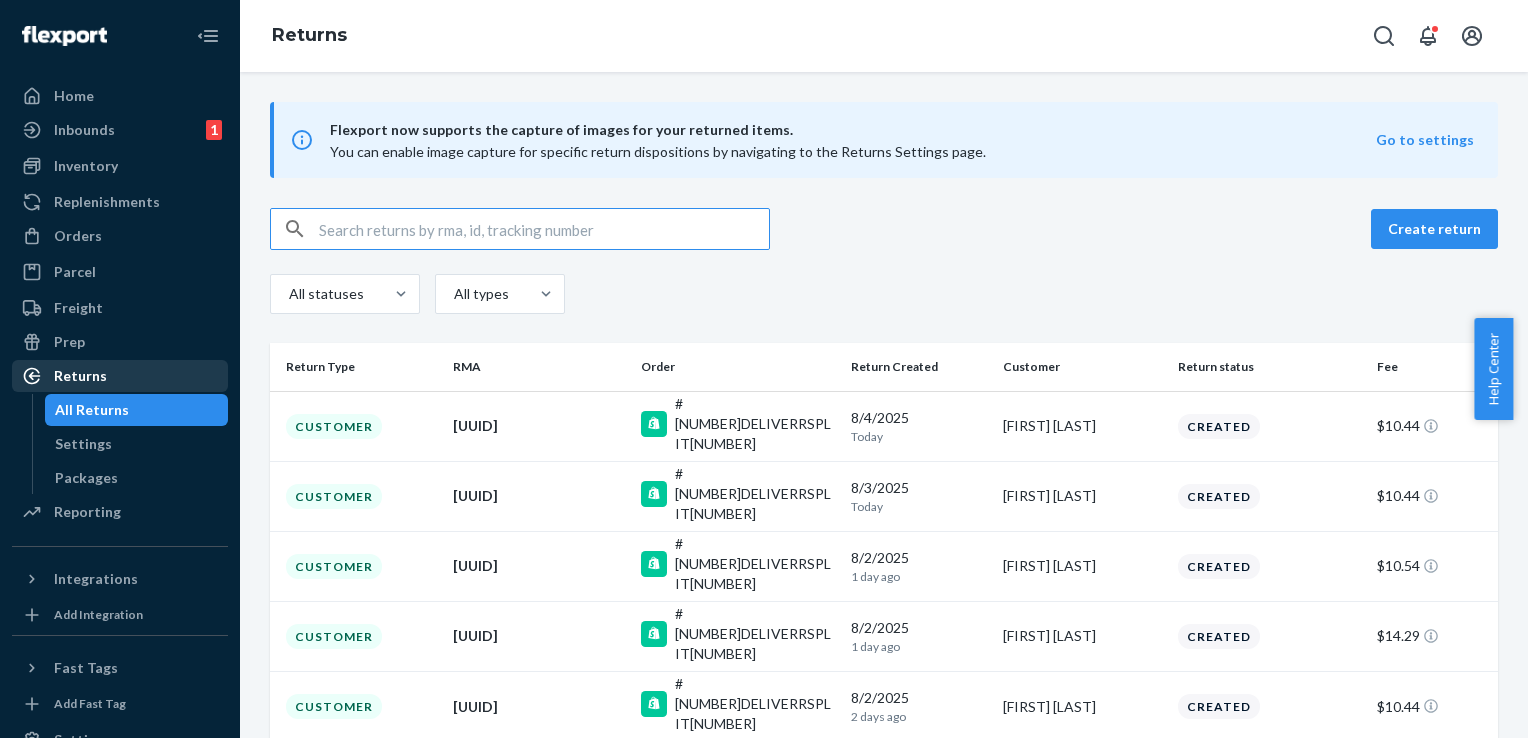 click on "Returns" at bounding box center (80, 376) 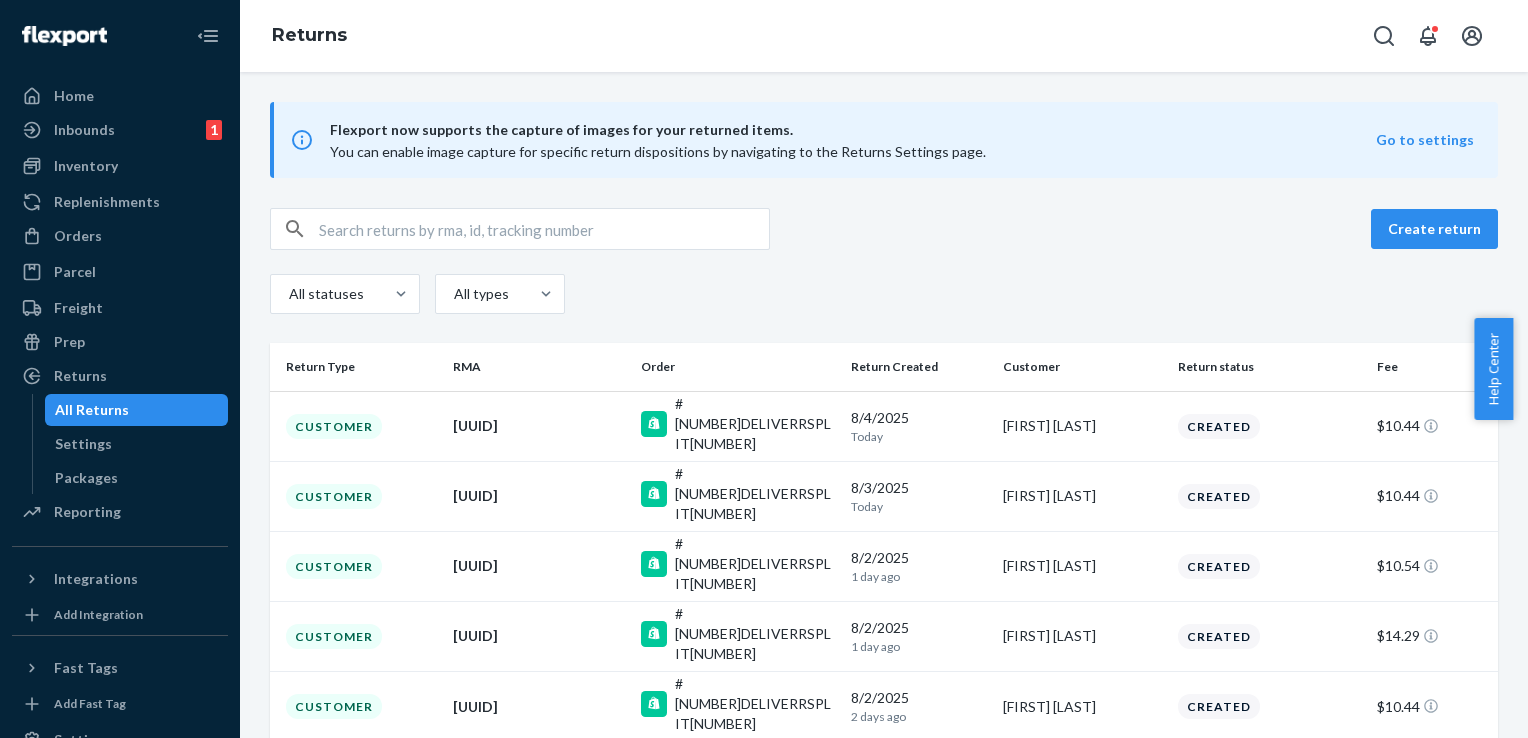 click on "All Returns" at bounding box center (92, 410) 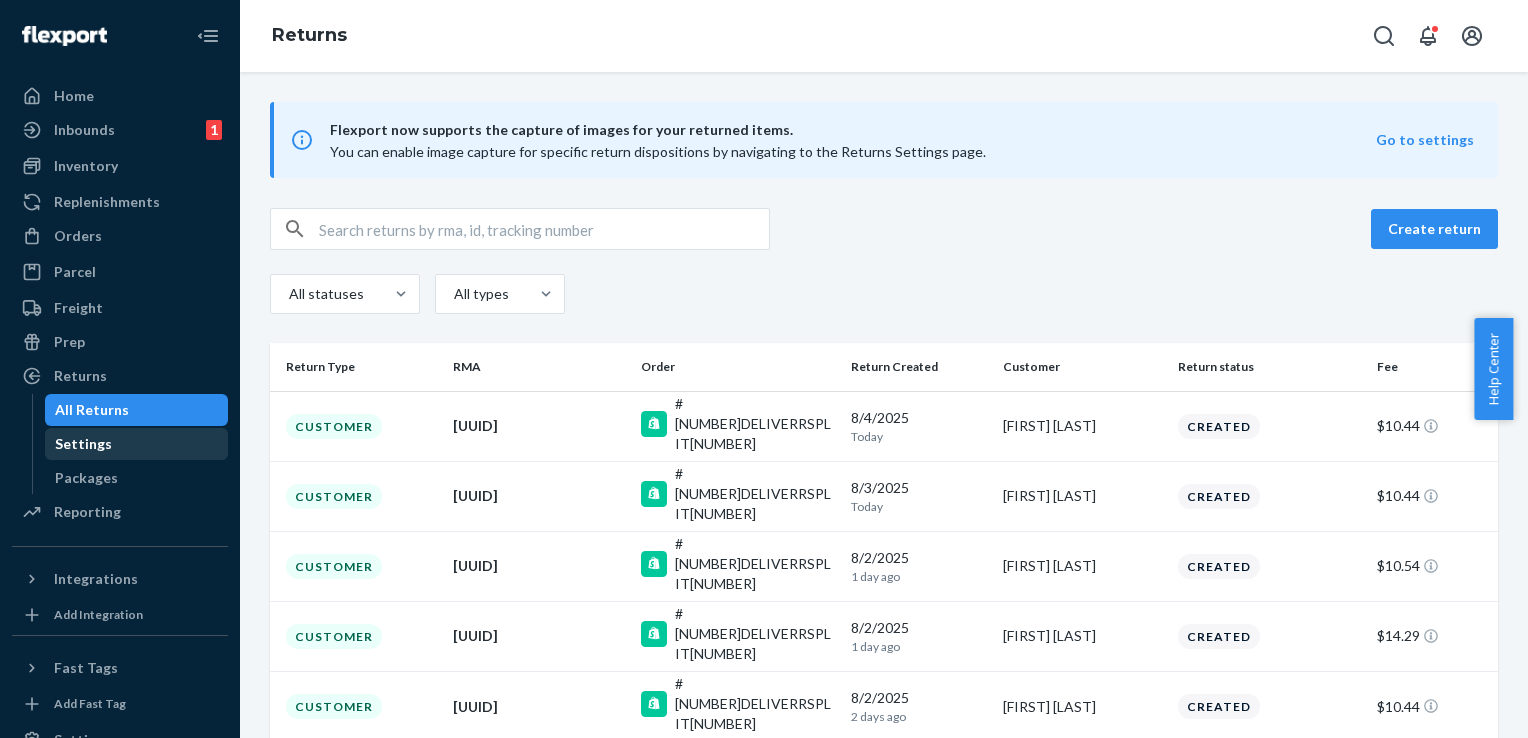 click on "Settings" at bounding box center (83, 444) 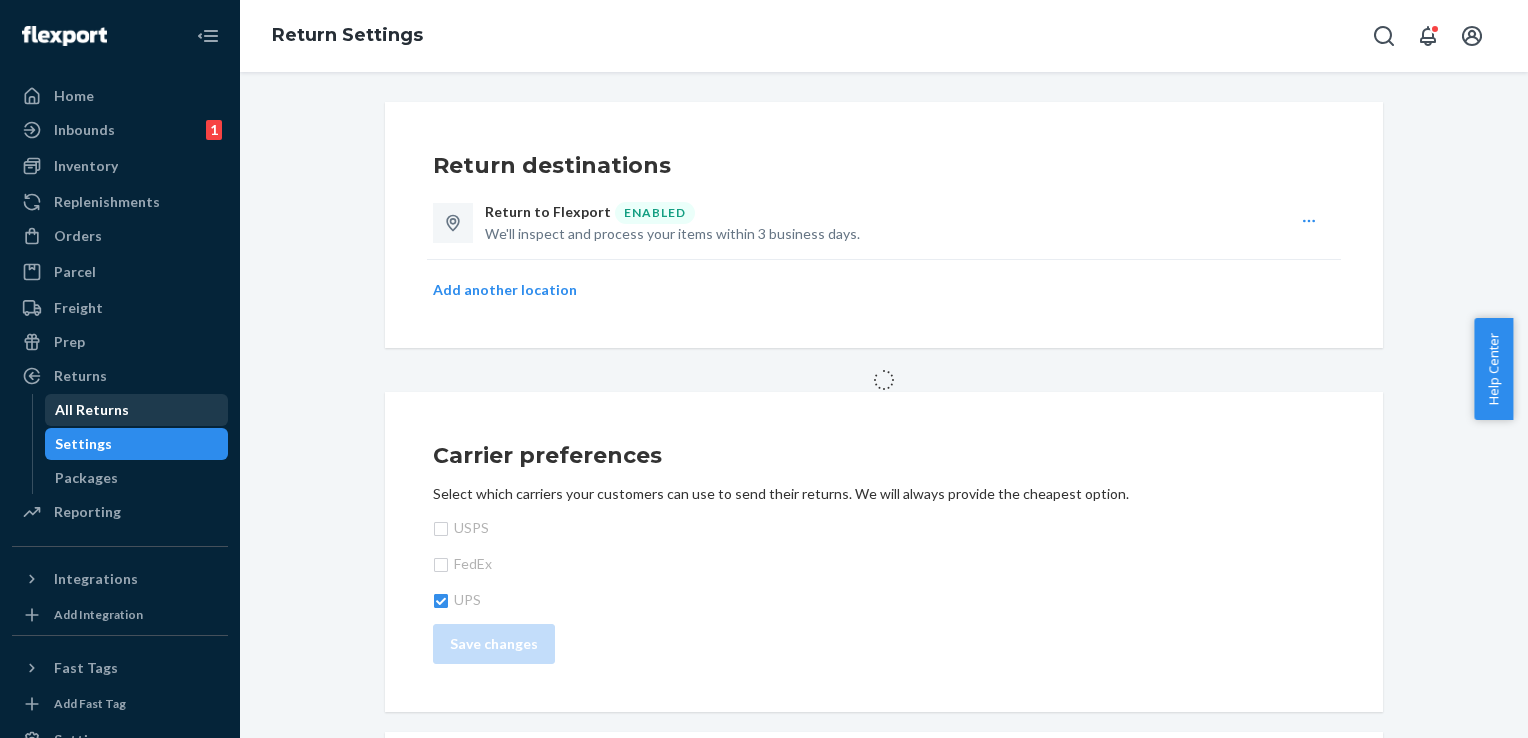 click on "All Returns" at bounding box center [92, 410] 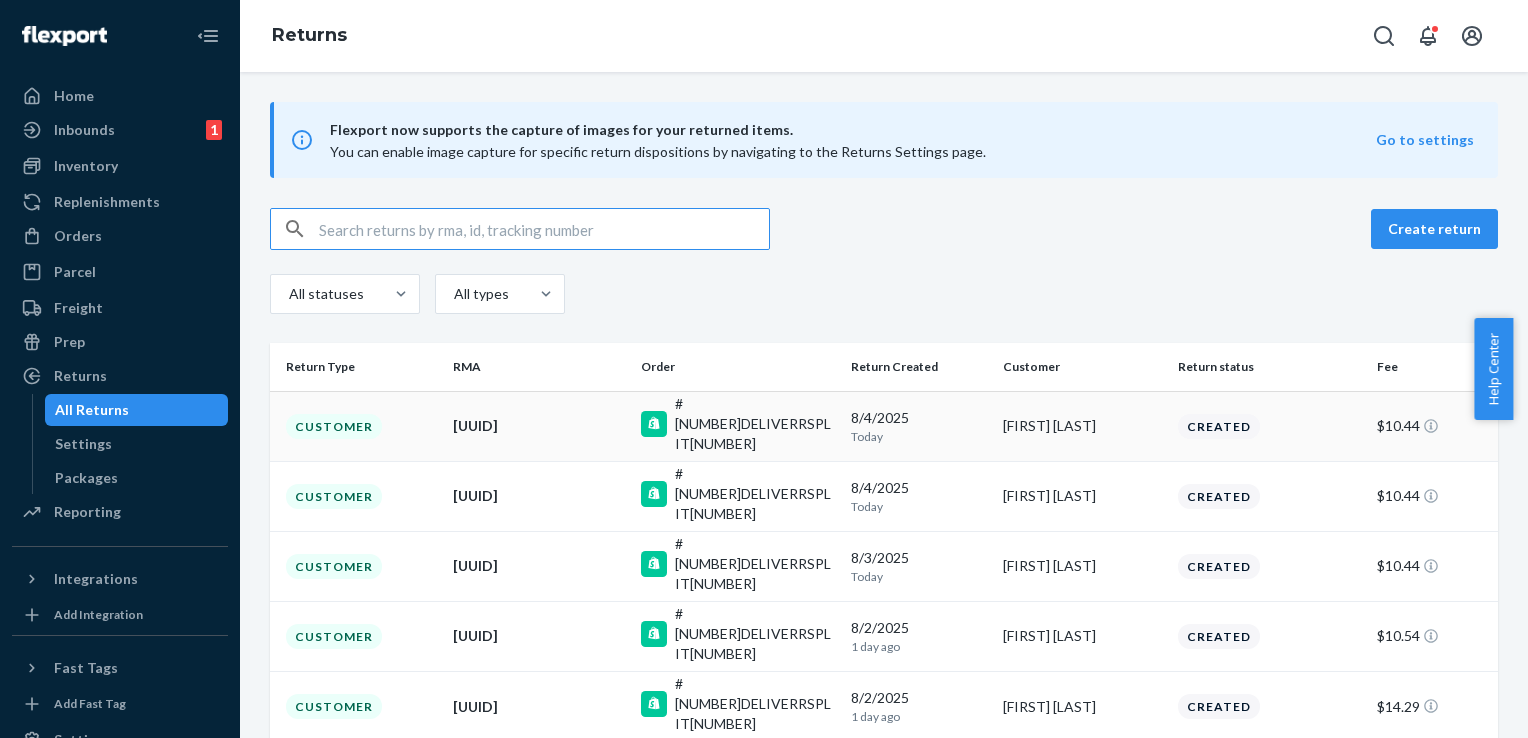 click on "8/4/2025 Today" at bounding box center [919, 426] 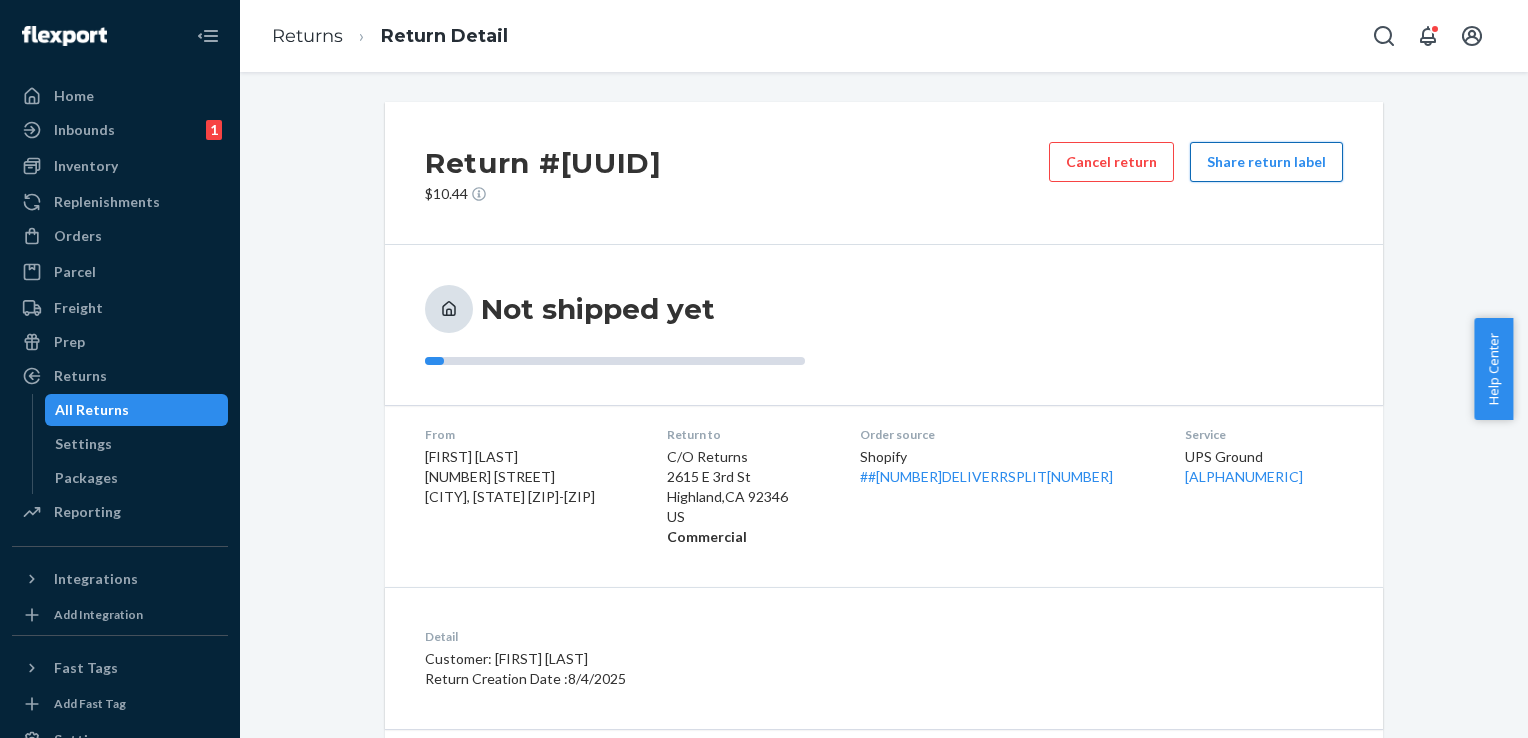 click on "Share return label" at bounding box center (1266, 162) 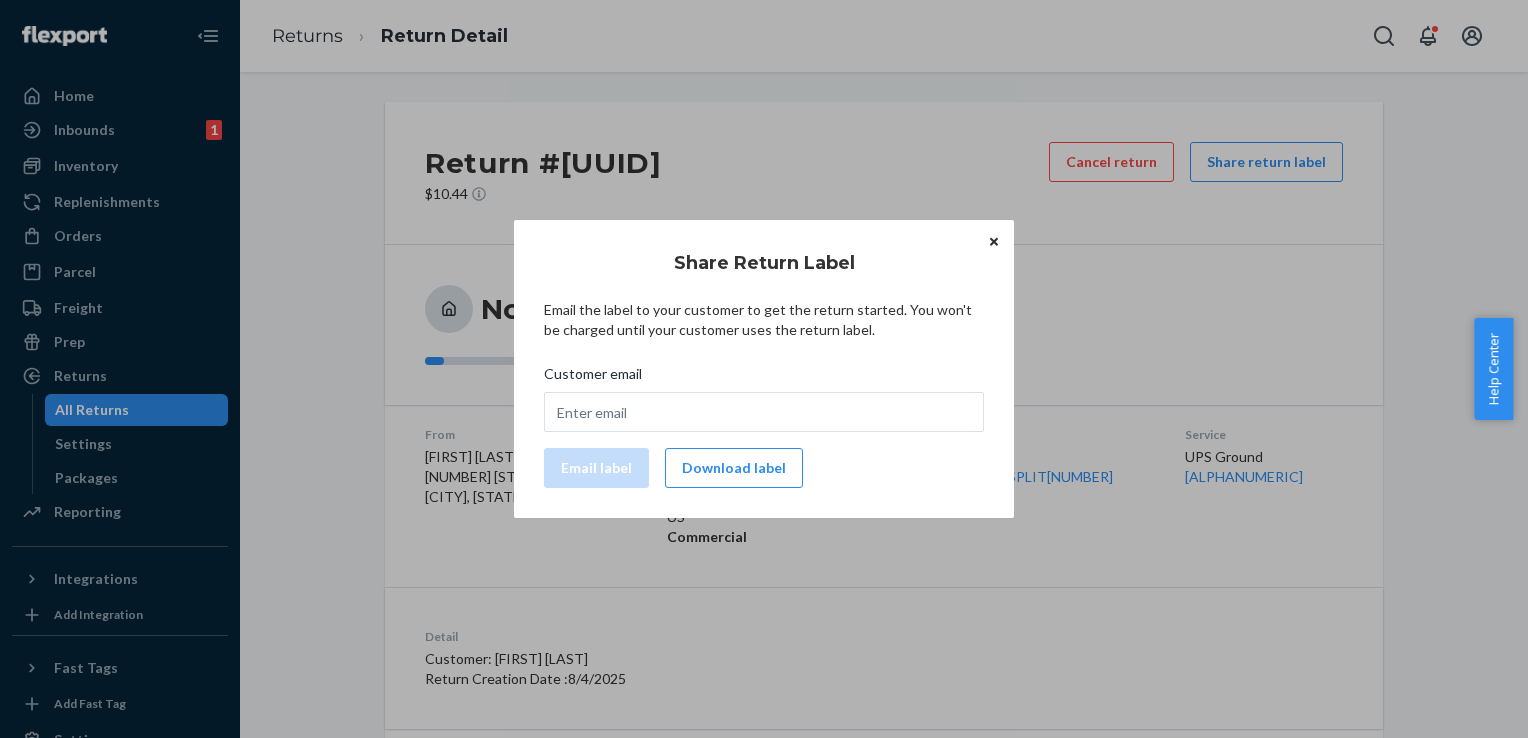 click on "Download label" at bounding box center [734, 468] 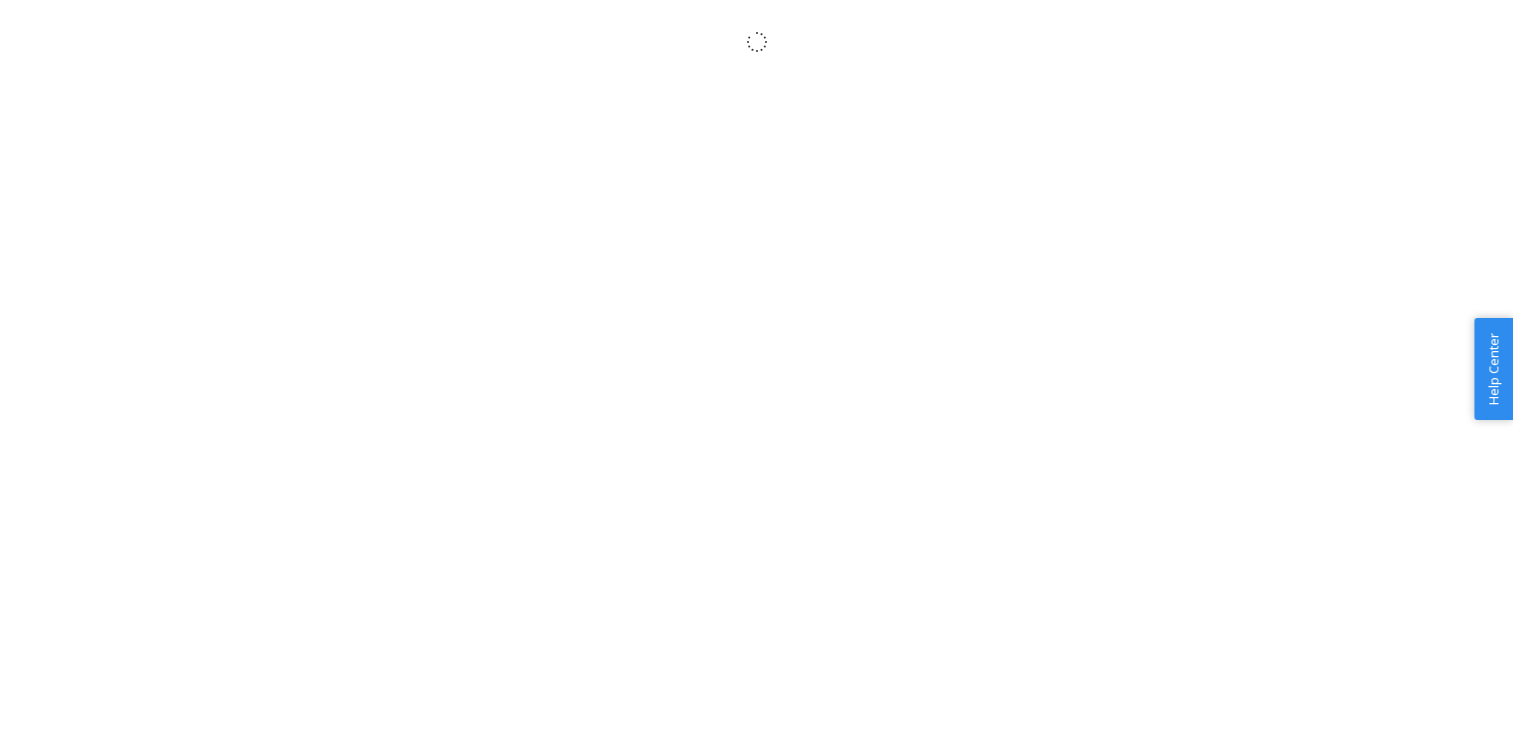 scroll, scrollTop: 0, scrollLeft: 0, axis: both 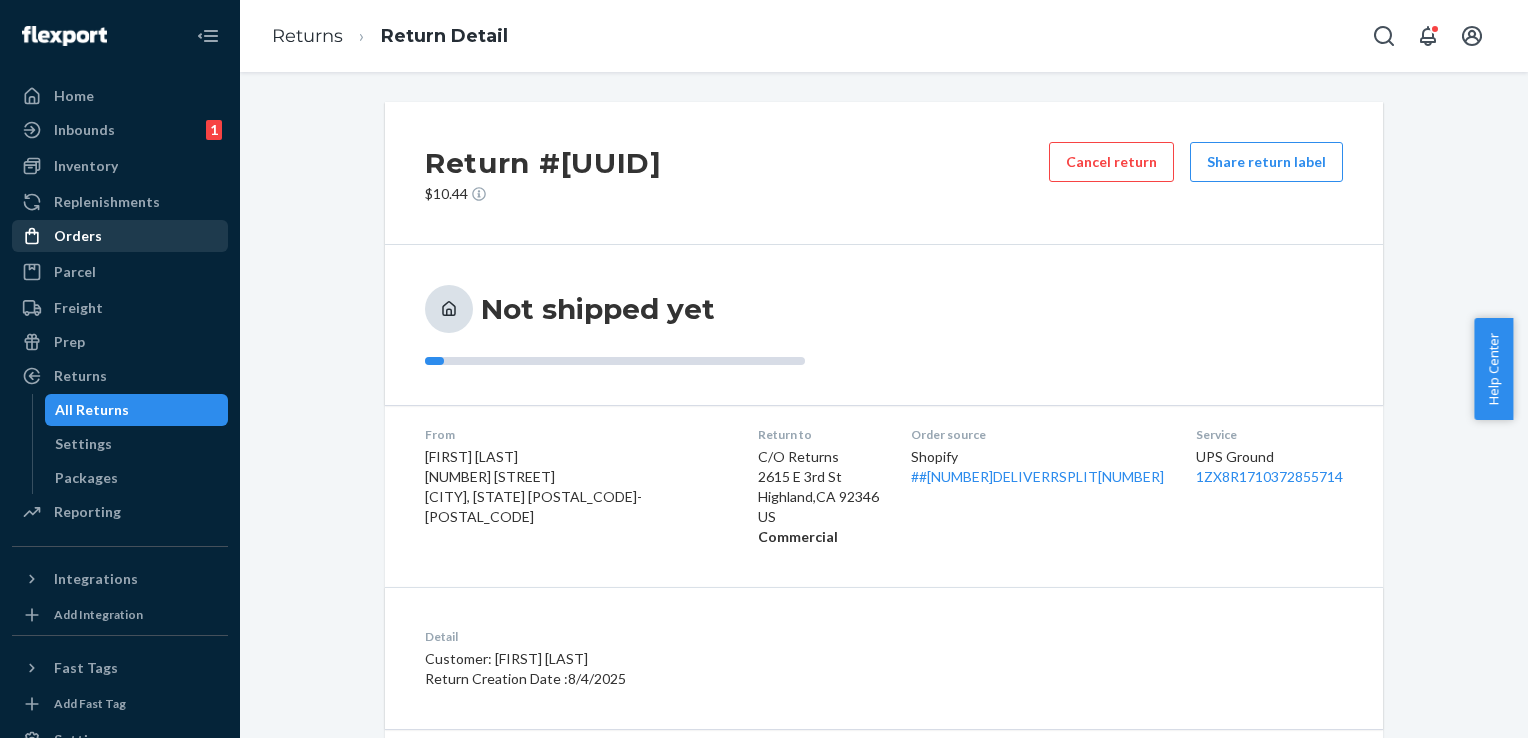 click on "Orders" at bounding box center [120, 236] 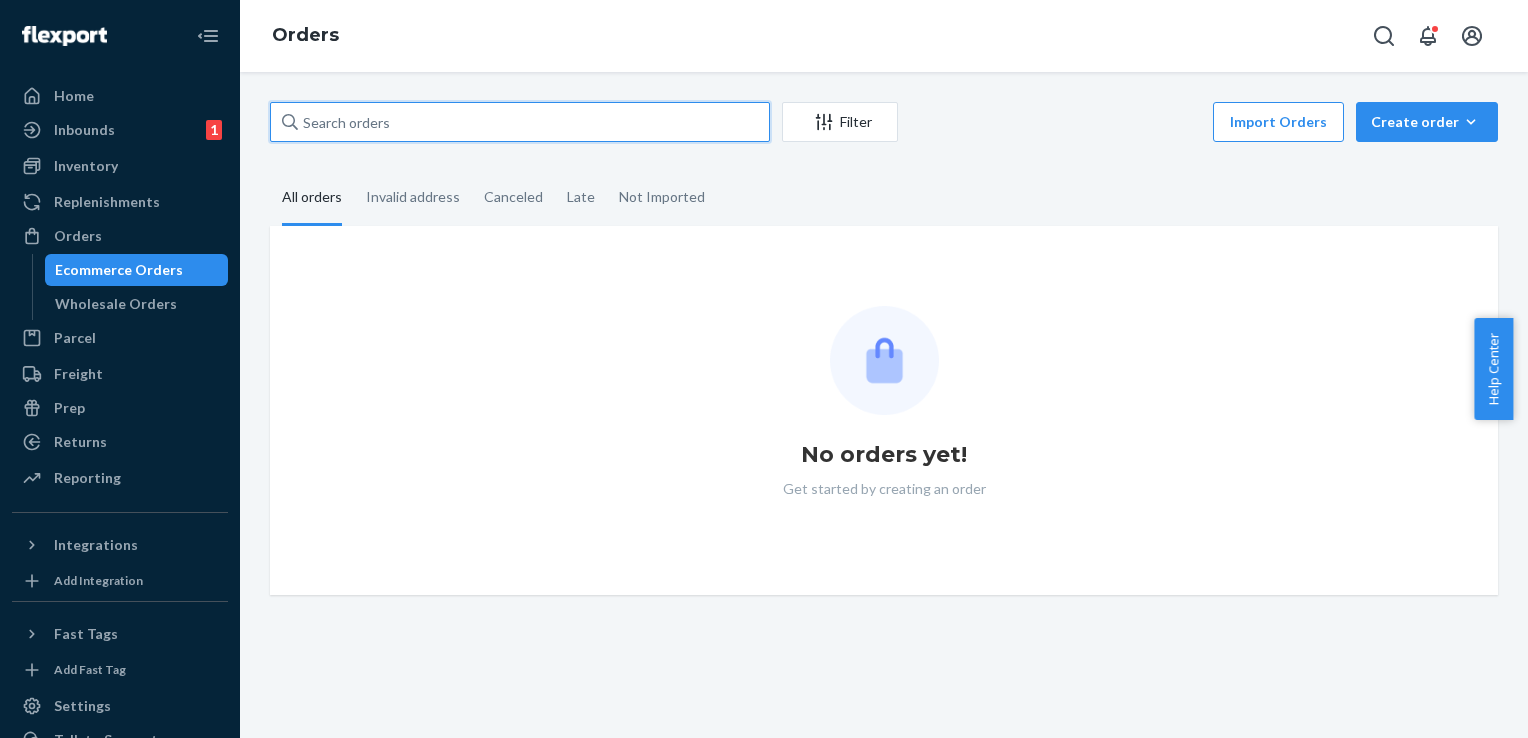 click at bounding box center (520, 122) 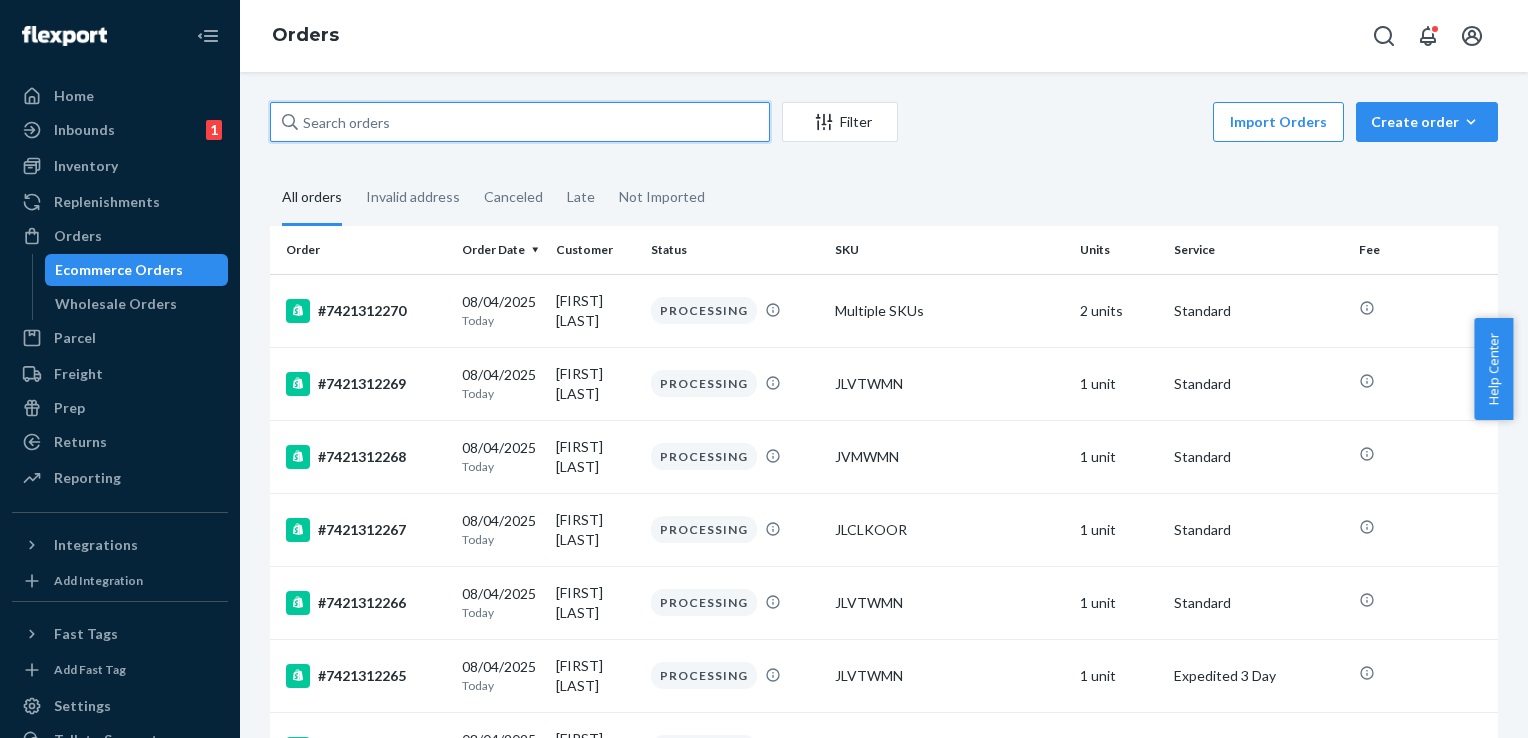 paste on "#7421309691" 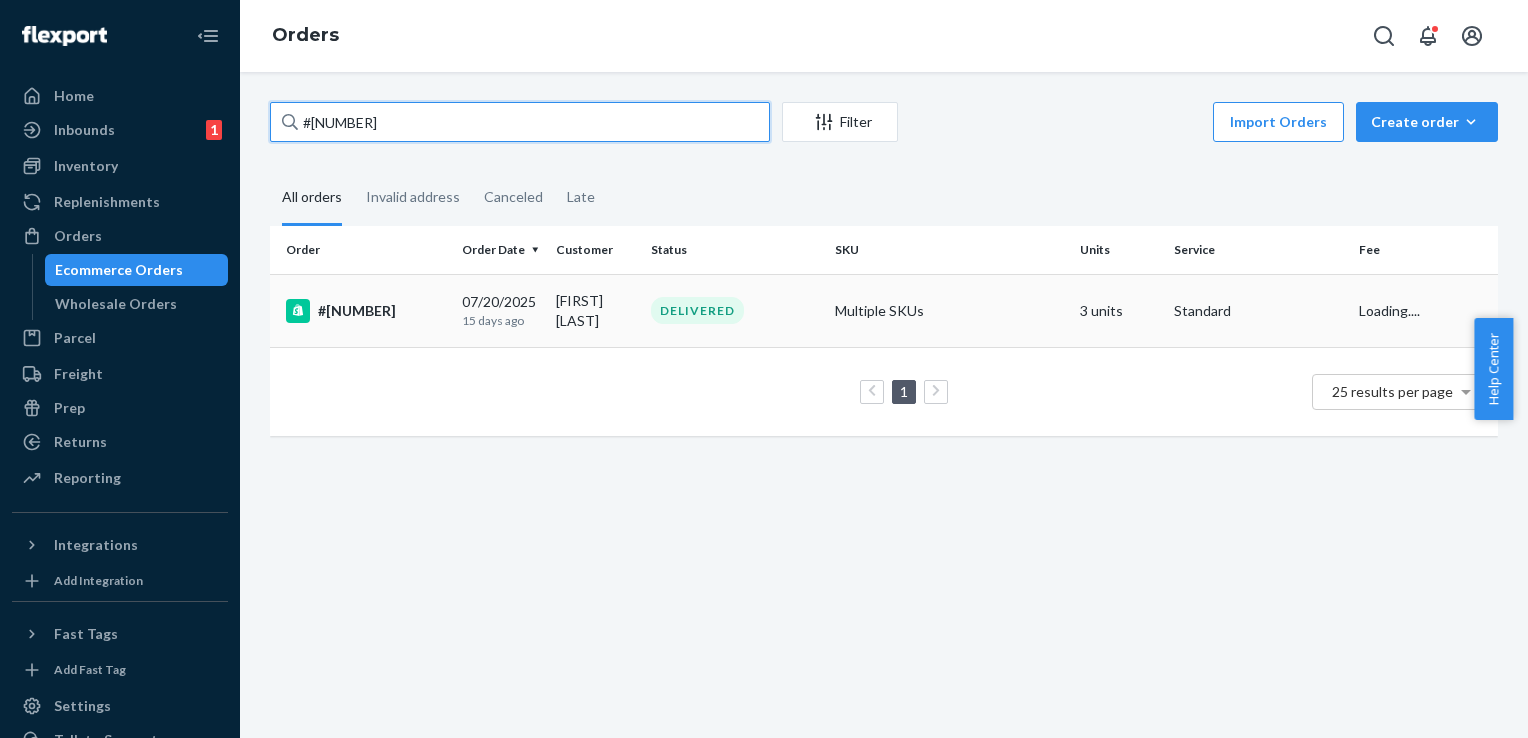 type on "#7421309691" 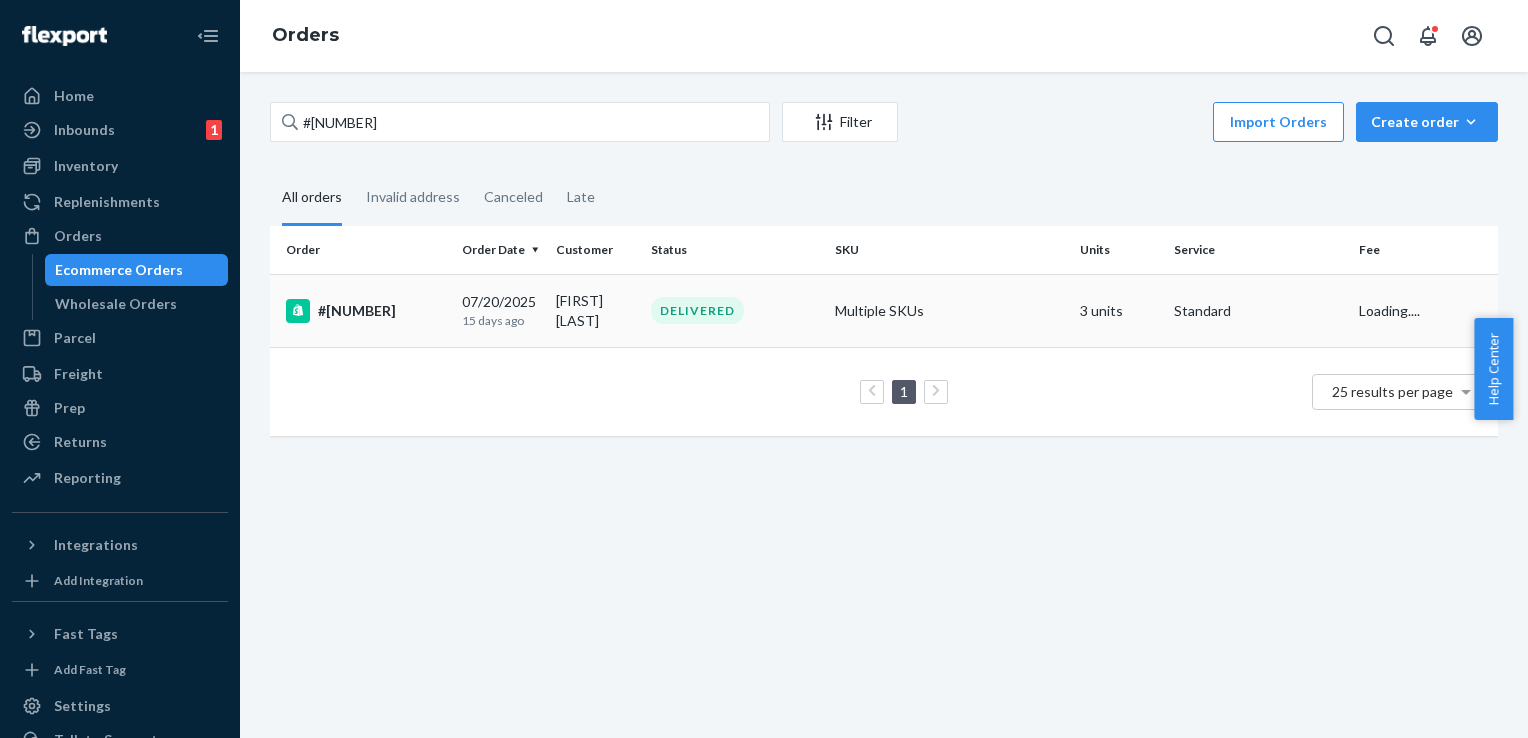 click on "#7421309691" at bounding box center (366, 311) 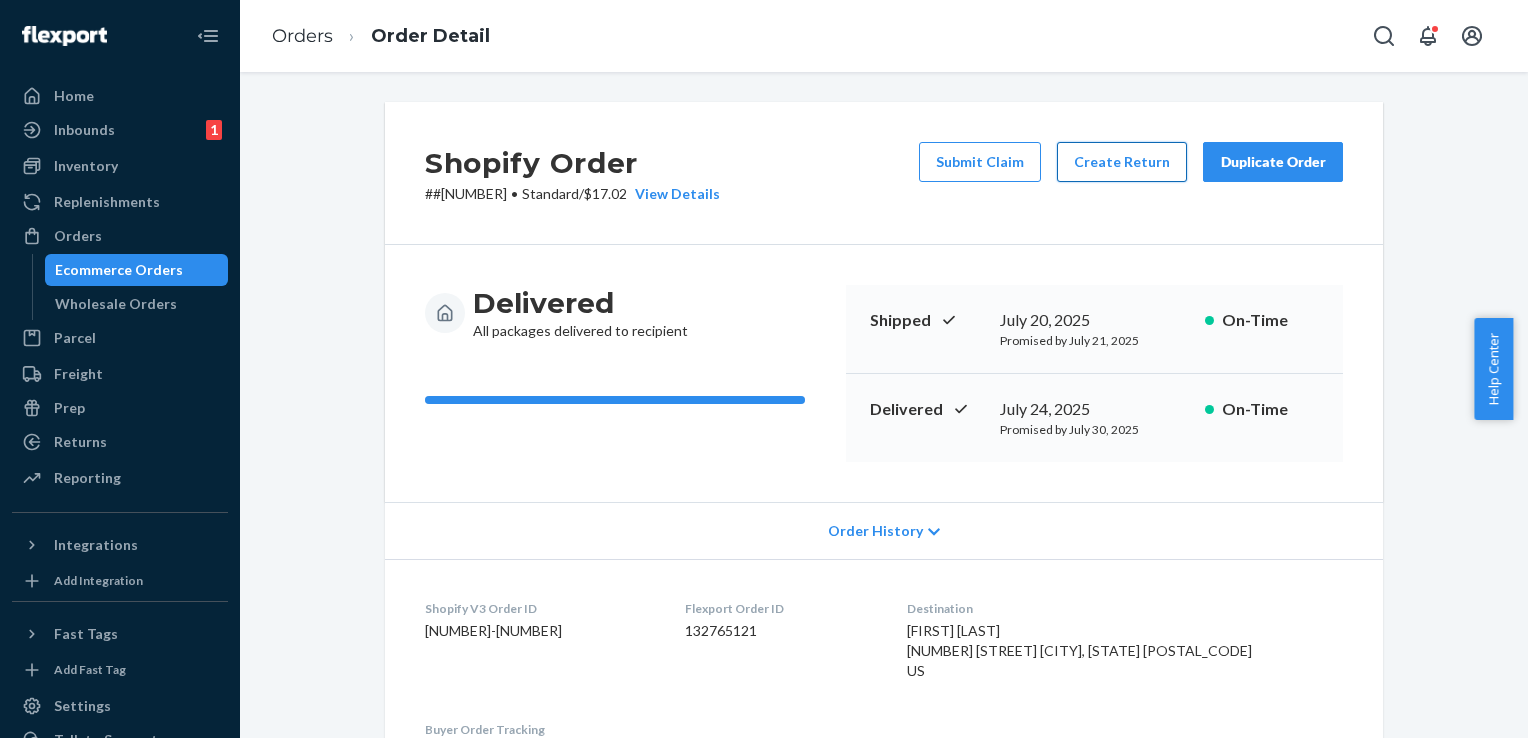 click on "Create Return" at bounding box center (1122, 162) 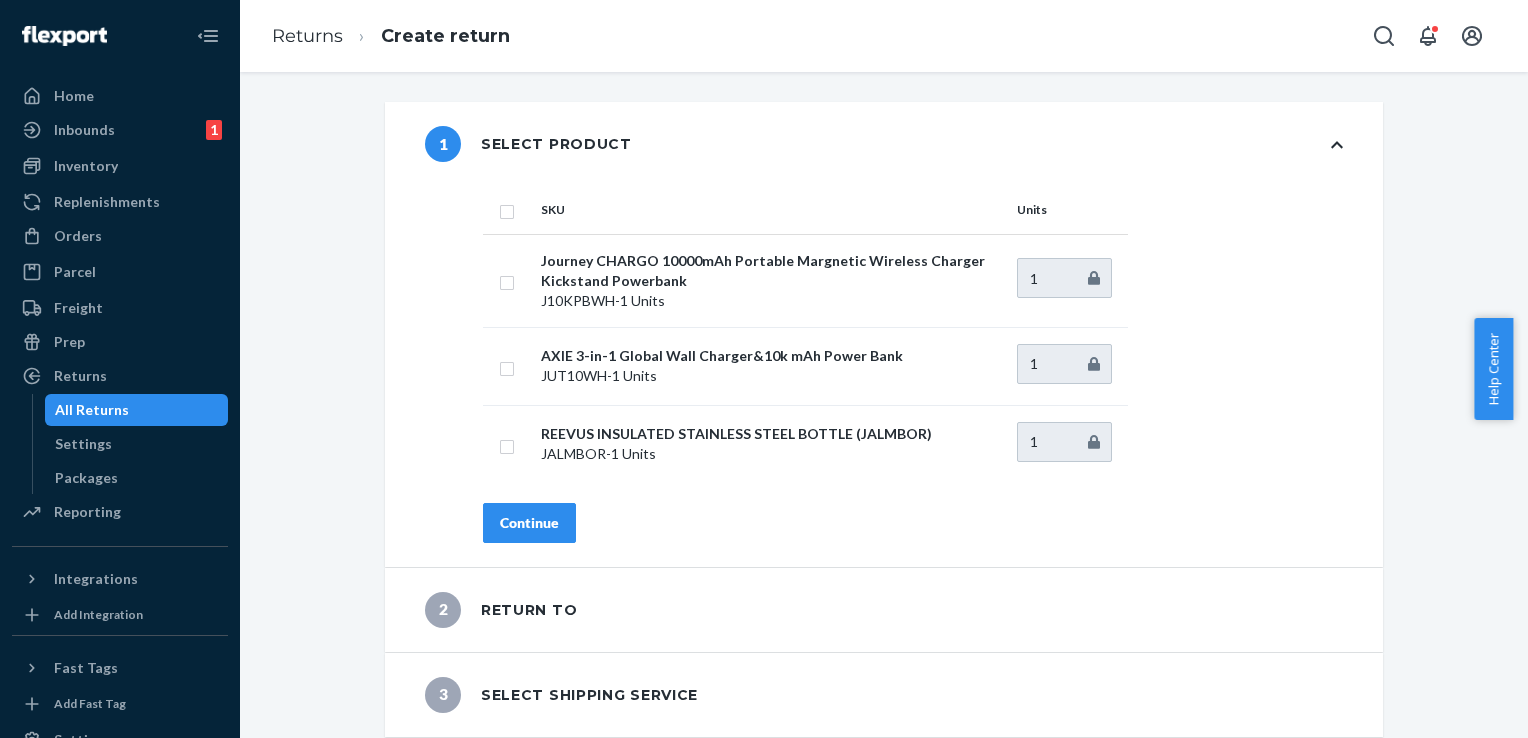 click at bounding box center [507, 209] 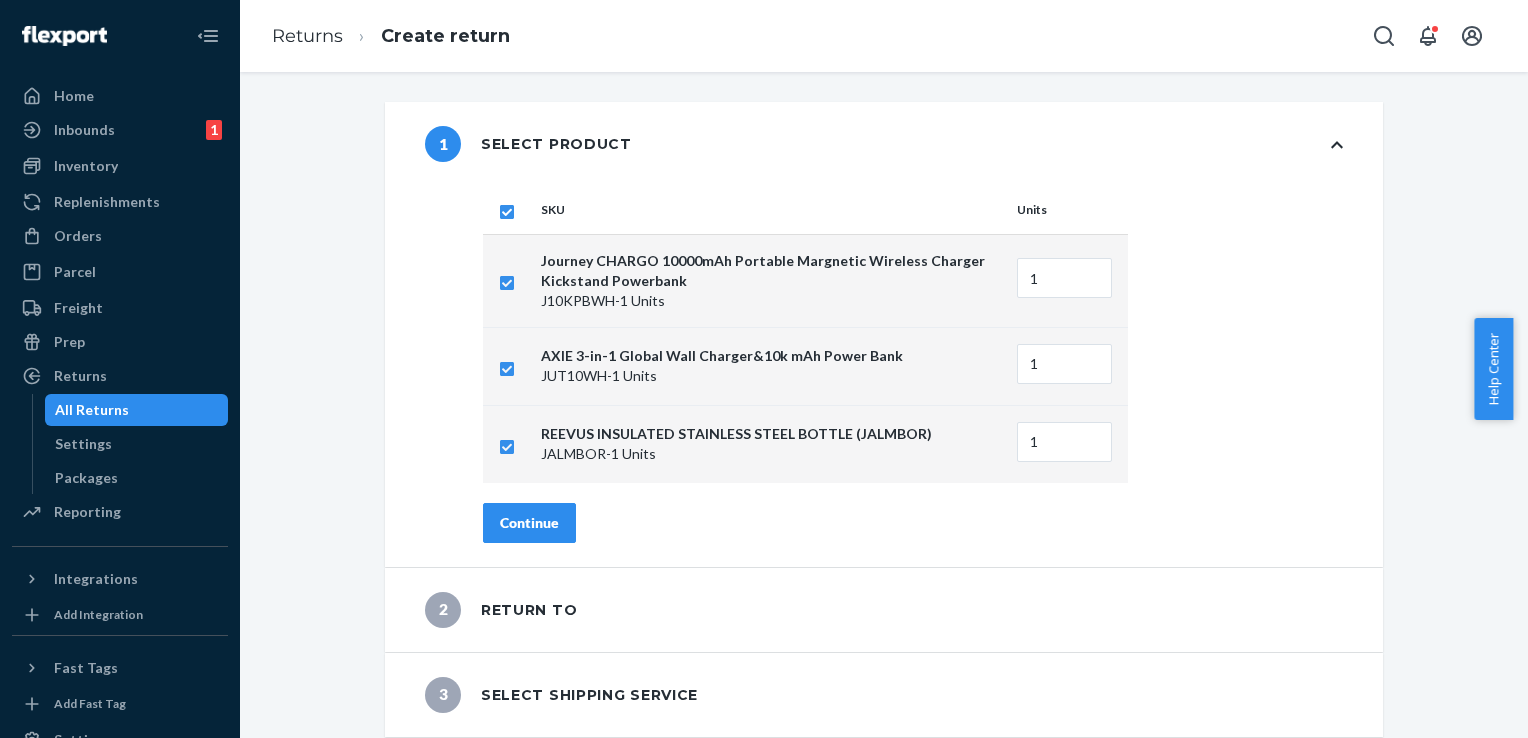 click on "Continue" at bounding box center [529, 523] 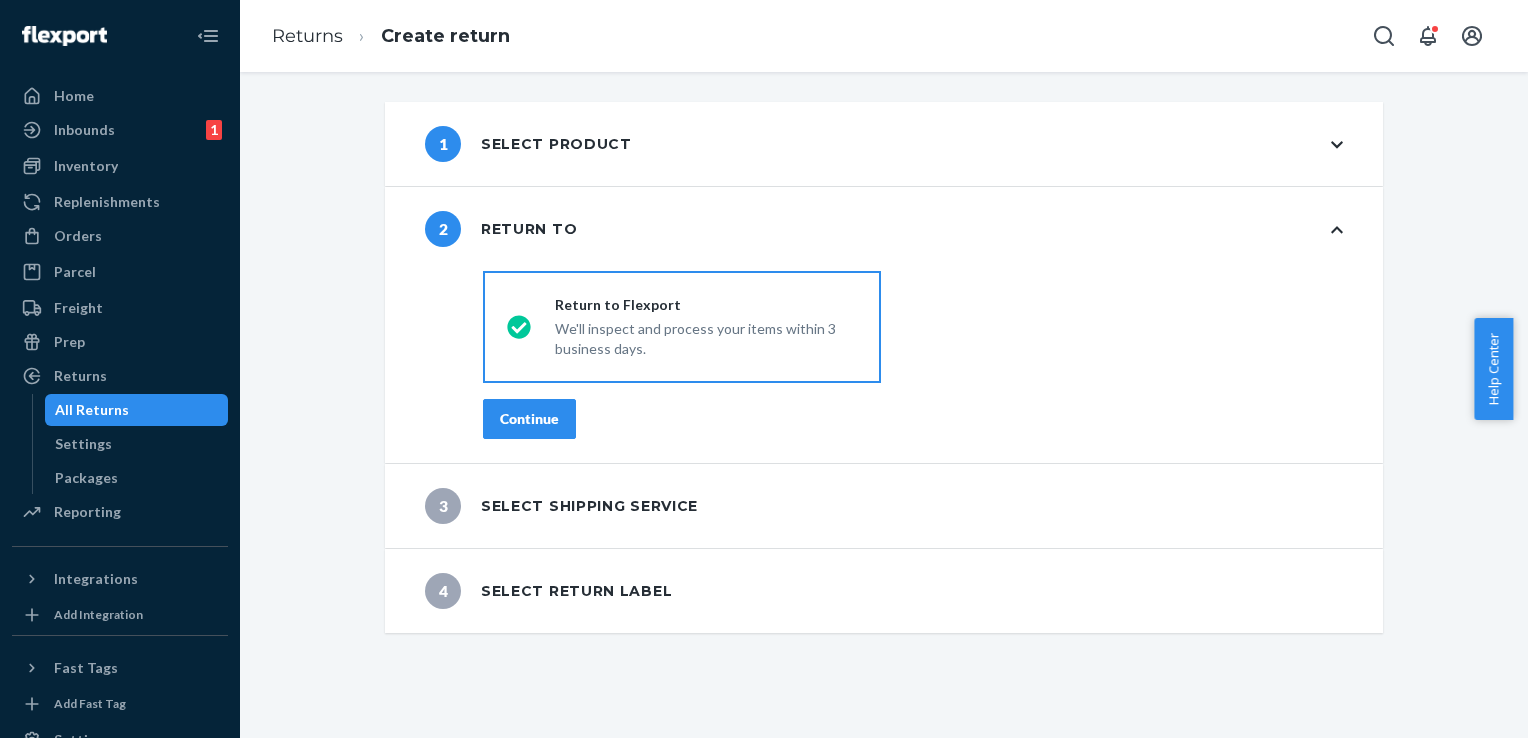 click on "Continue" at bounding box center (529, 419) 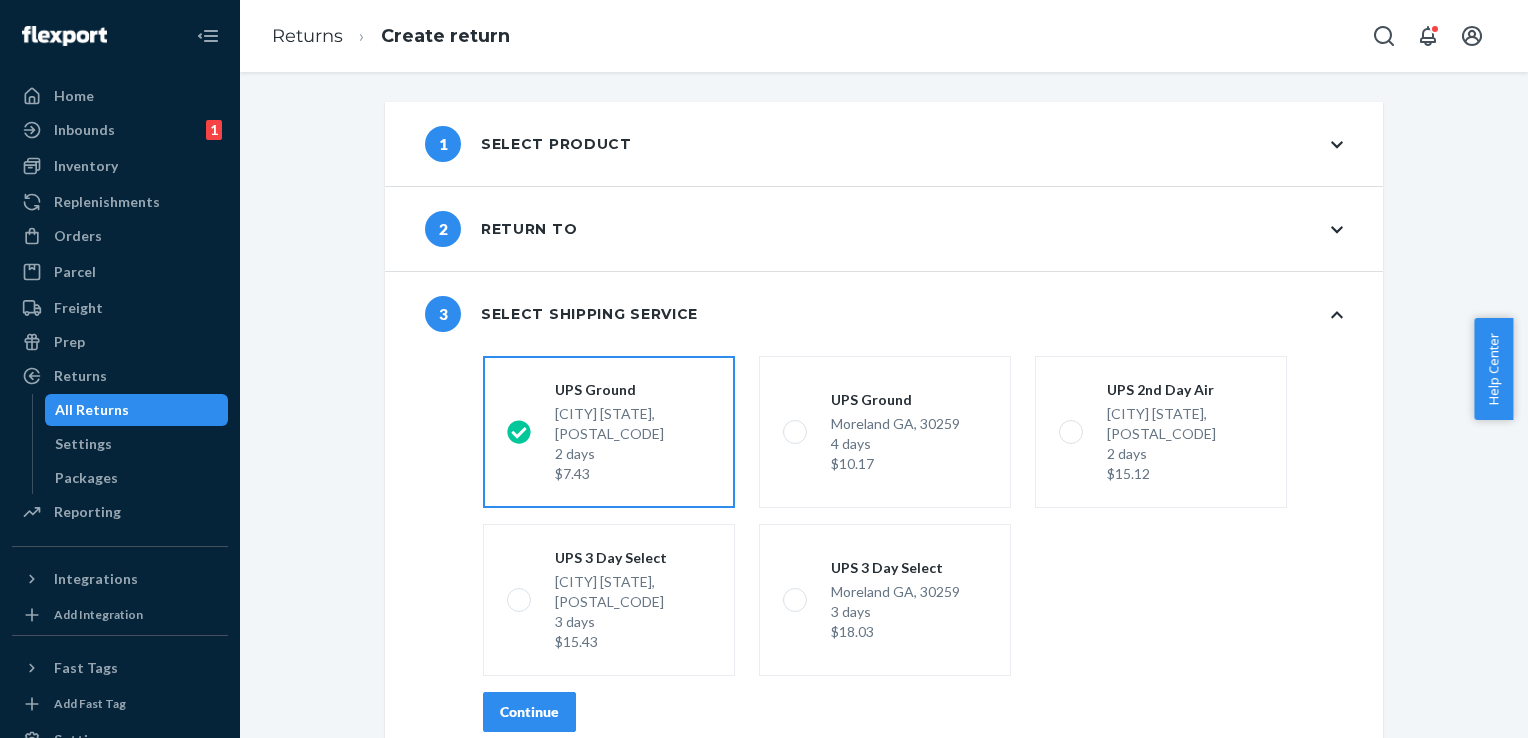 click on "Continue" at bounding box center [529, 712] 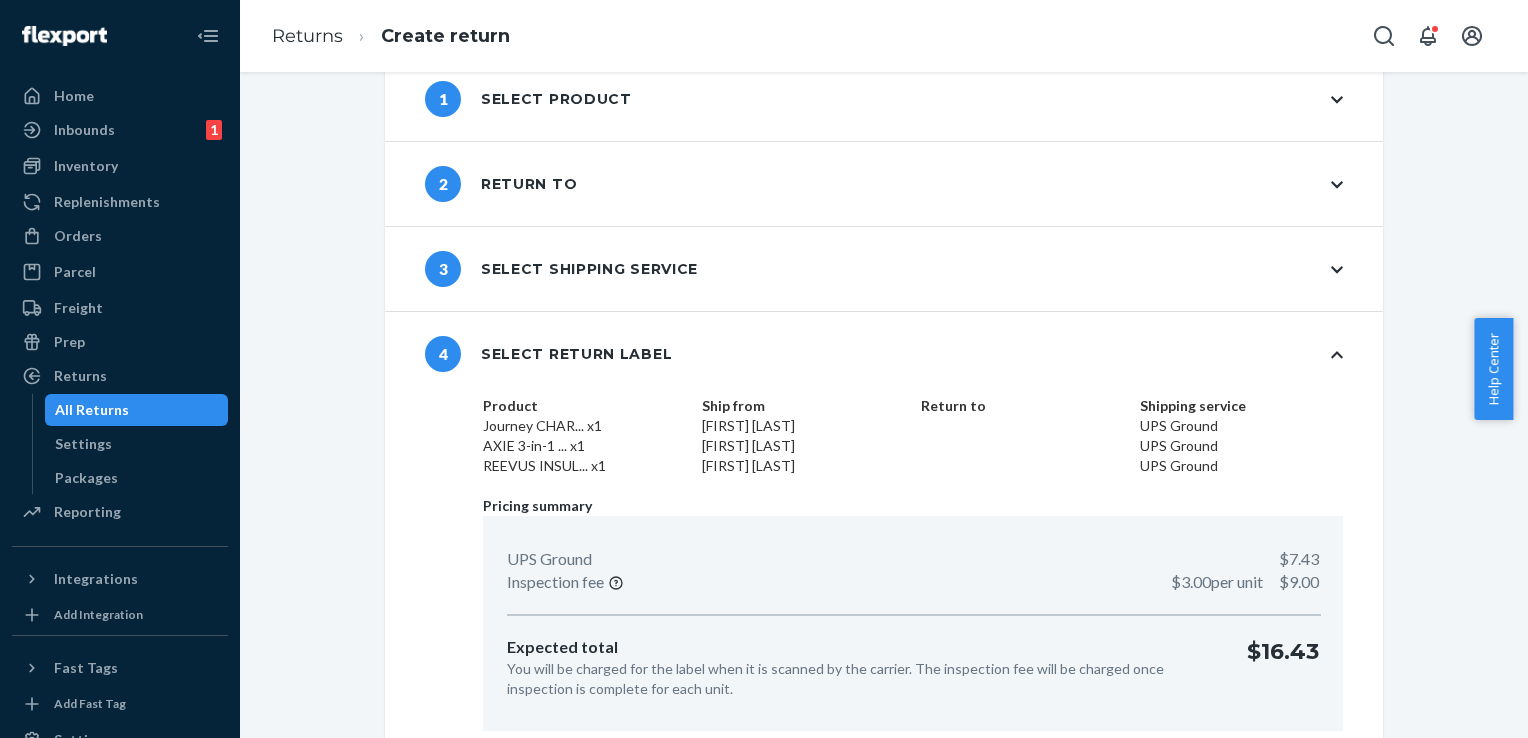 scroll, scrollTop: 116, scrollLeft: 0, axis: vertical 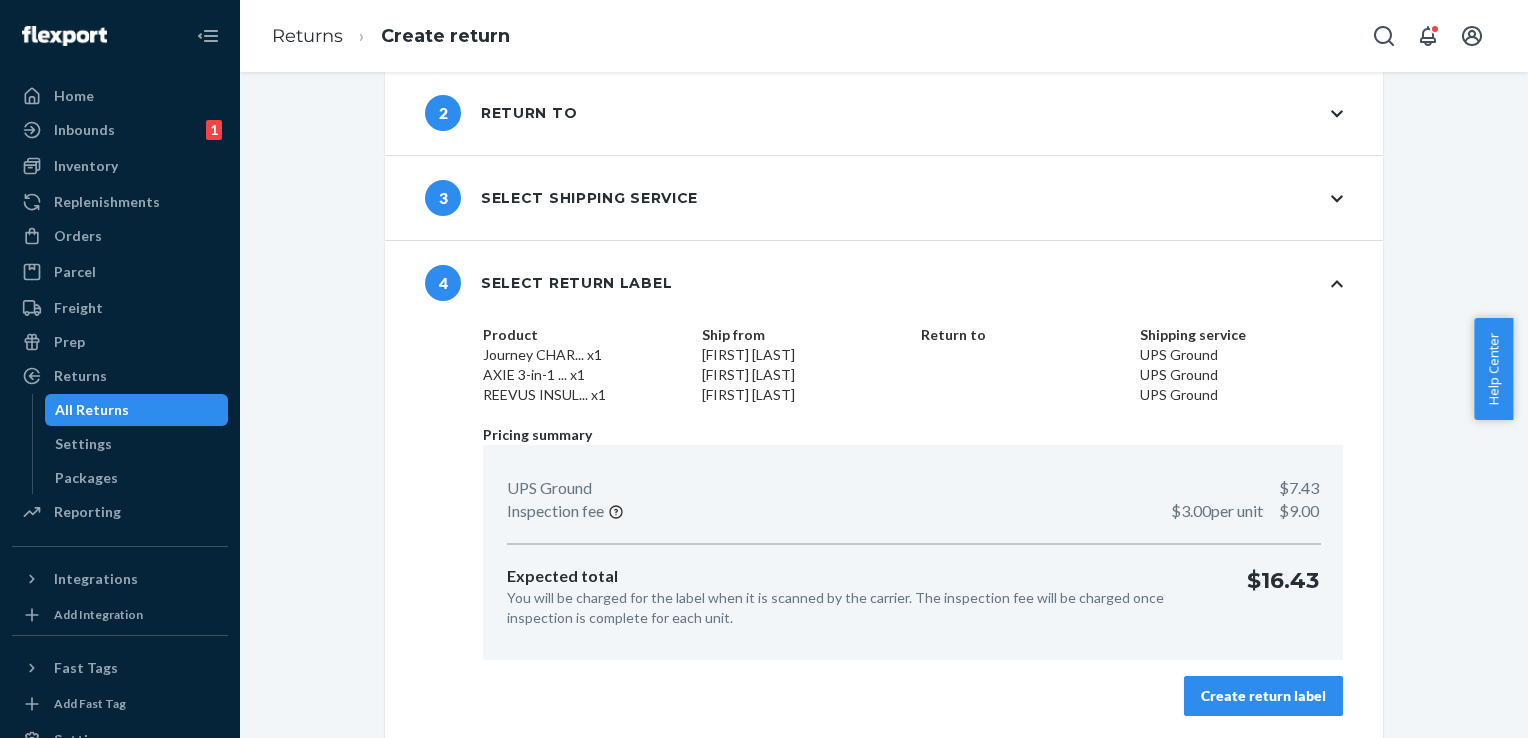 click on "Create return label" at bounding box center [1263, 696] 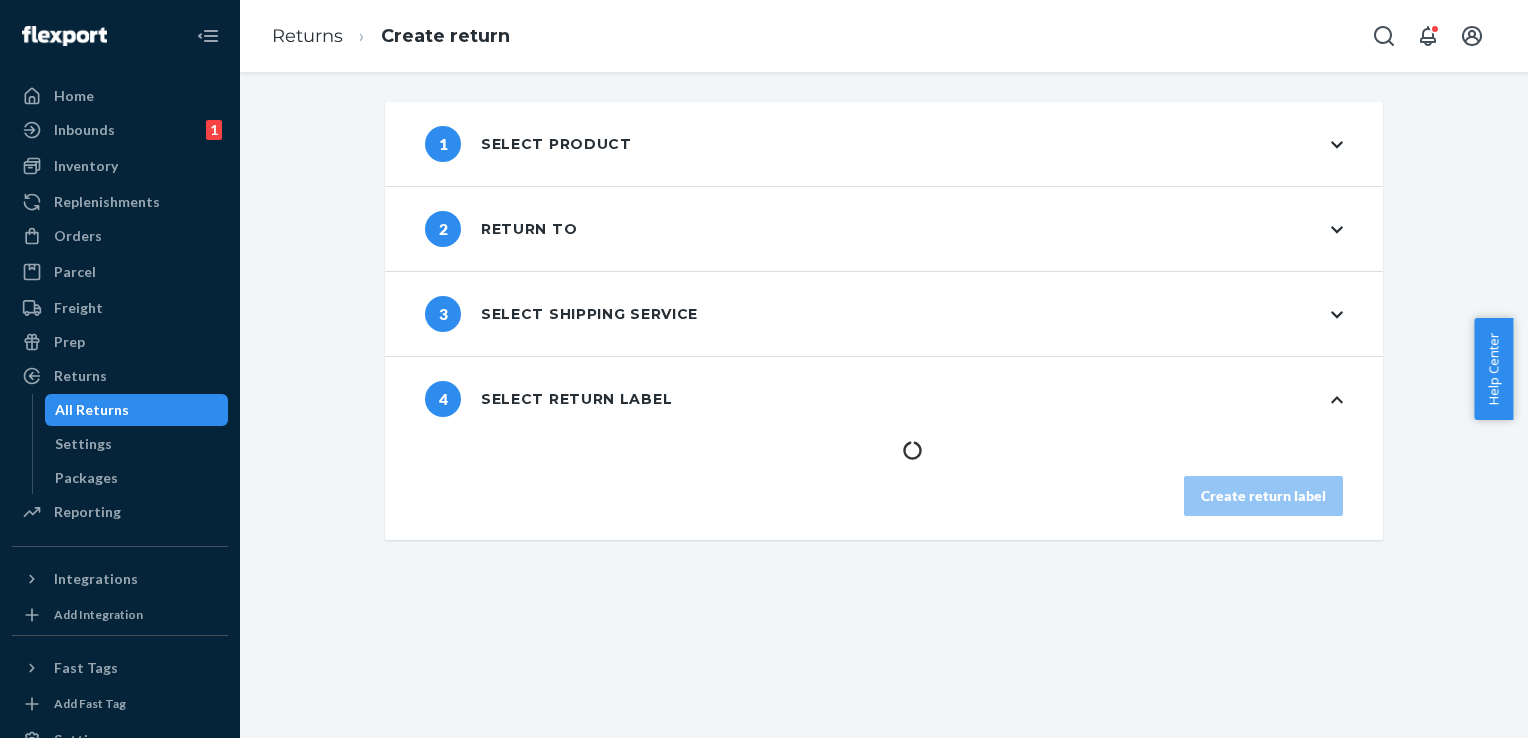 scroll, scrollTop: 0, scrollLeft: 0, axis: both 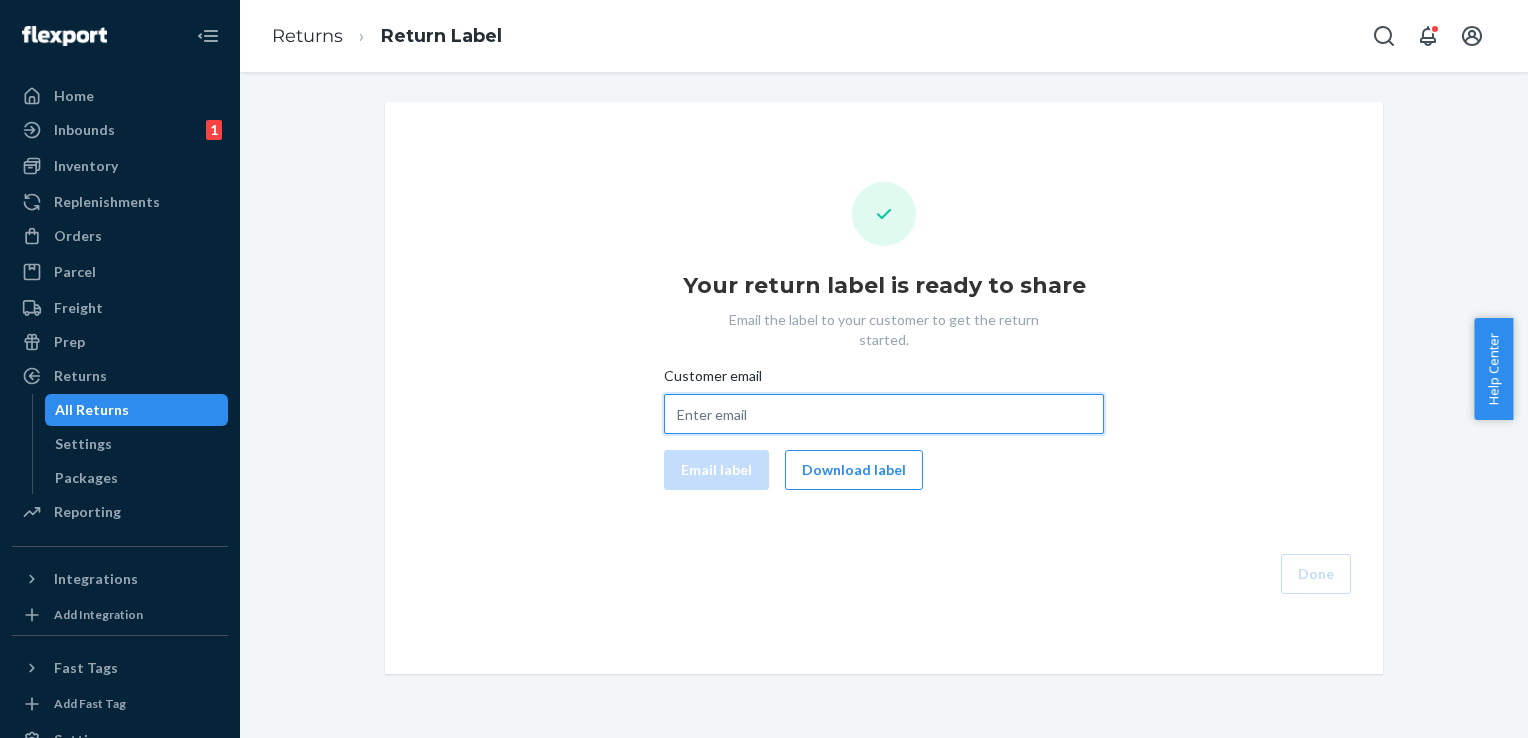 click on "Customer email" at bounding box center [884, 414] 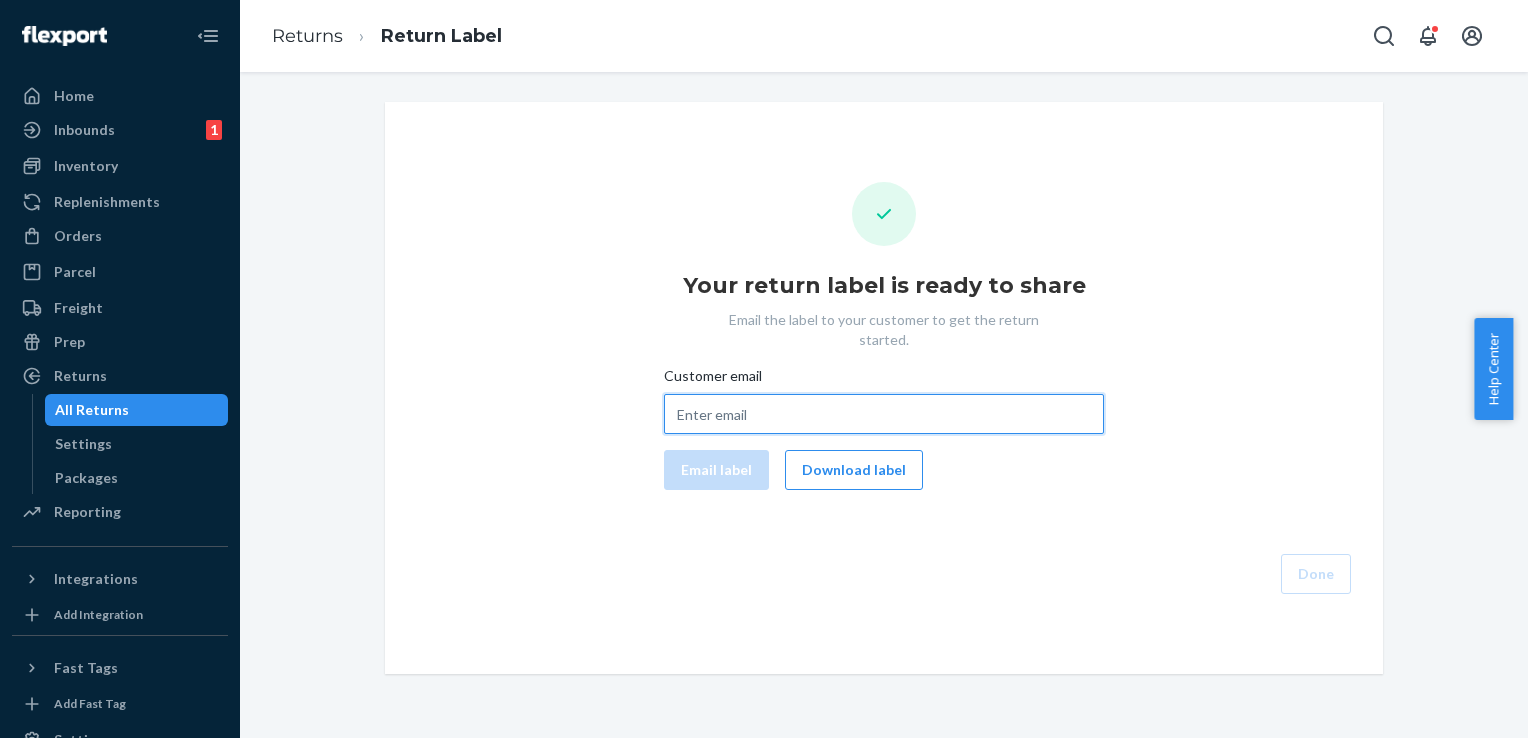 paste on "kaurhomebuild@gmail.com" 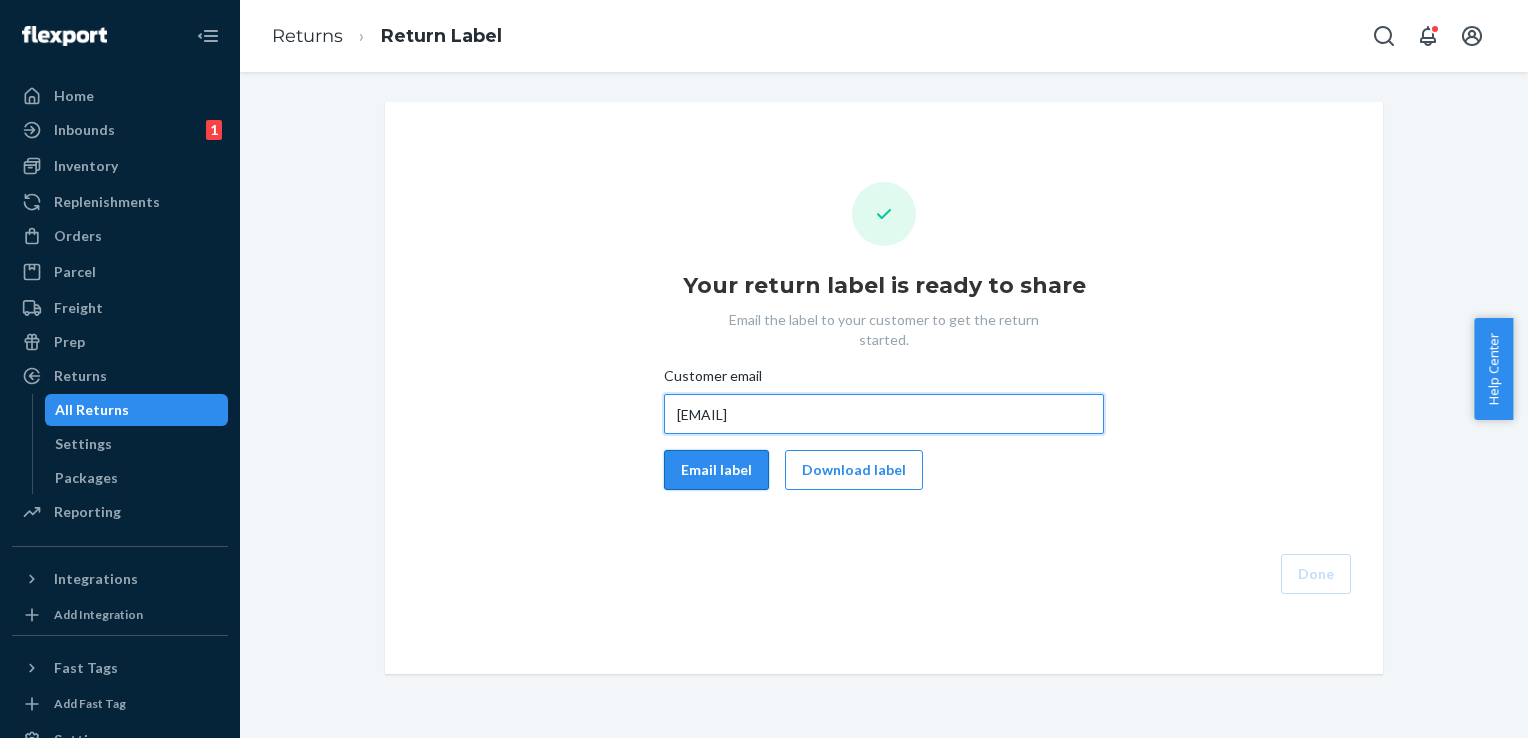 type on "kaurhomebuild@gmail.com" 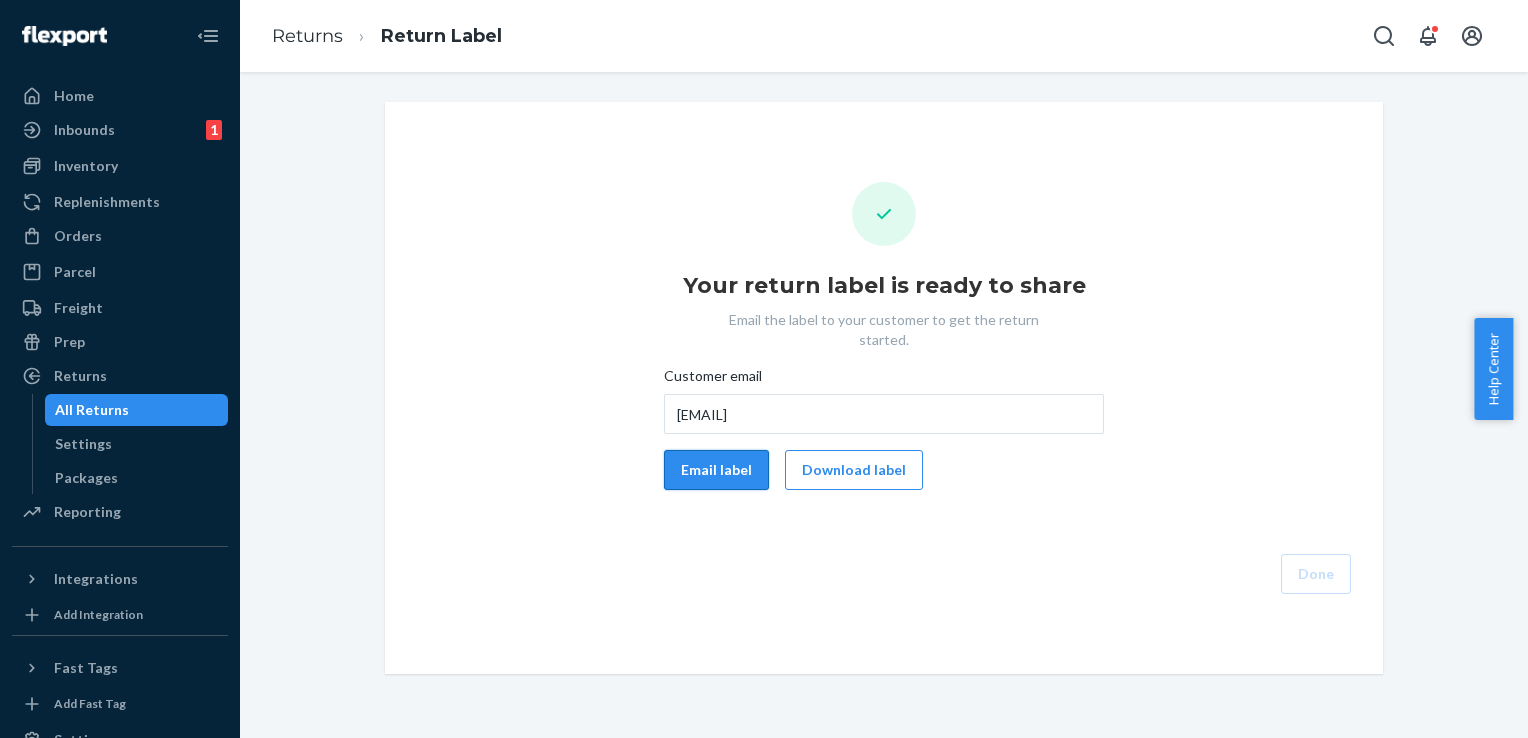 click on "Email label" at bounding box center [716, 470] 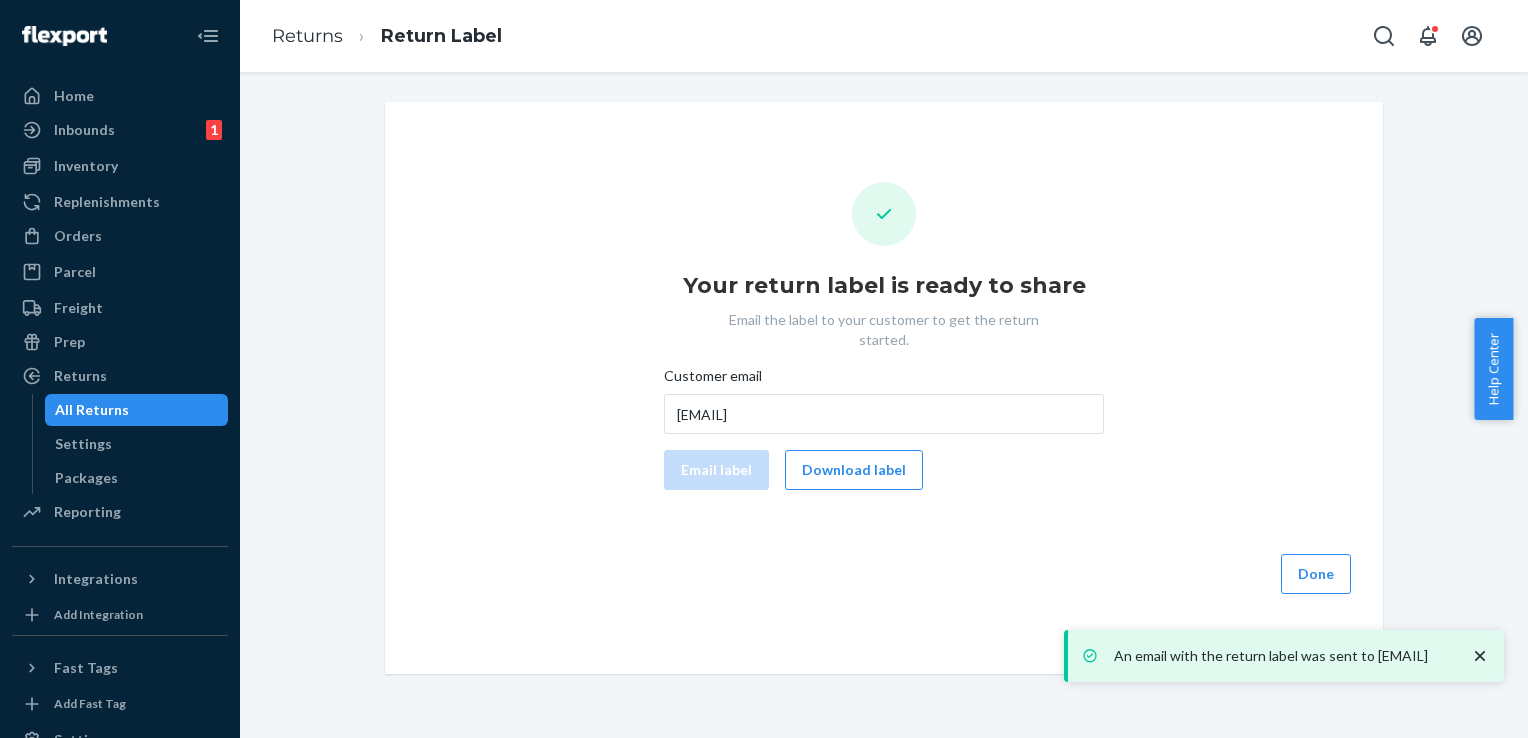 click 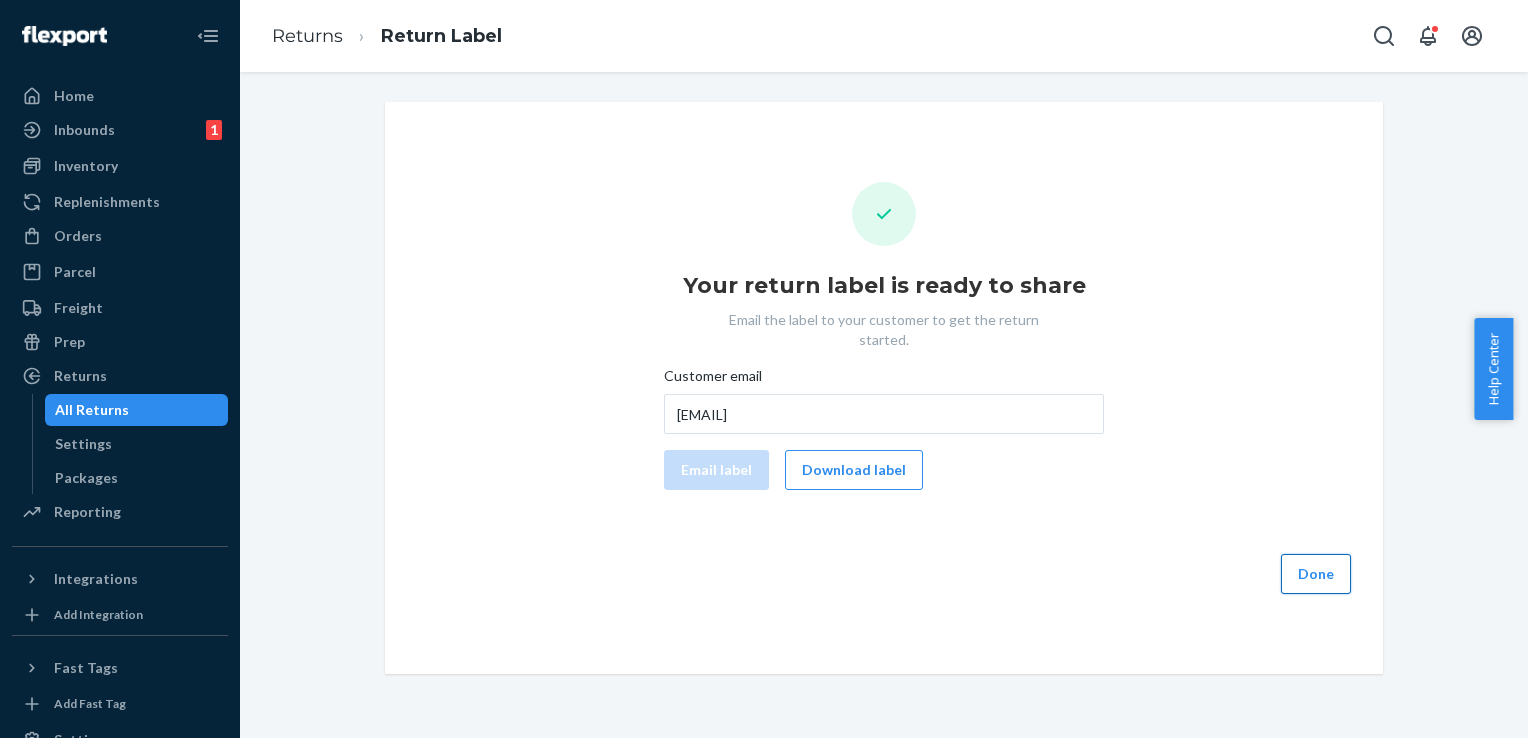 click on "Done" at bounding box center (1316, 574) 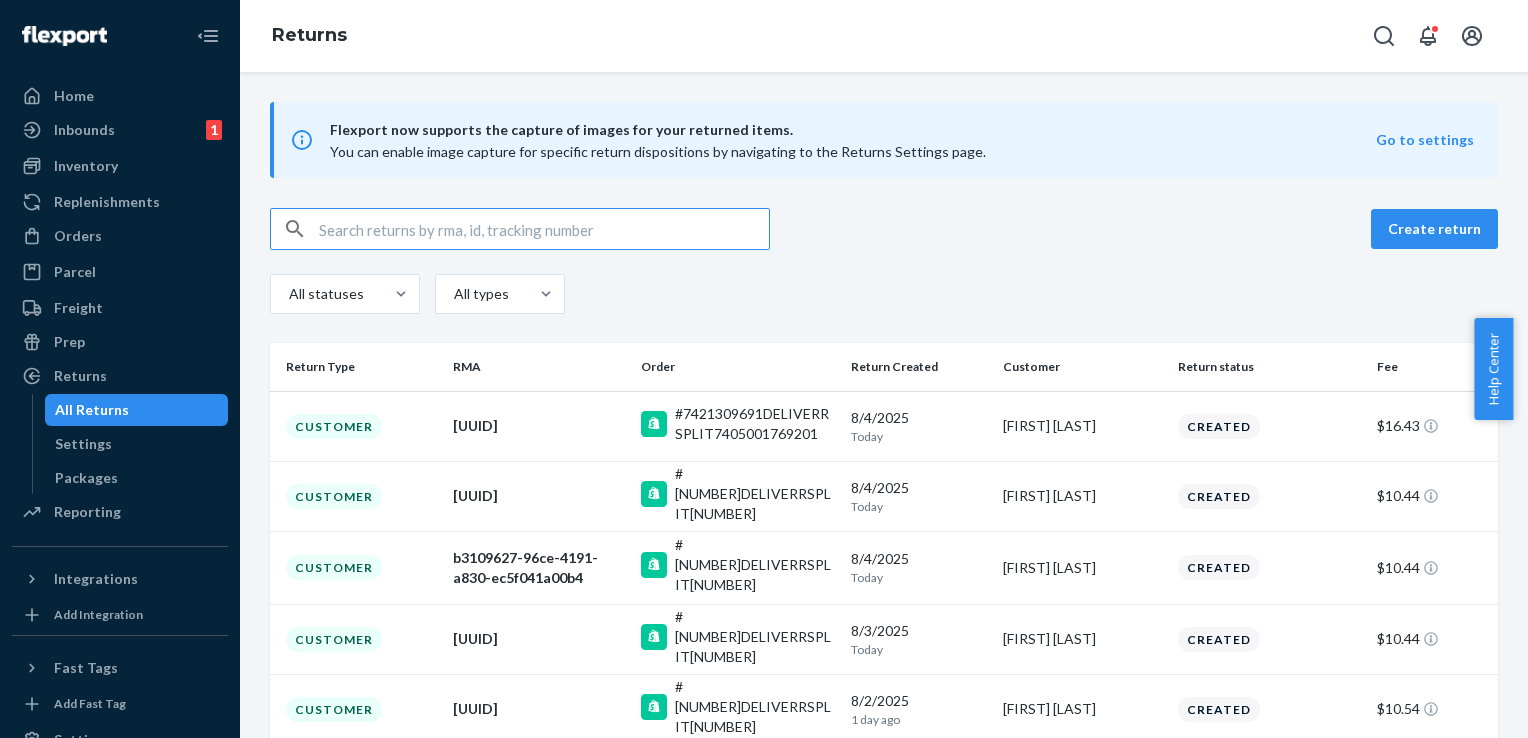 click on "Customer" at bounding box center (334, 426) 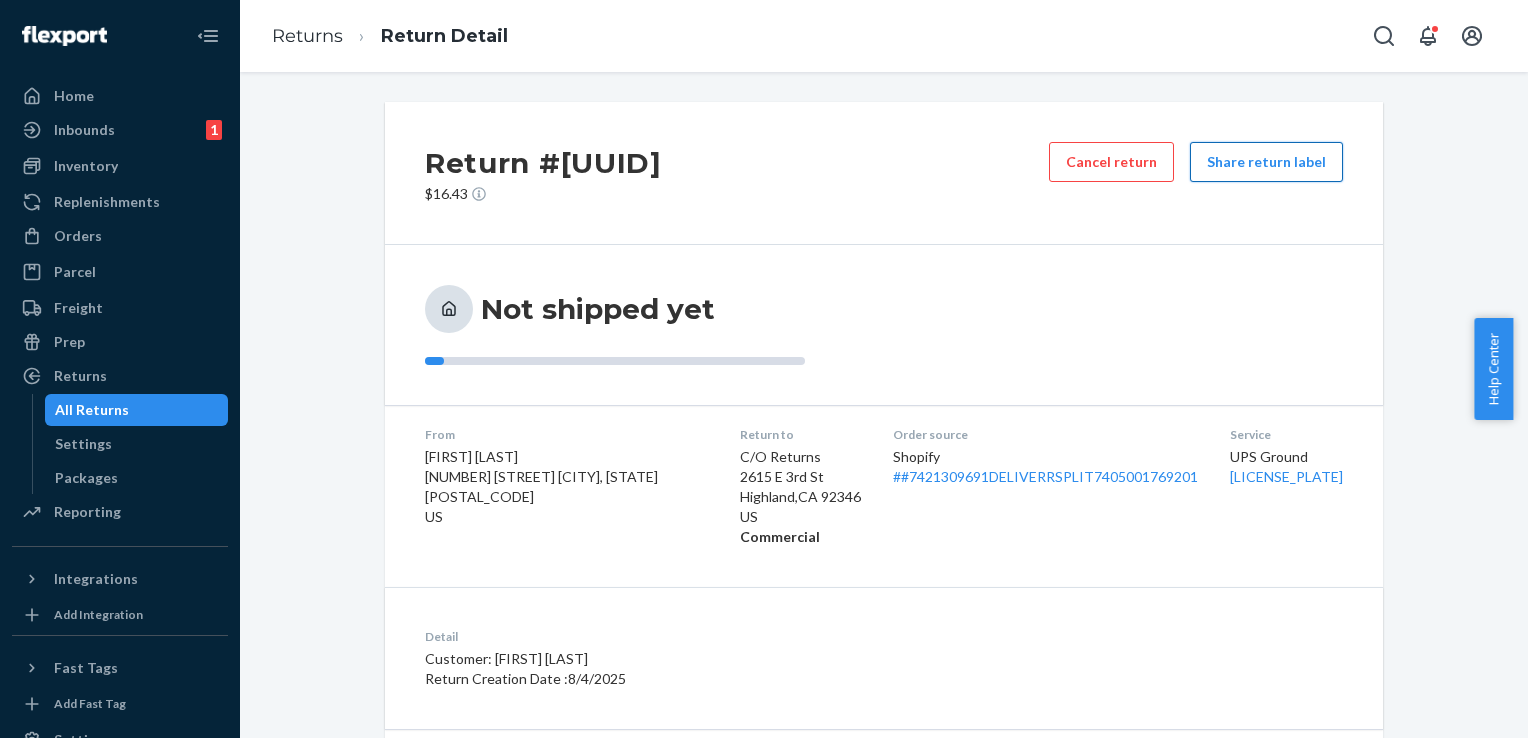 click on "Share return label" at bounding box center (1266, 162) 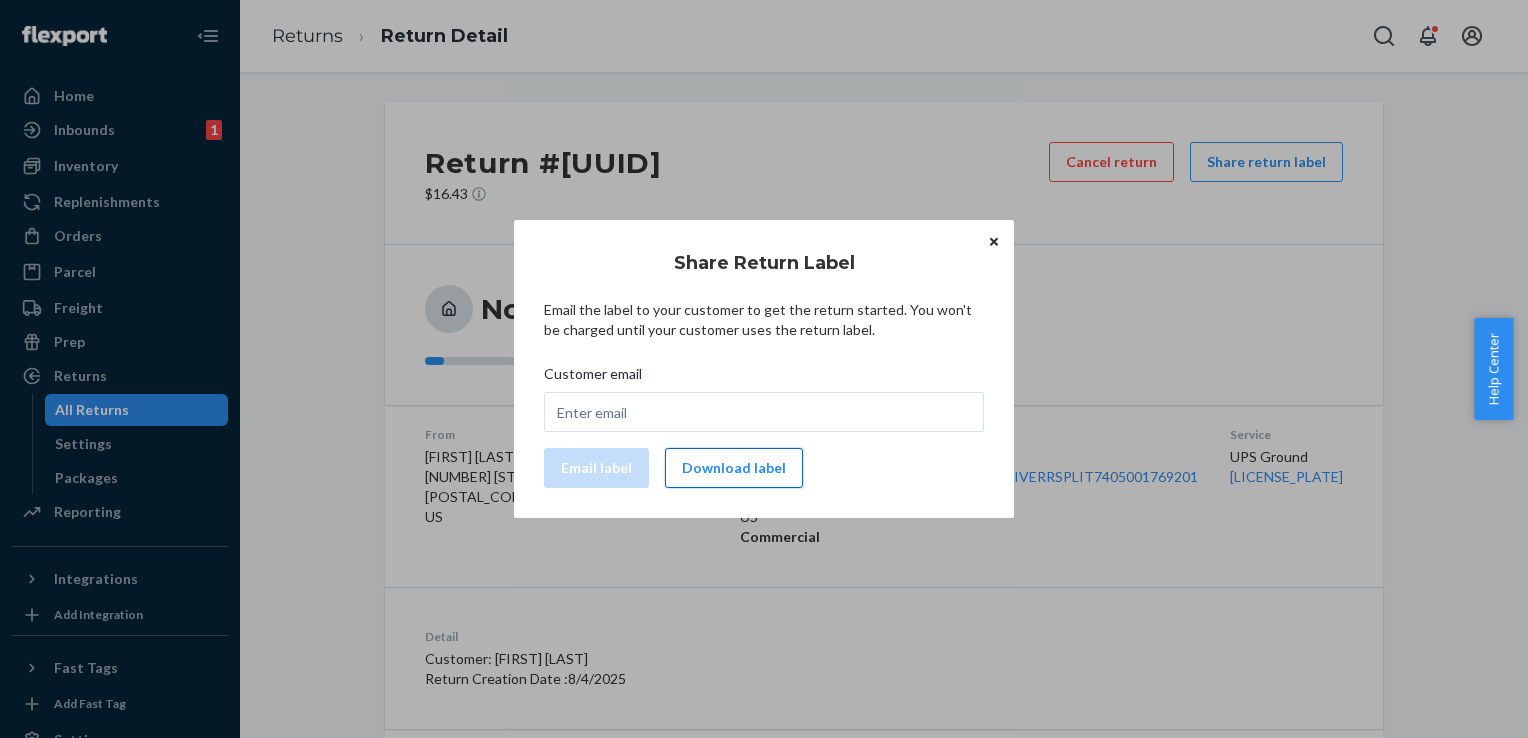 click on "Download label" at bounding box center (734, 468) 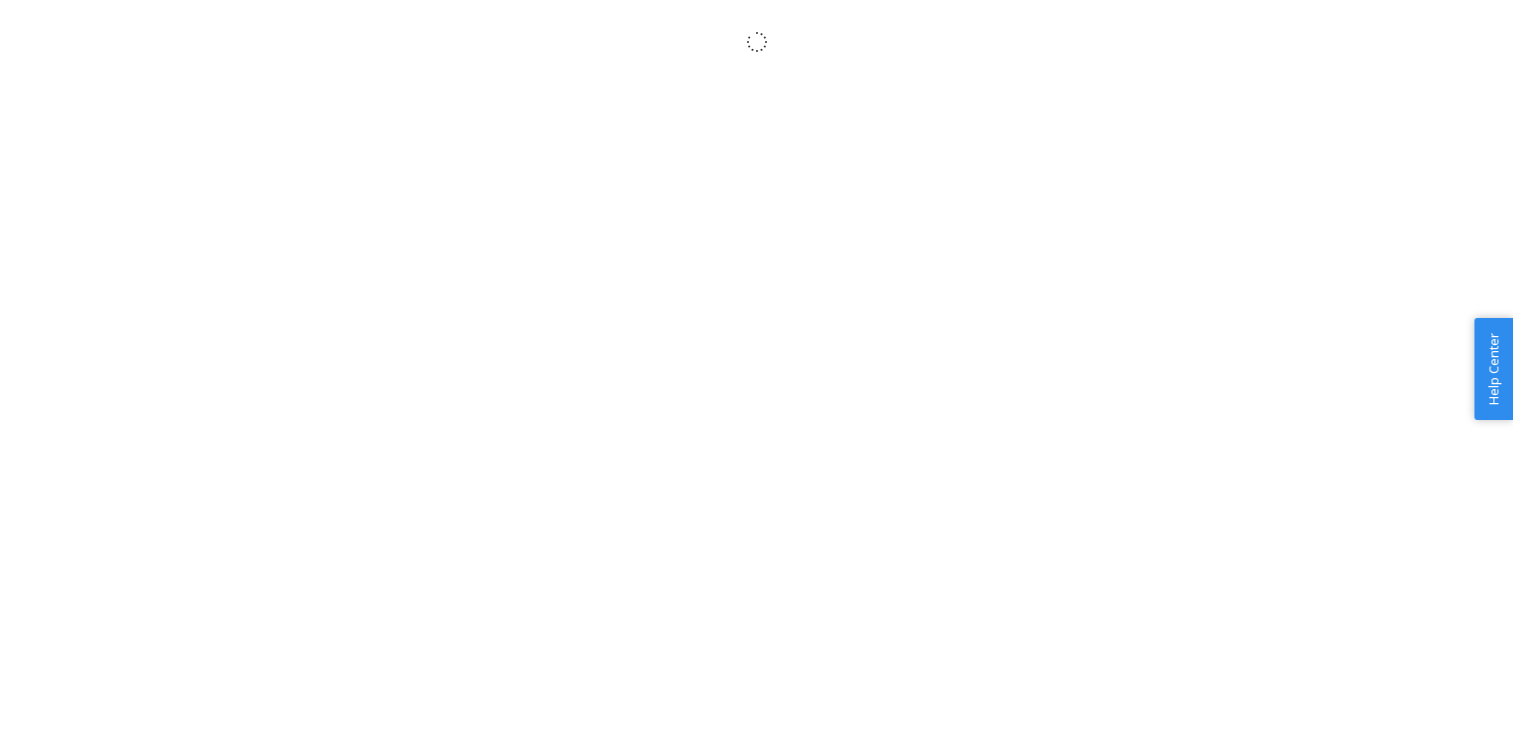 scroll, scrollTop: 0, scrollLeft: 0, axis: both 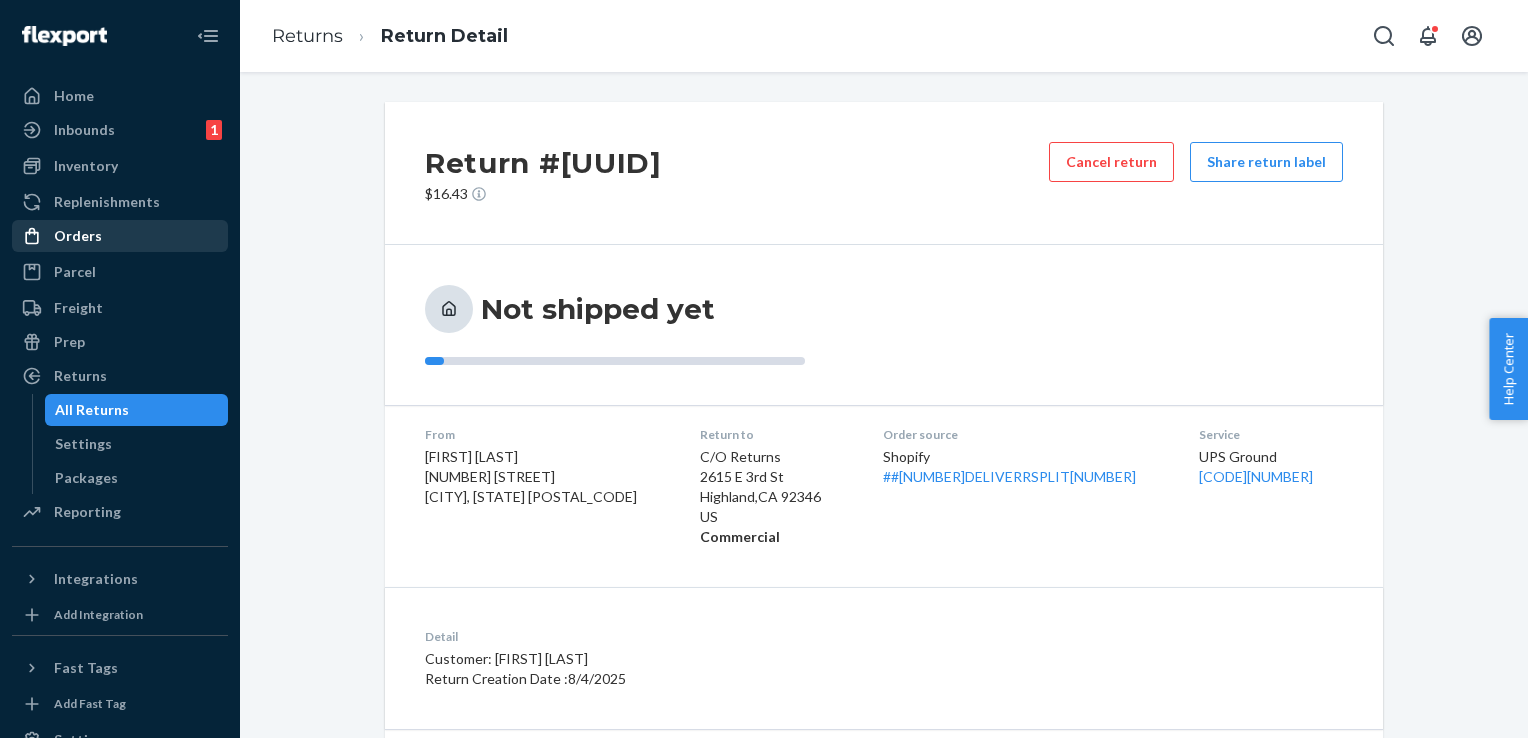 click on "Orders" at bounding box center [78, 236] 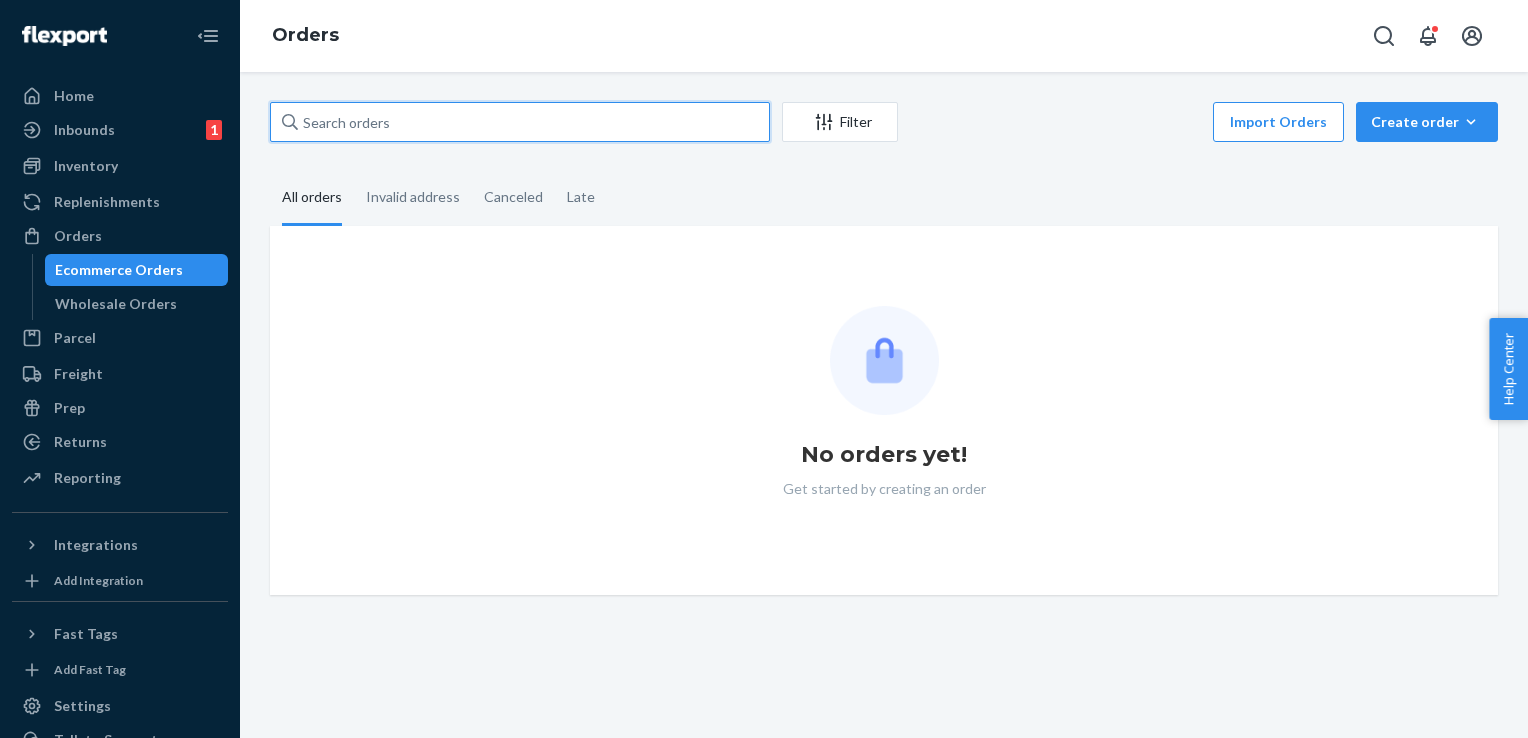 click at bounding box center [520, 122] 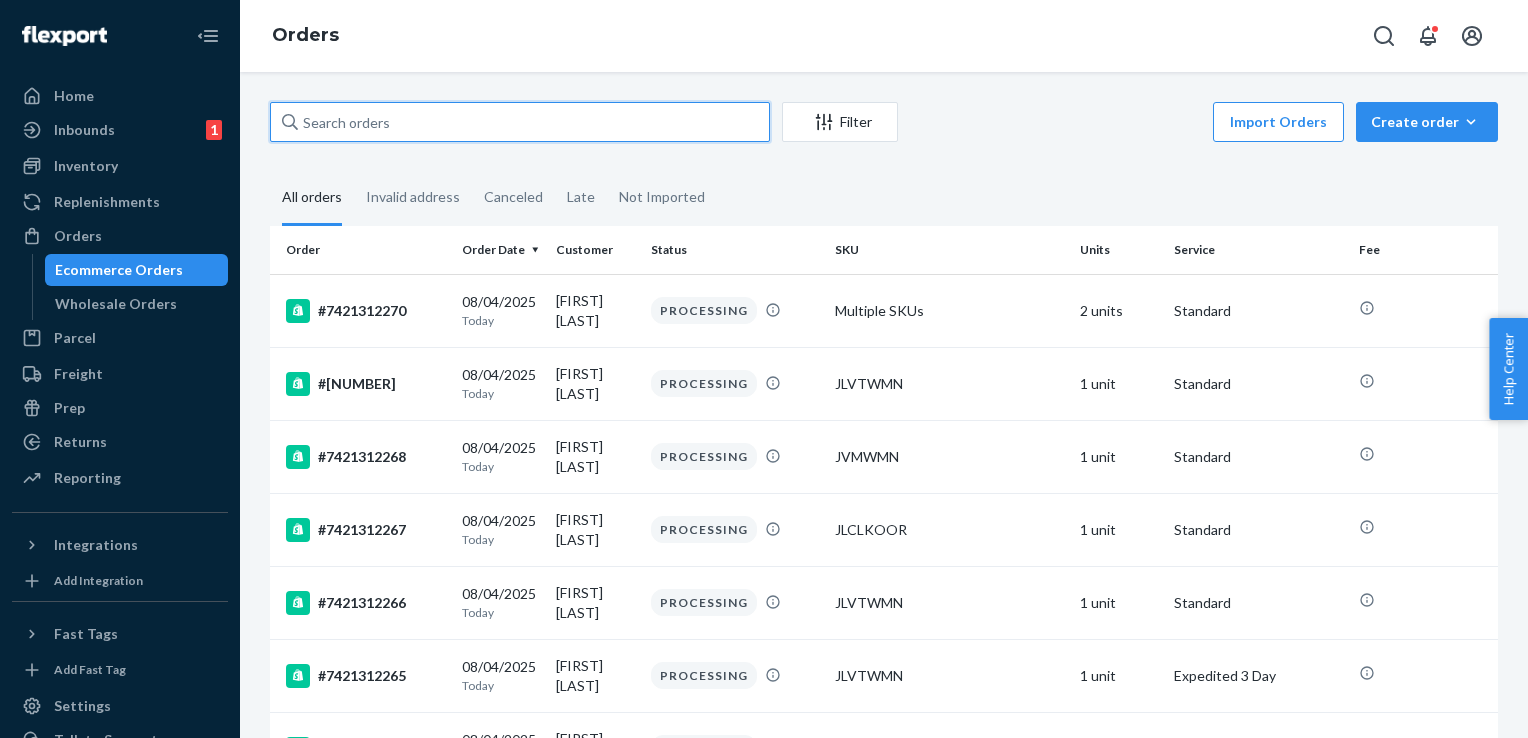 paste on "#7421310077" 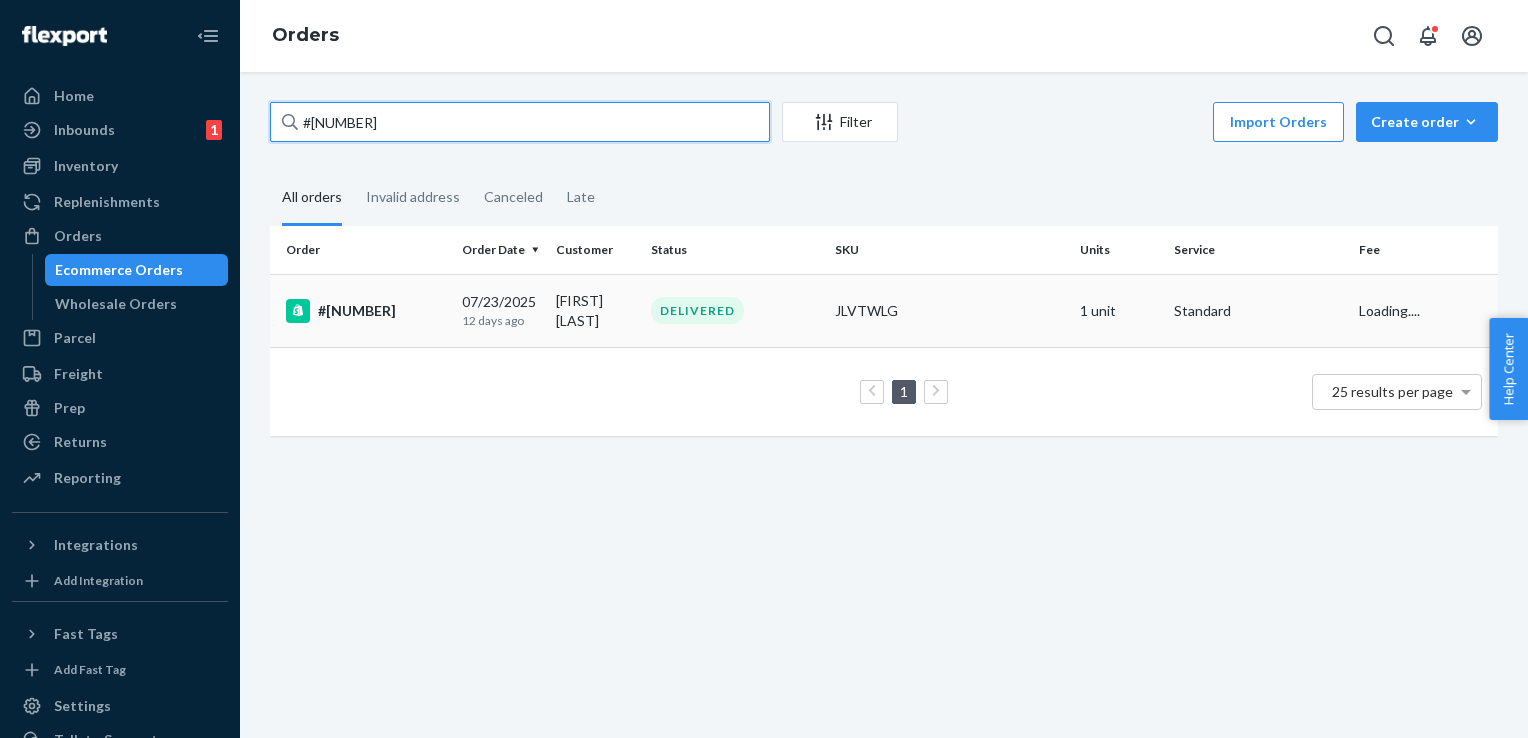 type on "#7421310077" 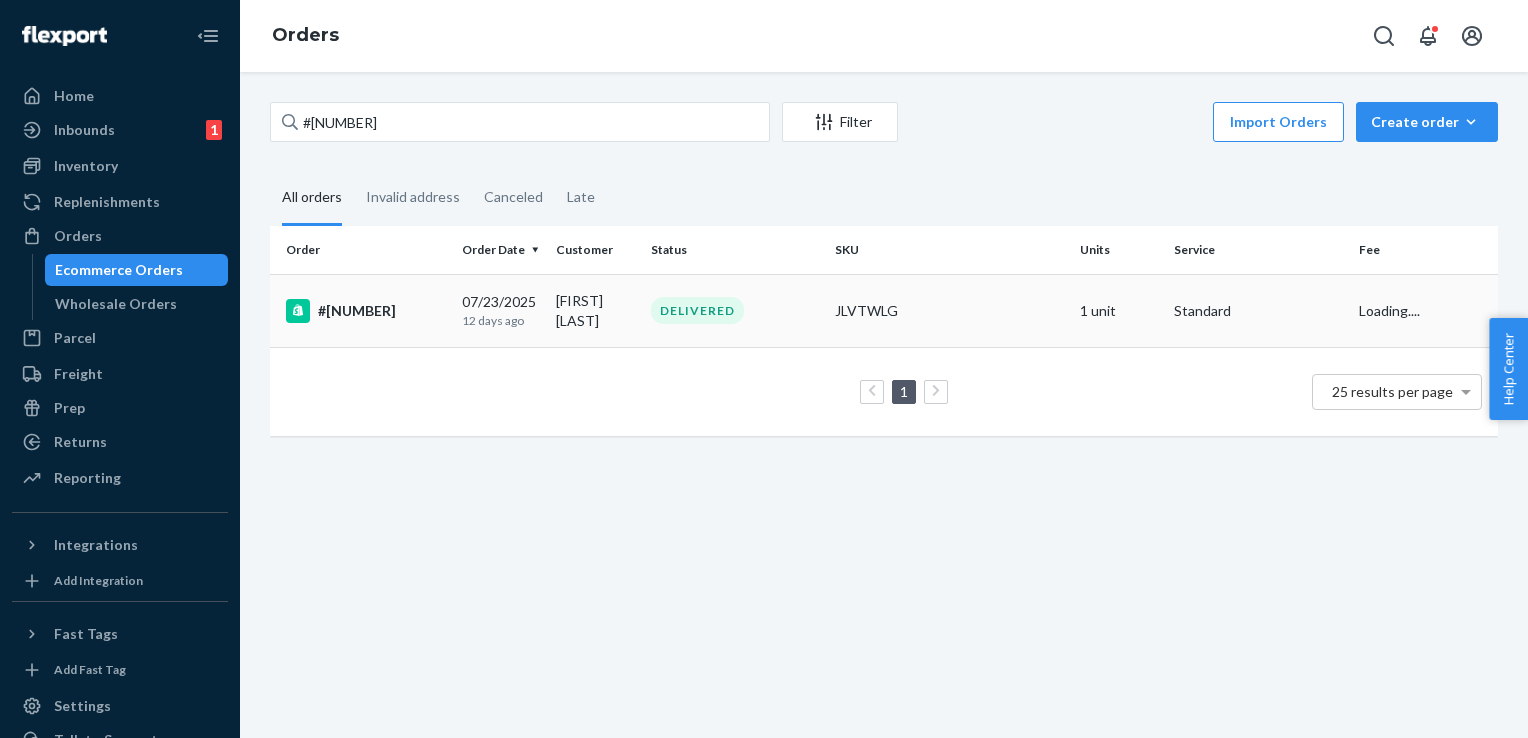 click on "#7421310077" at bounding box center (366, 311) 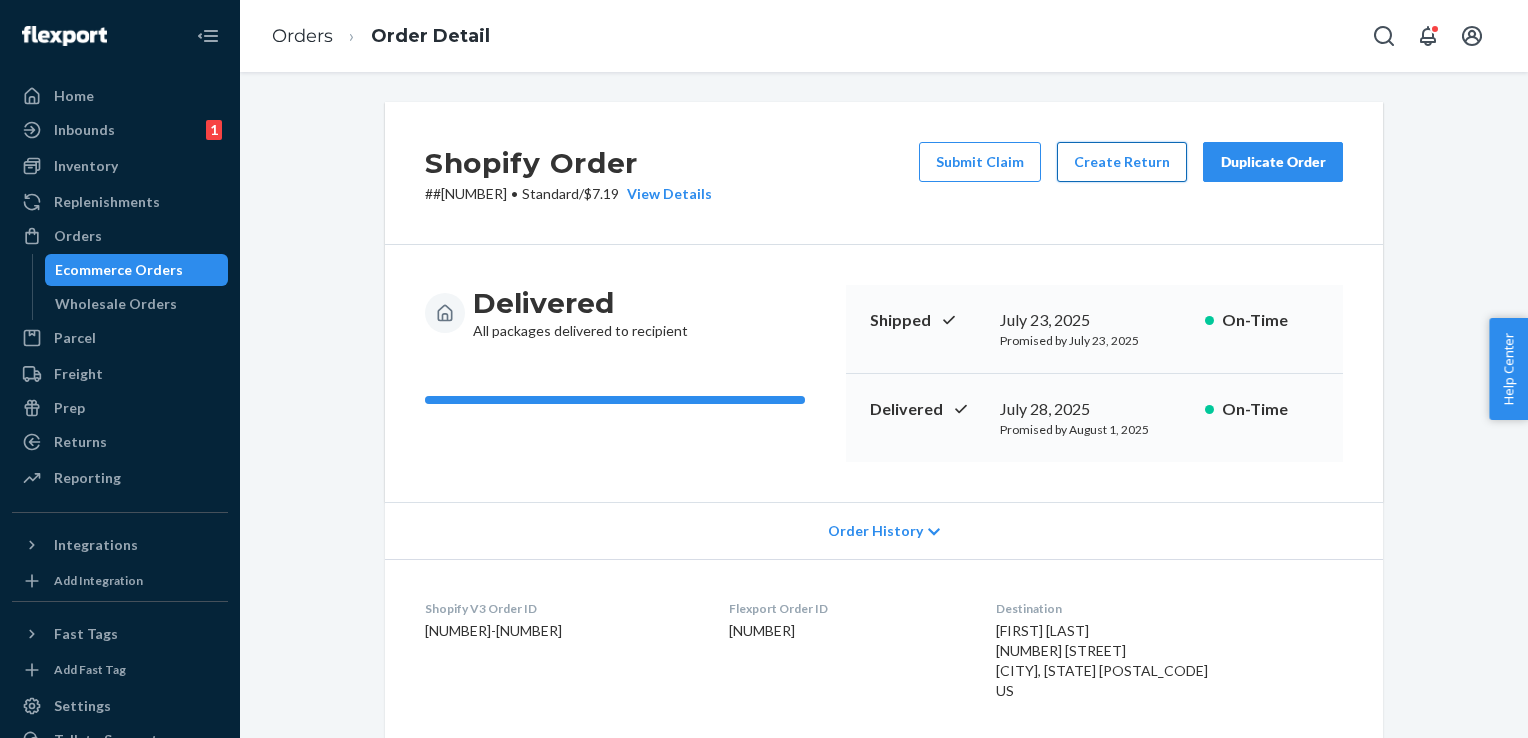 click on "Create Return" at bounding box center (1122, 162) 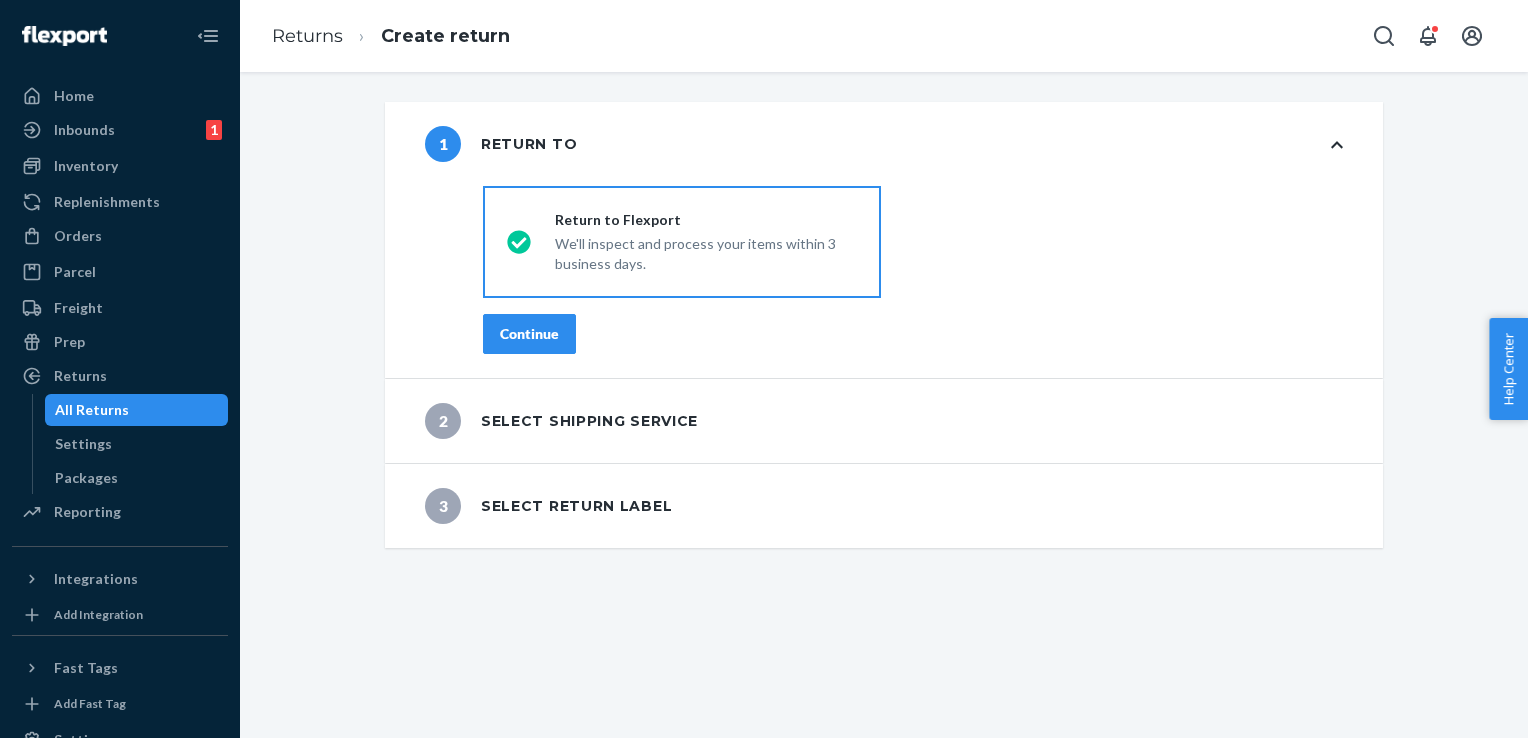 click on "Continue" at bounding box center (529, 334) 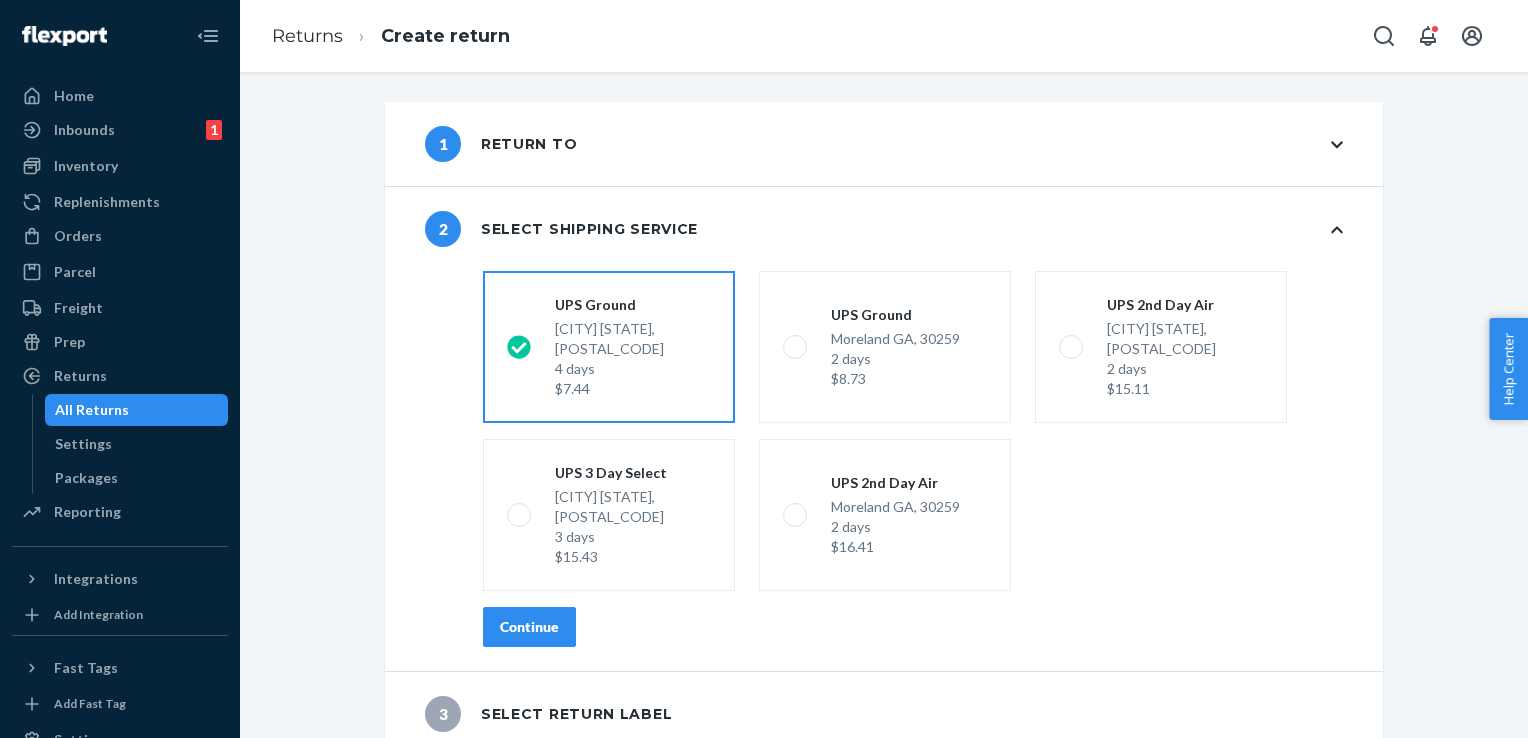 click on "Continue" at bounding box center (529, 627) 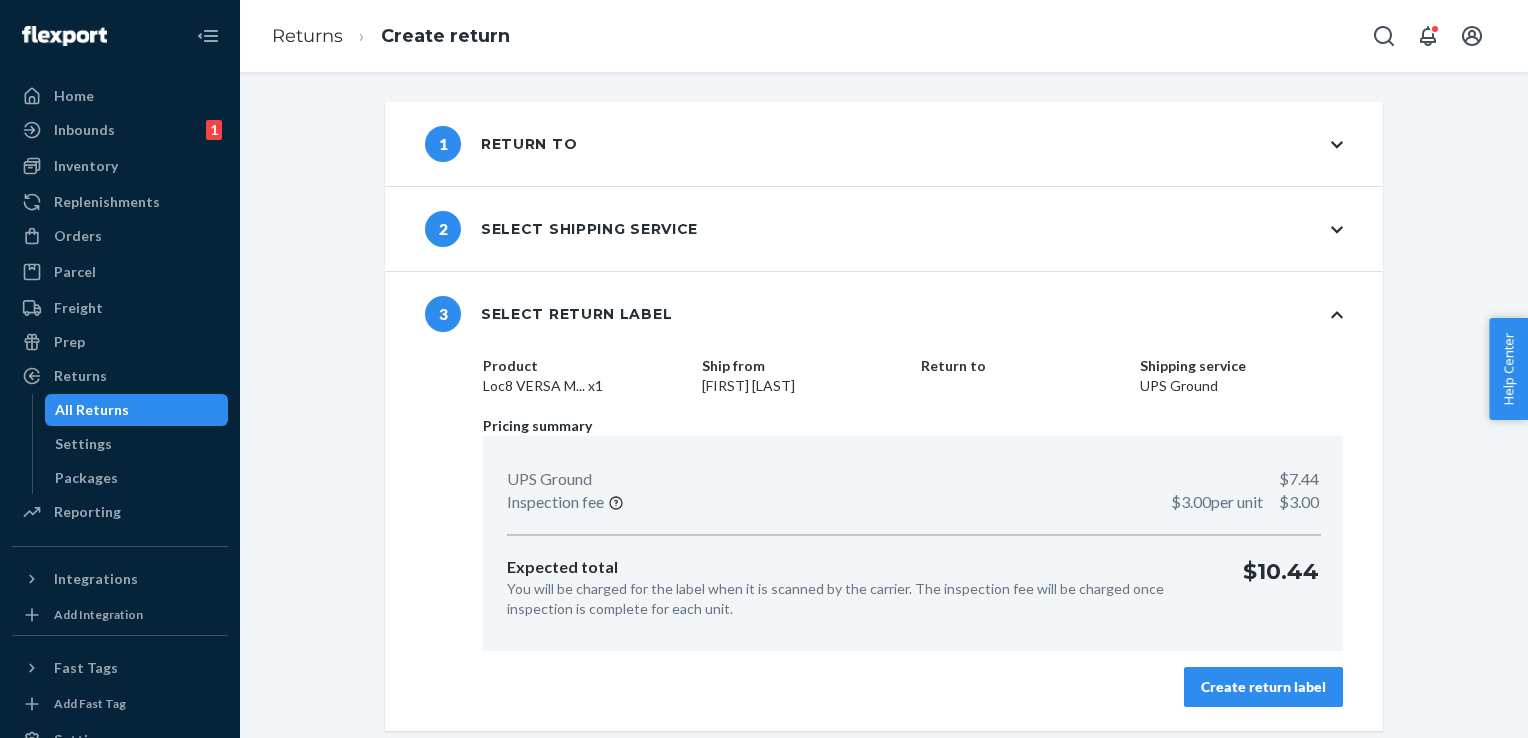 drag, startPoint x: 1256, startPoint y: 682, endPoint x: 1179, endPoint y: 666, distance: 78.64477 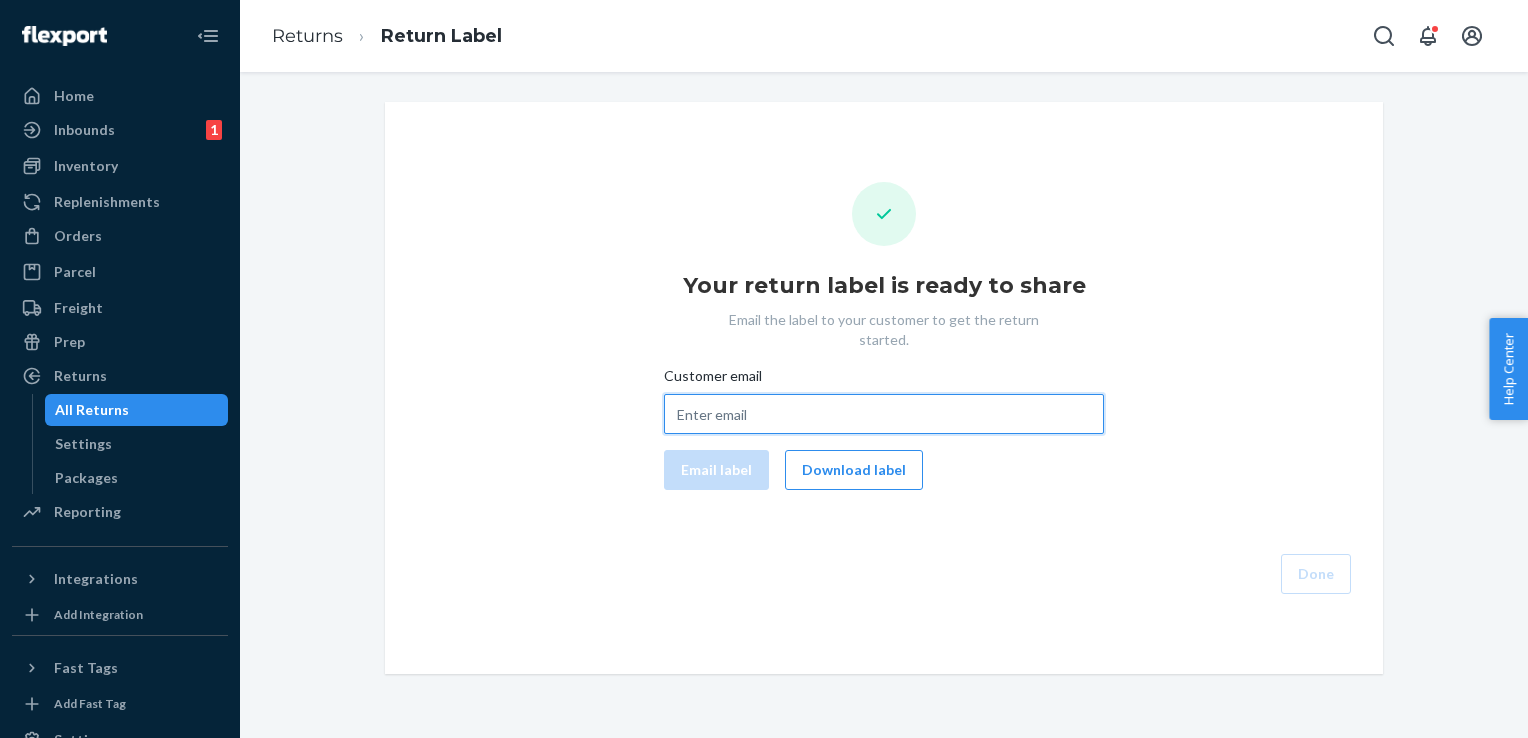 click on "Customer email" at bounding box center (884, 414) 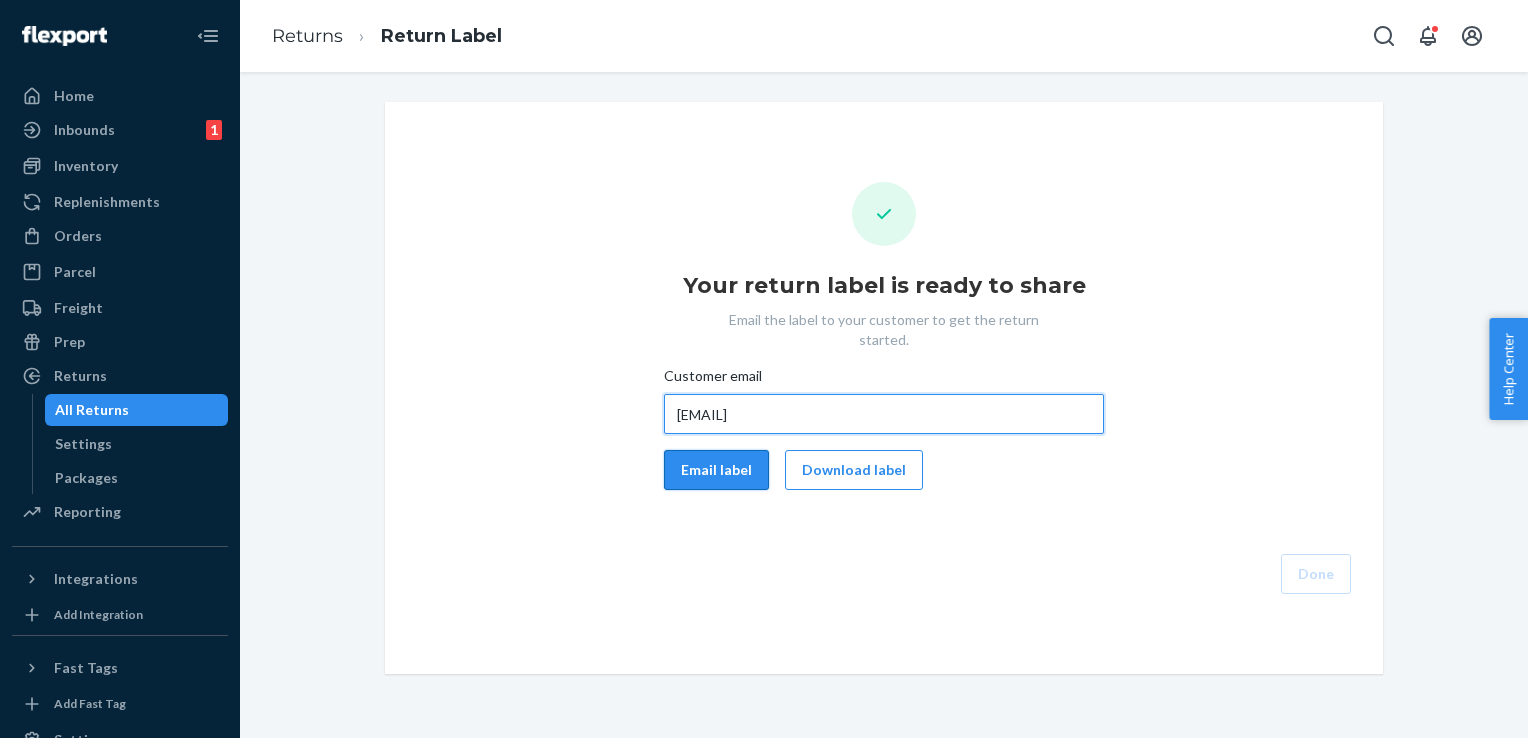 type on "drvikmehta@gmail.com" 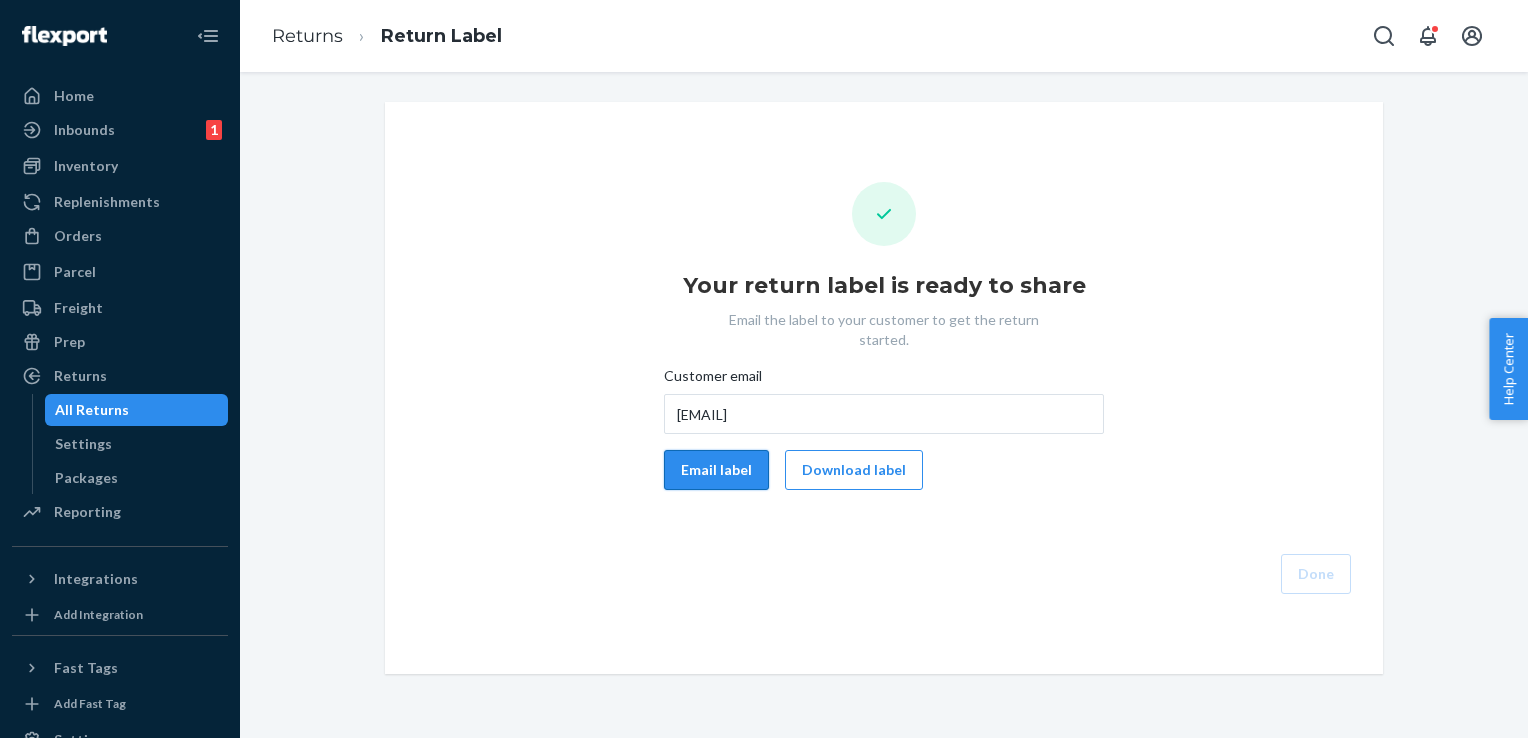 click on "Email label" at bounding box center (716, 470) 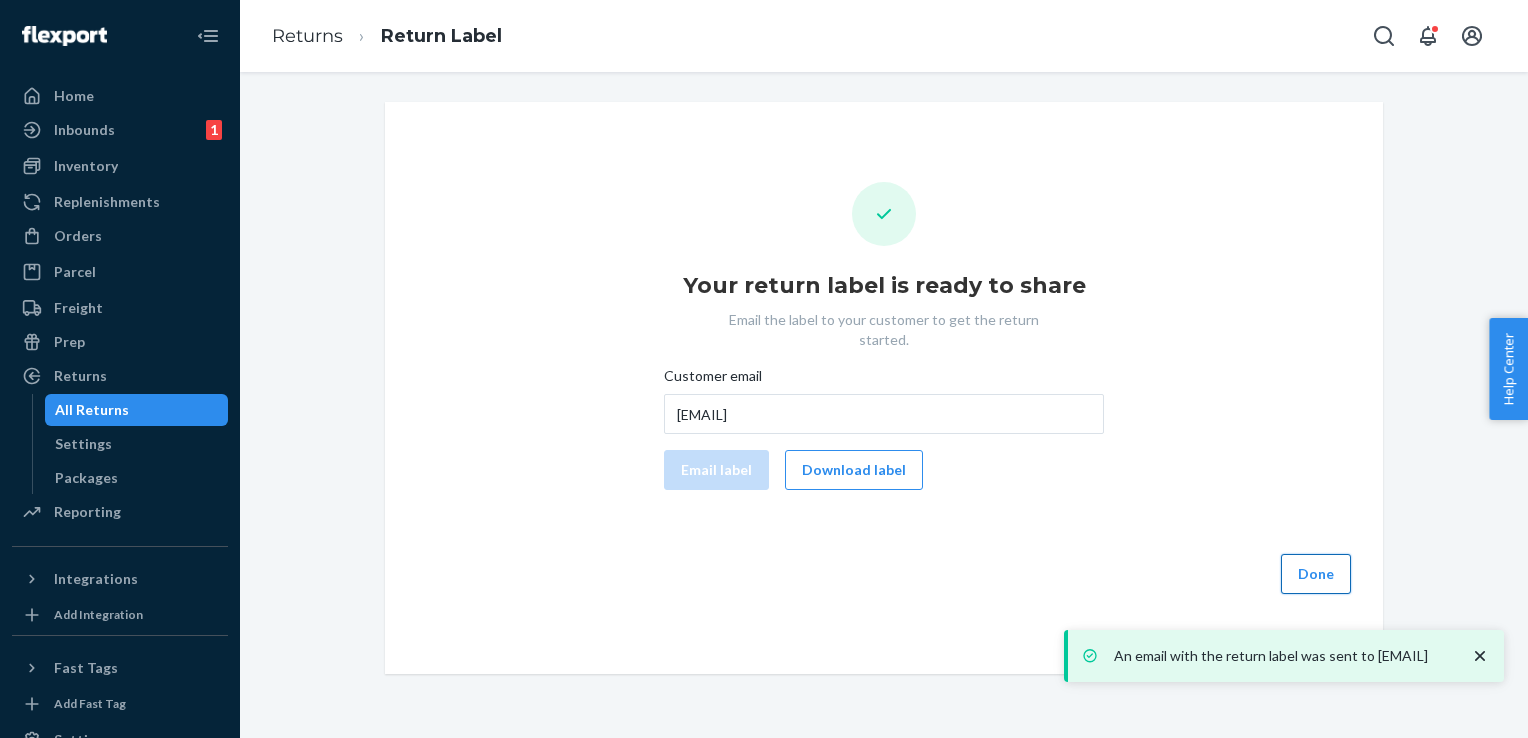 click on "Done" at bounding box center [1316, 574] 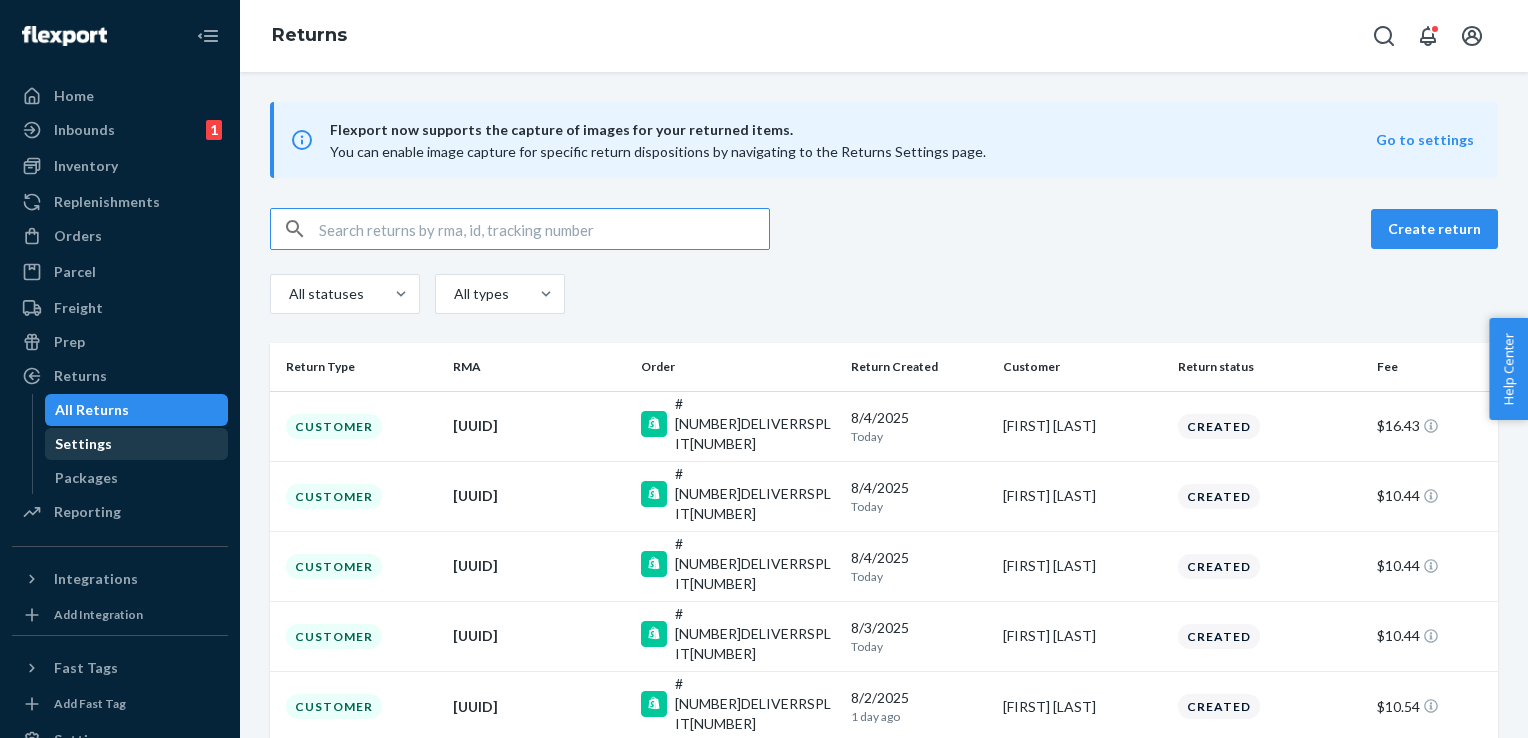 click on "Settings" at bounding box center (83, 444) 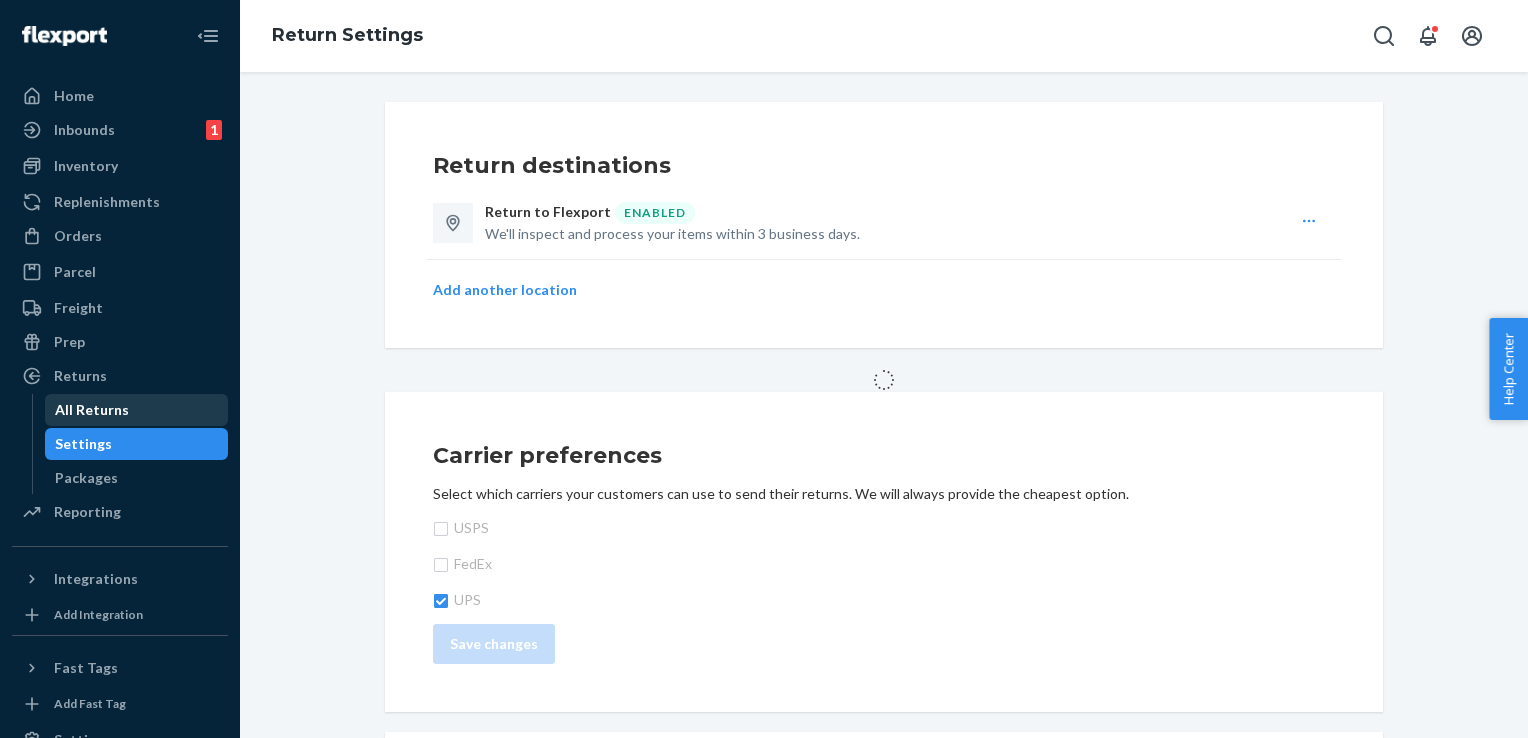 click on "All Returns" at bounding box center [92, 410] 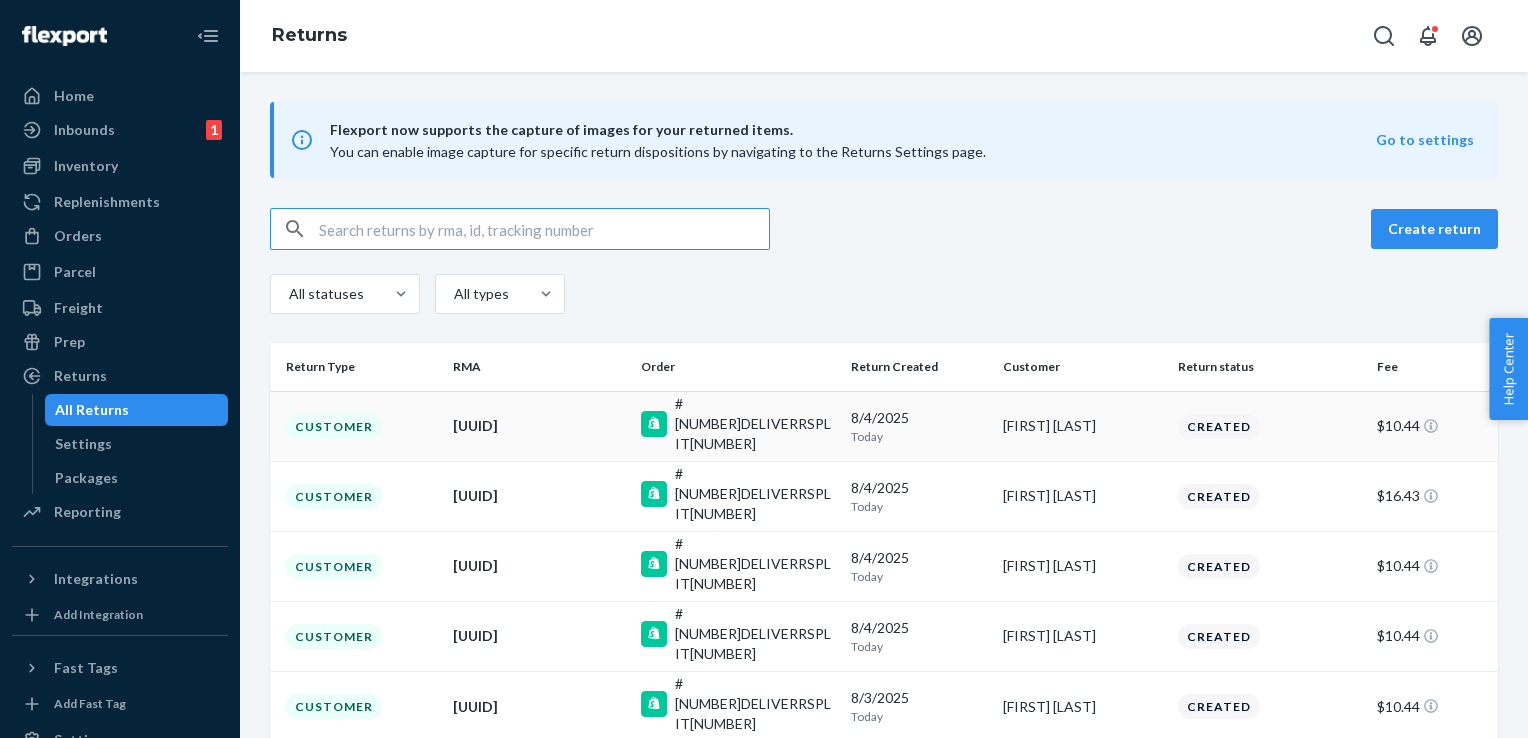 click on "Customer" at bounding box center [334, 426] 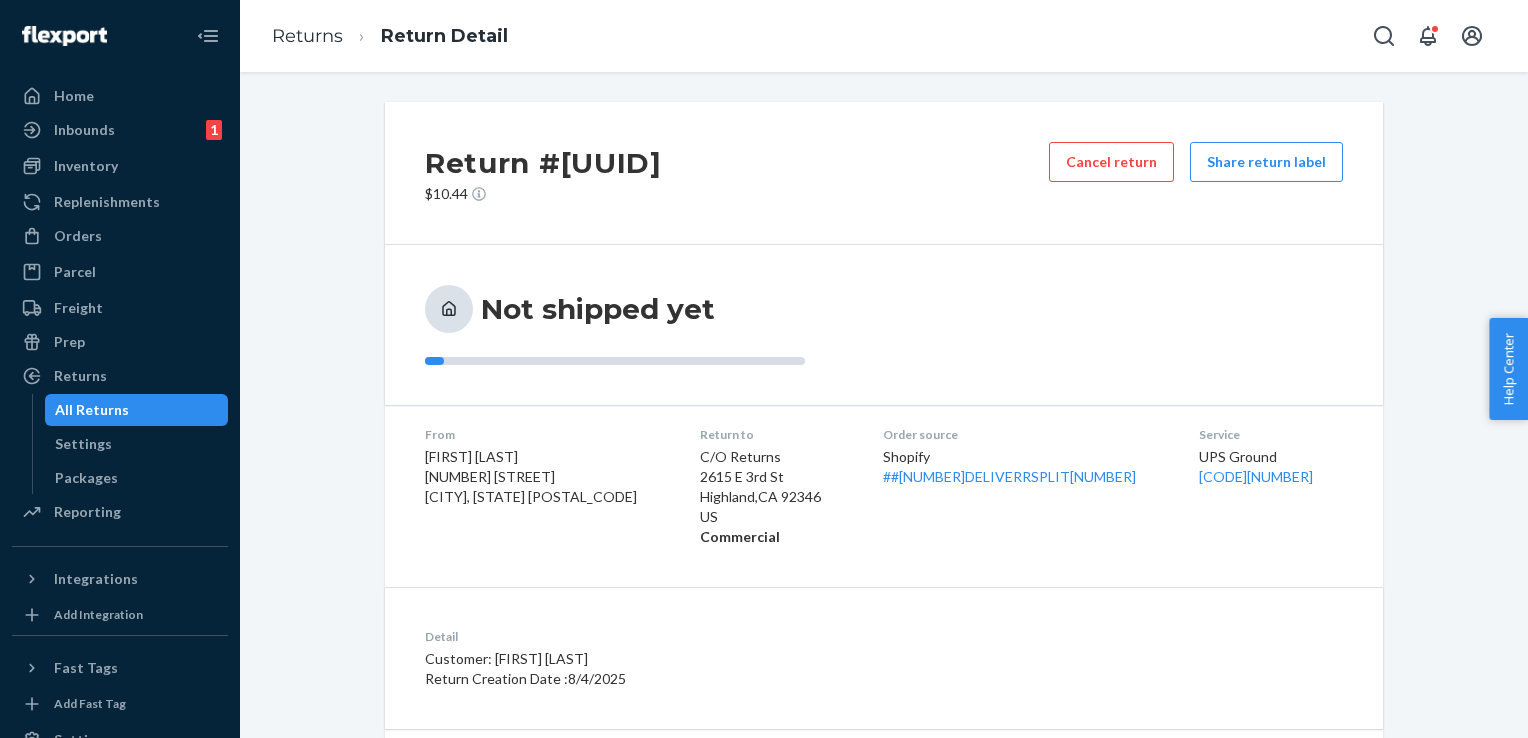 click on "Share return label" at bounding box center [1266, 162] 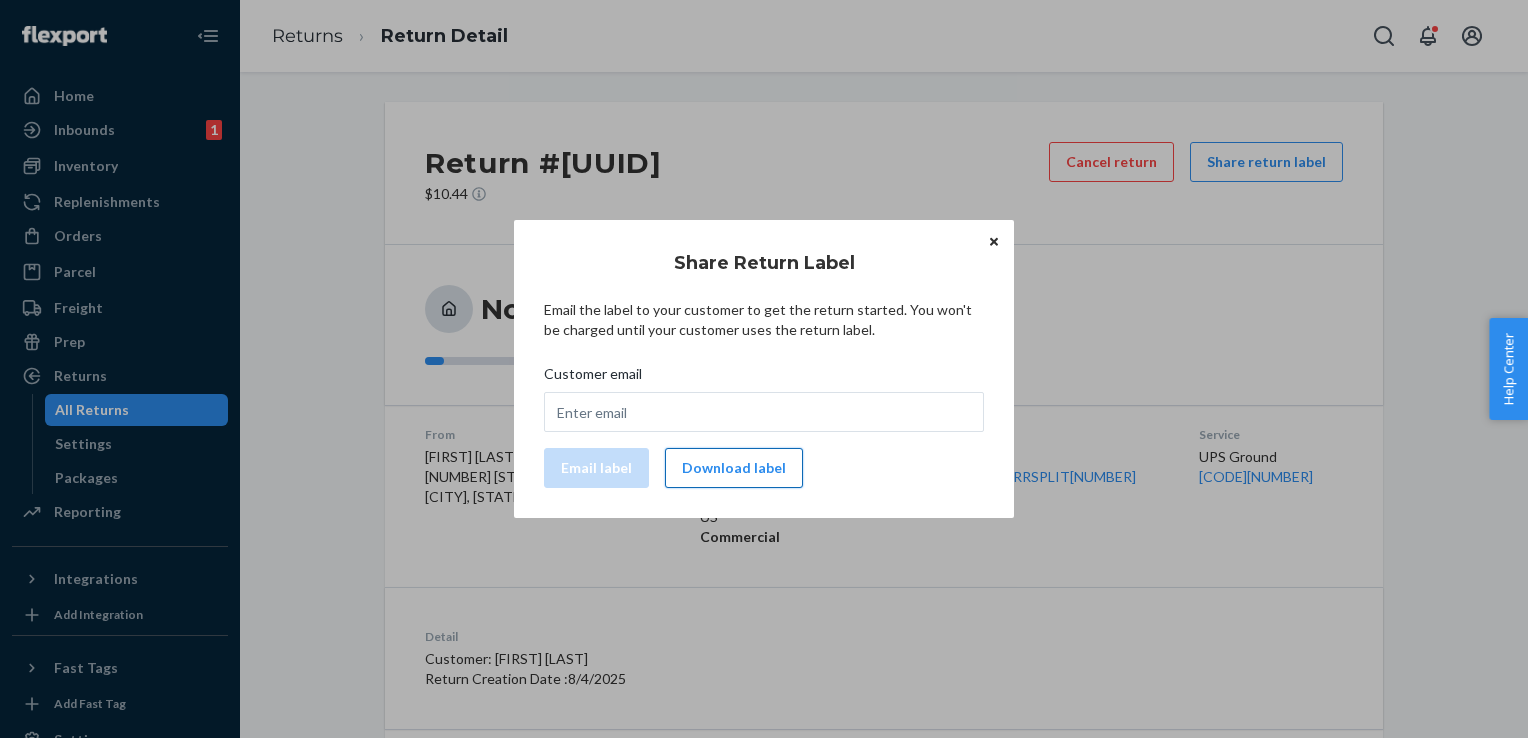 click on "Download label" at bounding box center [734, 468] 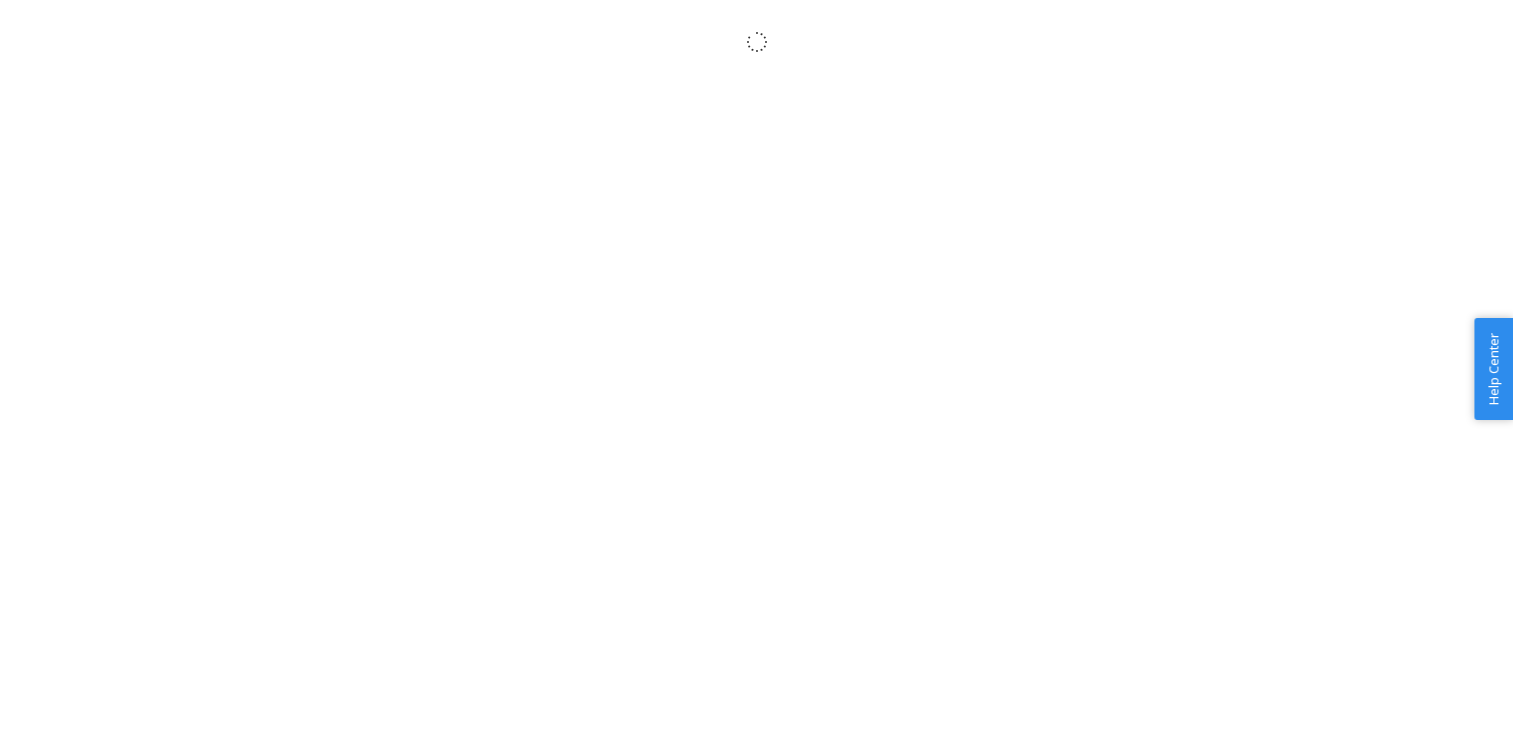 scroll, scrollTop: 0, scrollLeft: 0, axis: both 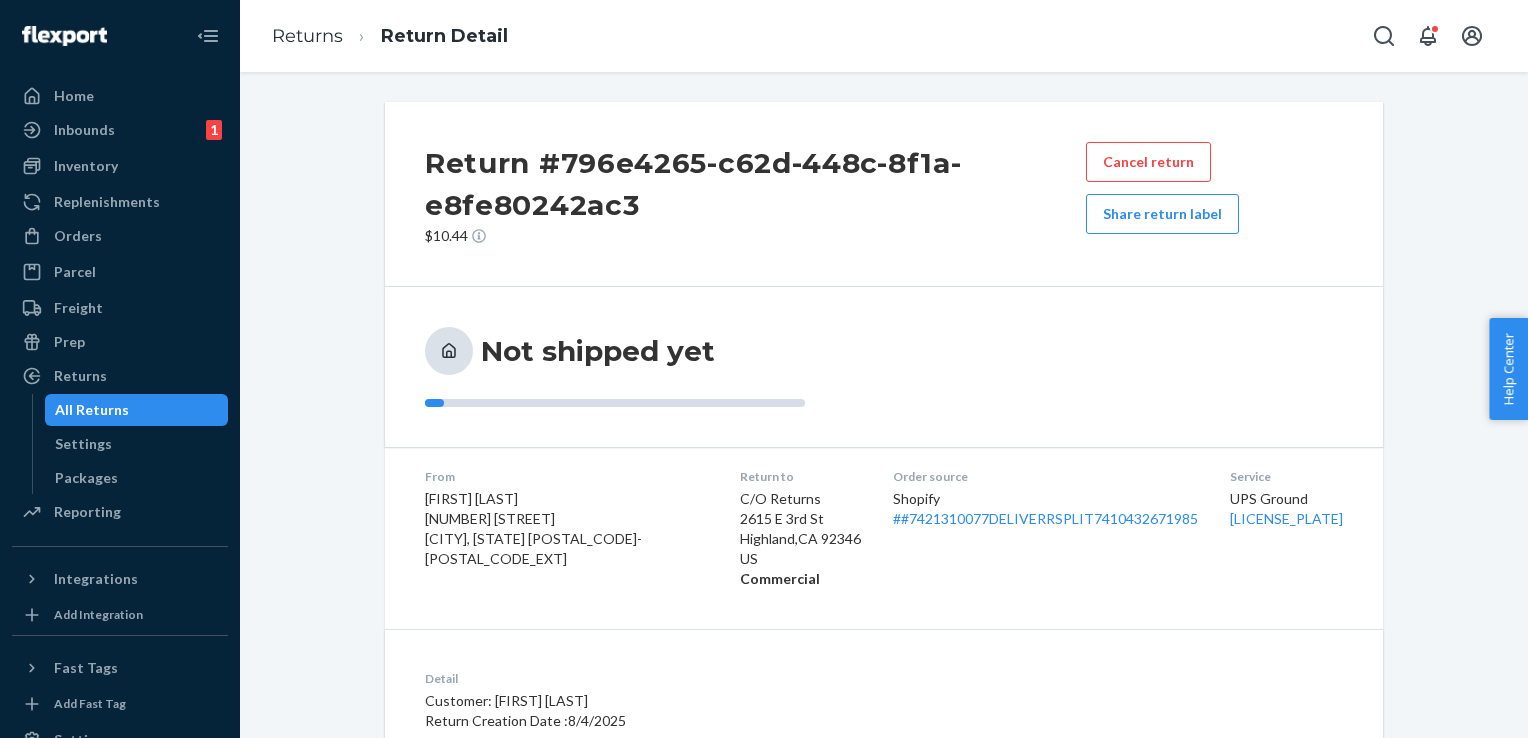 drag, startPoint x: 1144, startPoint y: 213, endPoint x: 1111, endPoint y: 215, distance: 33.06055 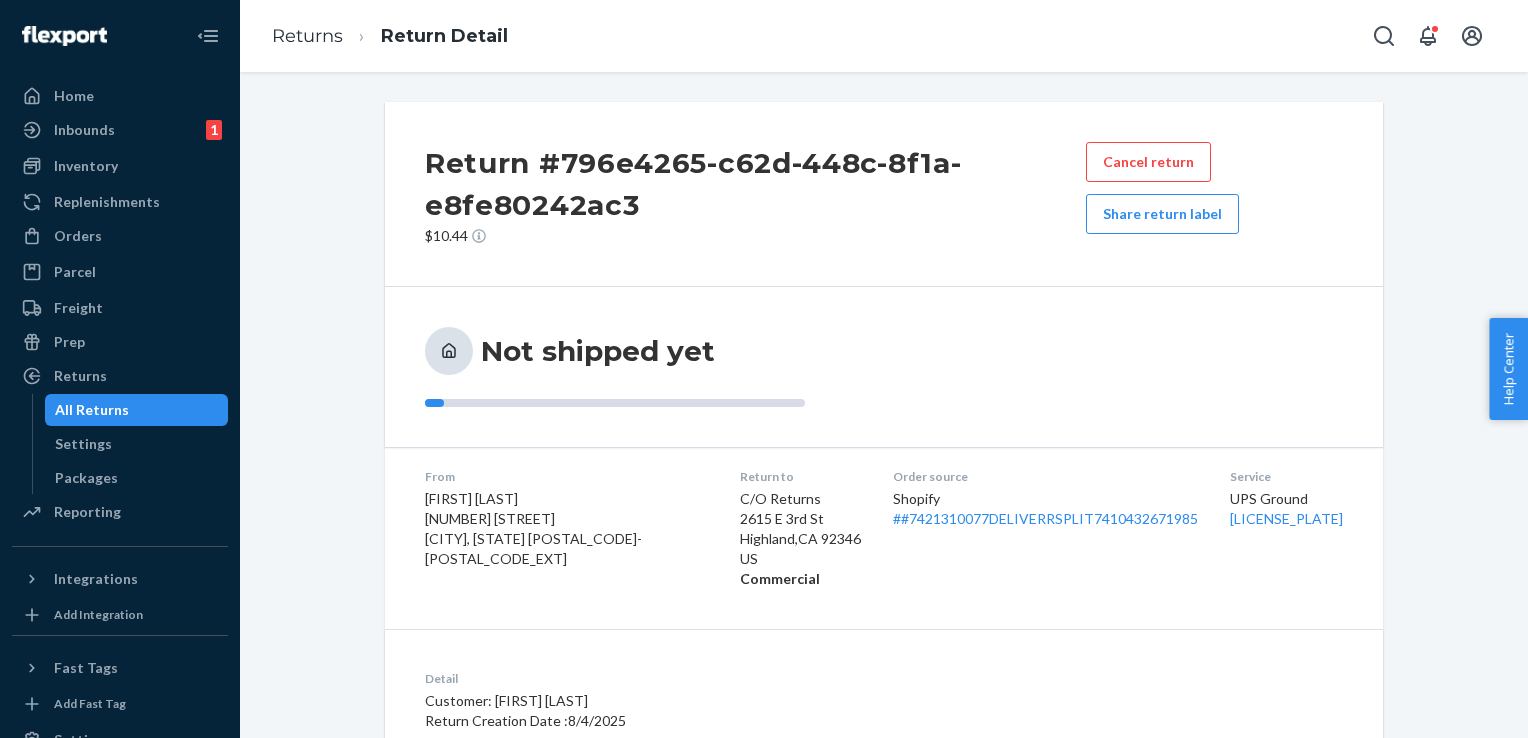 click on "Share return label" at bounding box center [1162, 214] 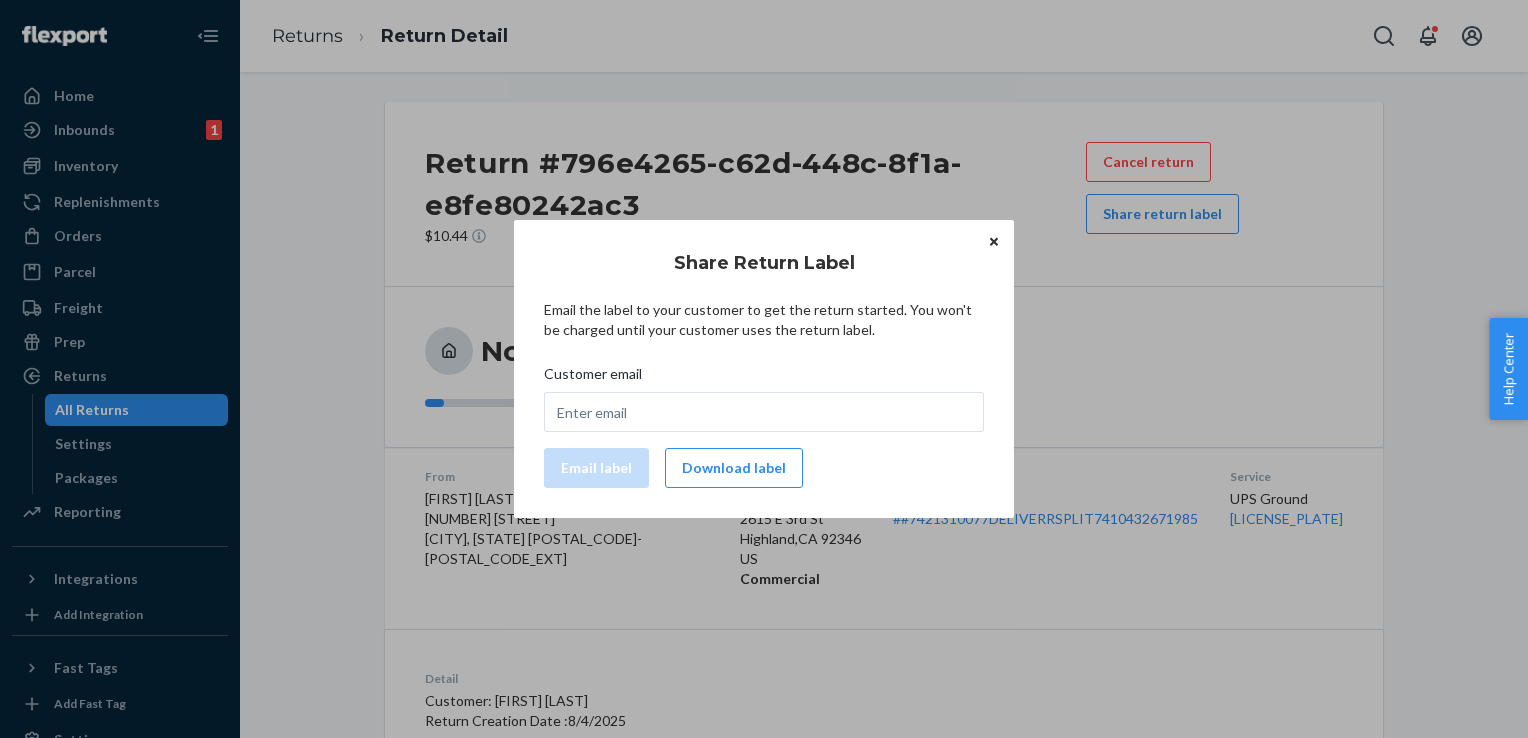 click 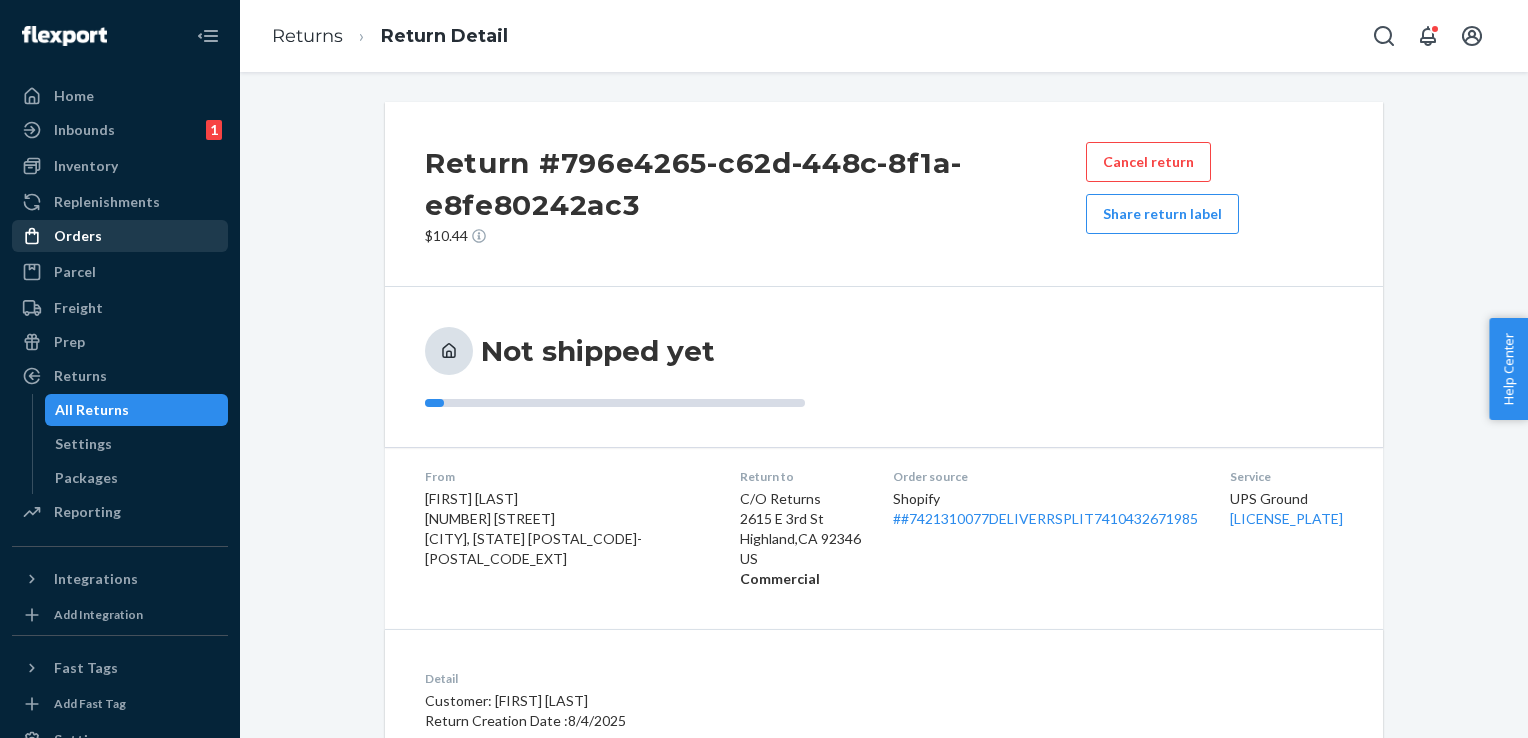 click on "Orders" at bounding box center [120, 236] 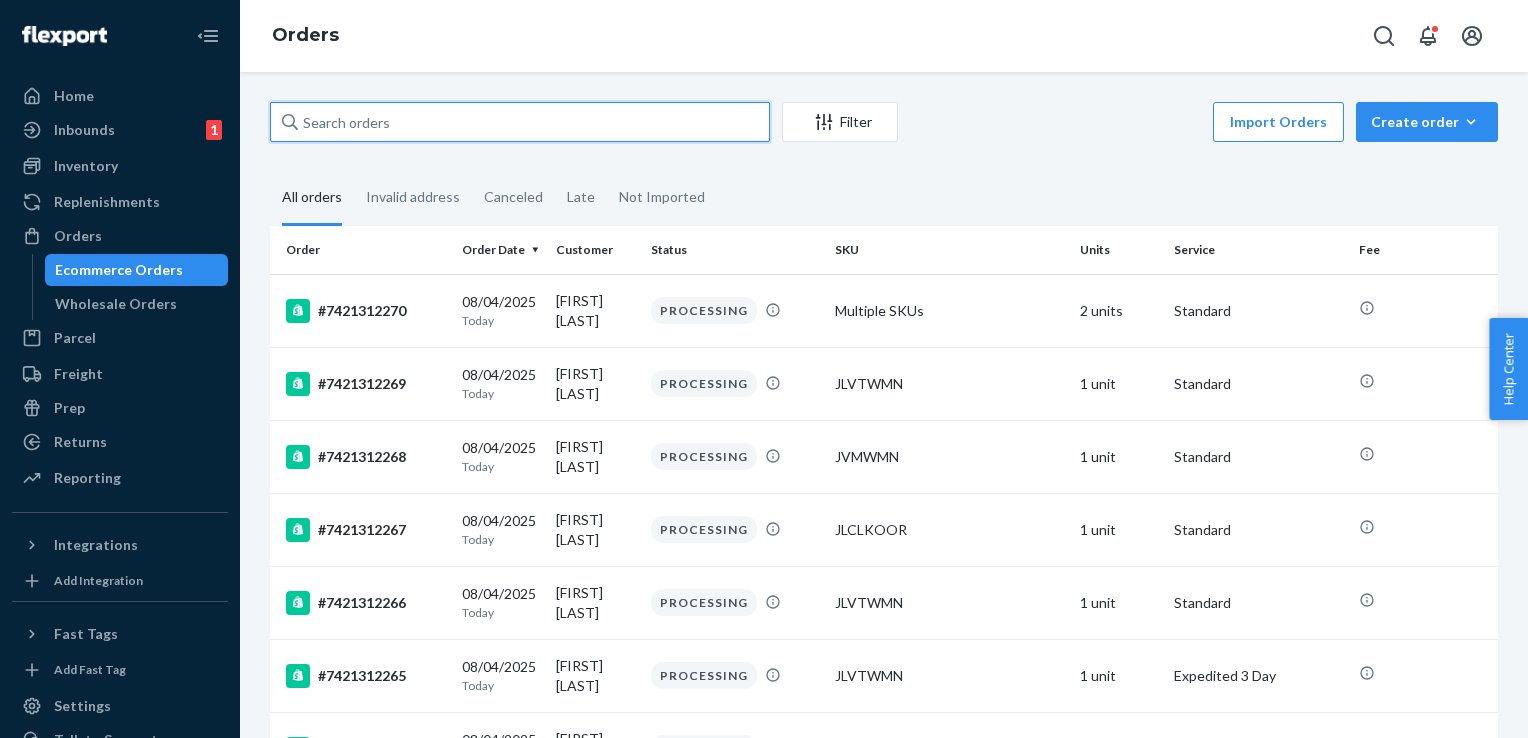 click at bounding box center (520, 122) 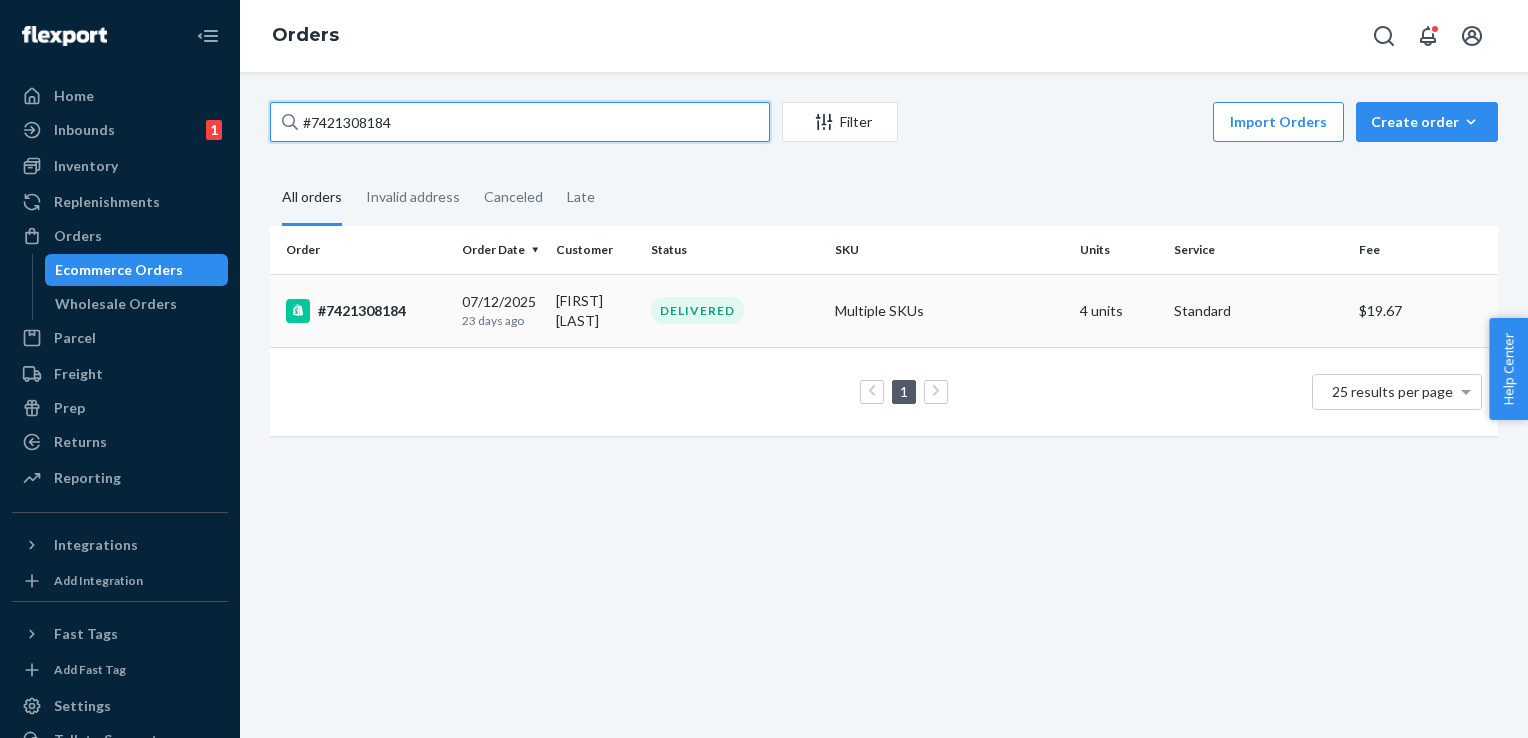 type on "#7421308184" 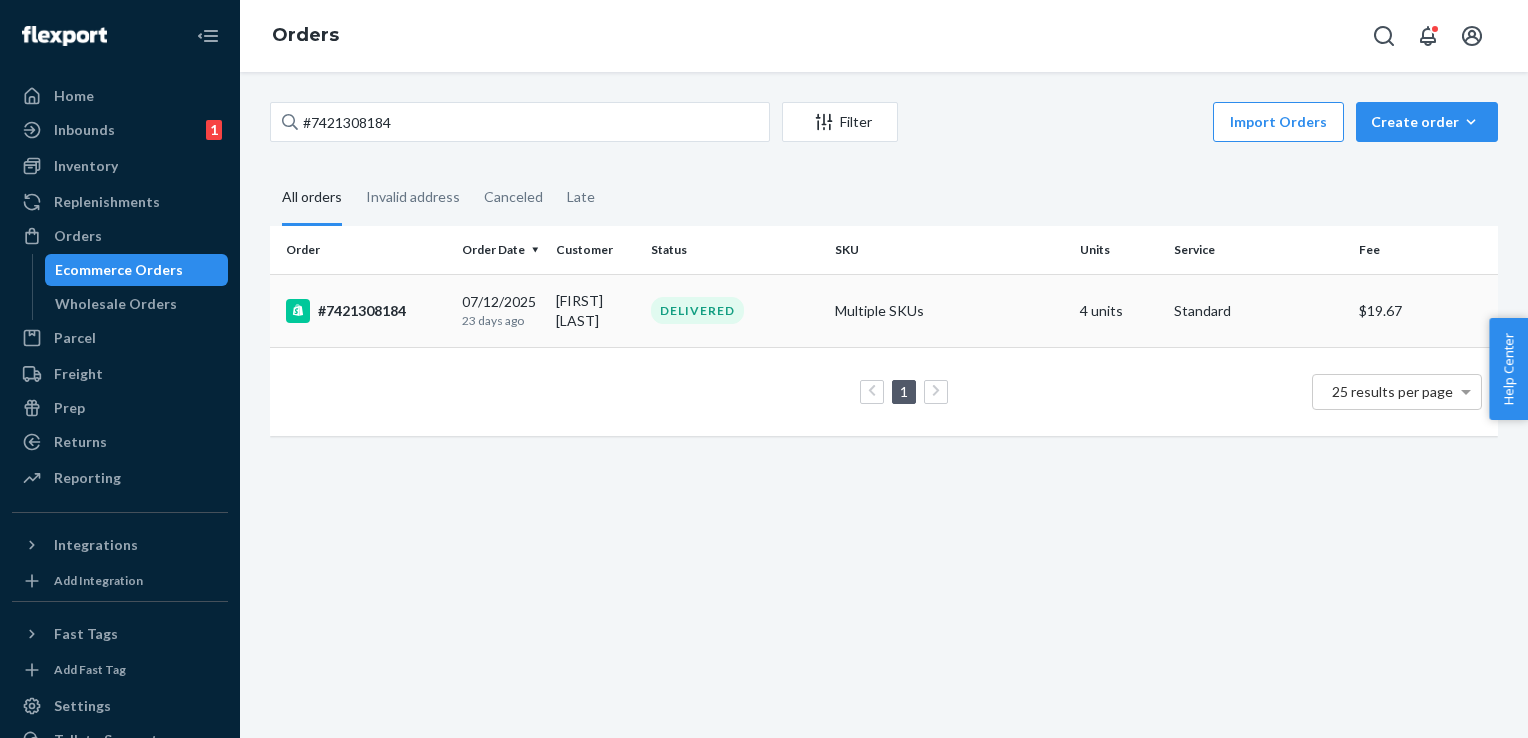 click on "#7421308184" at bounding box center [366, 311] 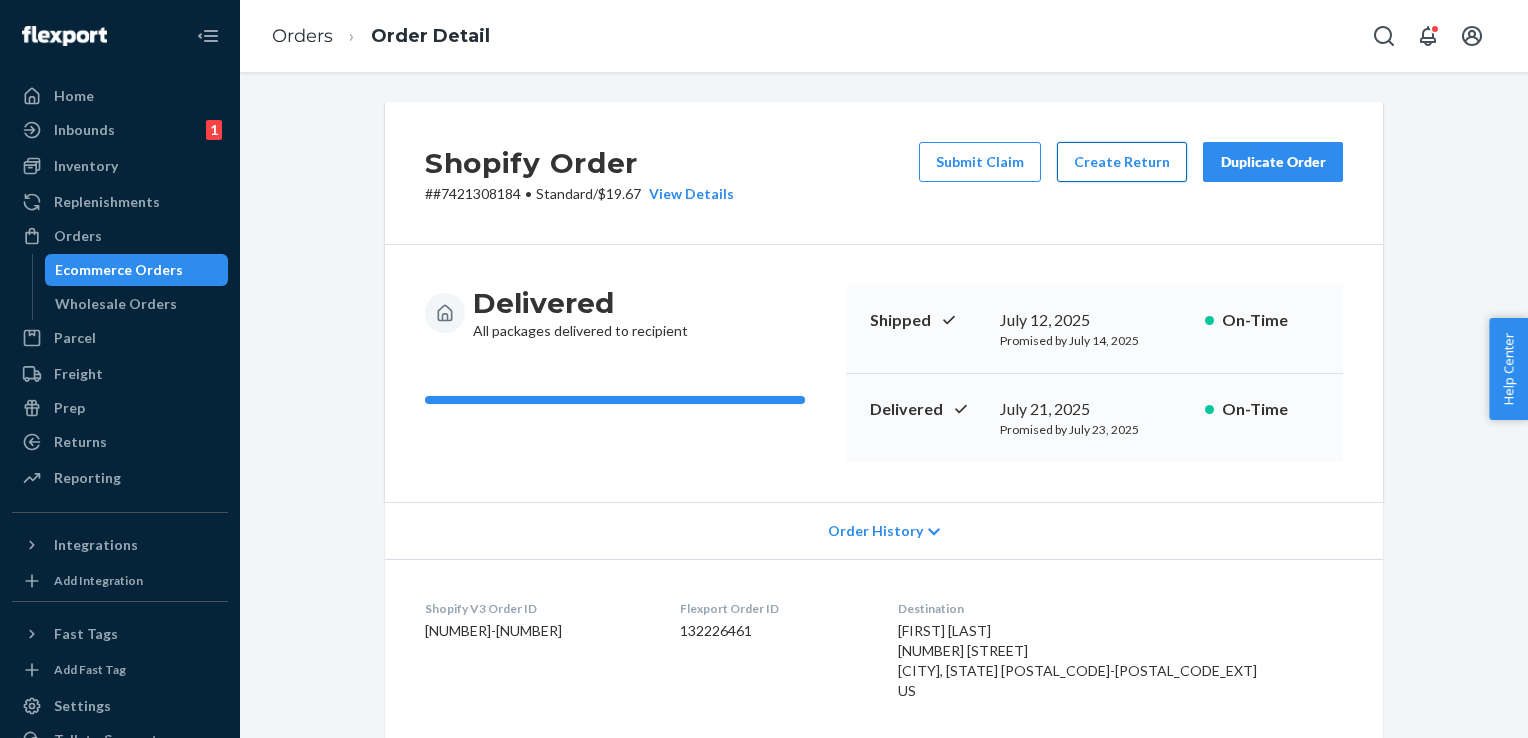 click on "Create Return" at bounding box center [1122, 162] 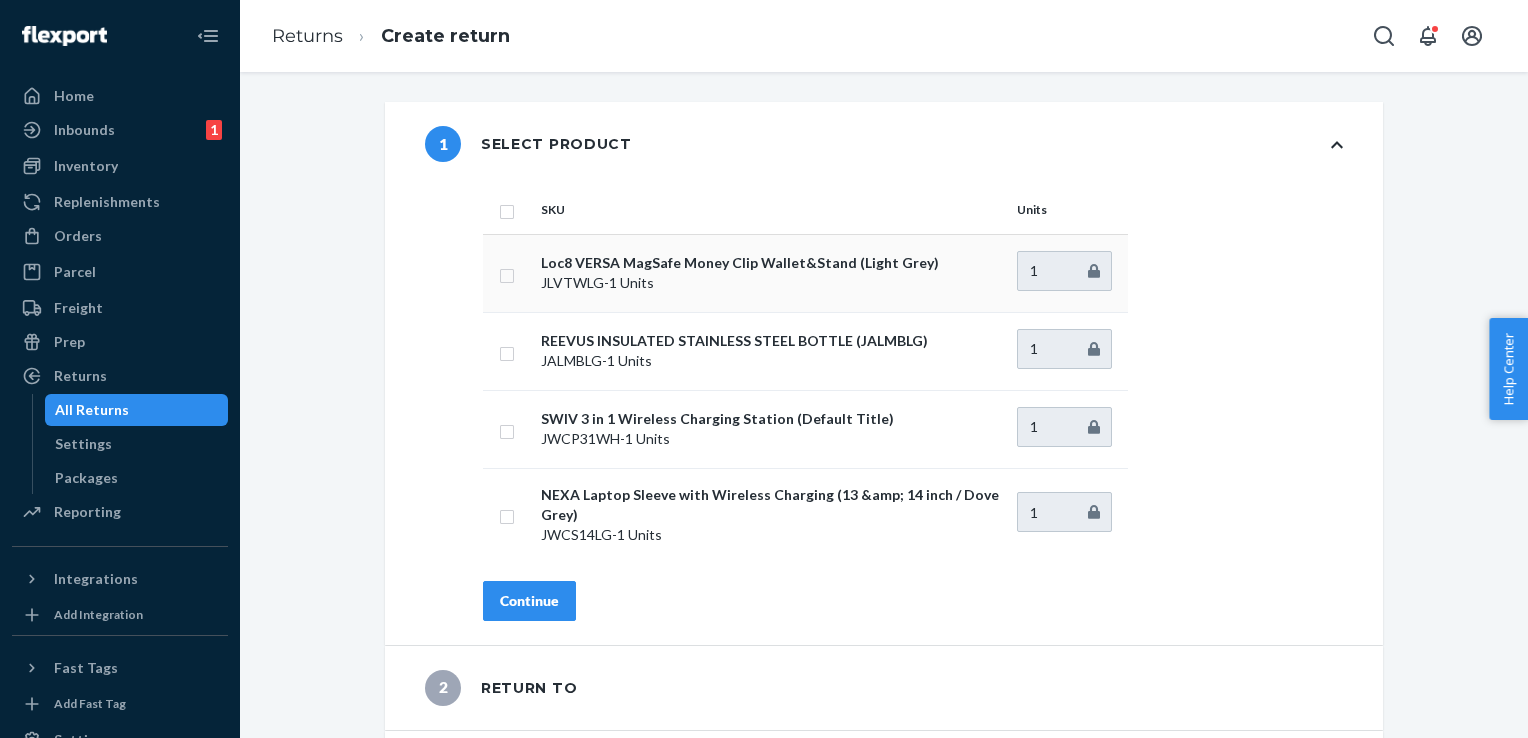 click at bounding box center [507, 273] 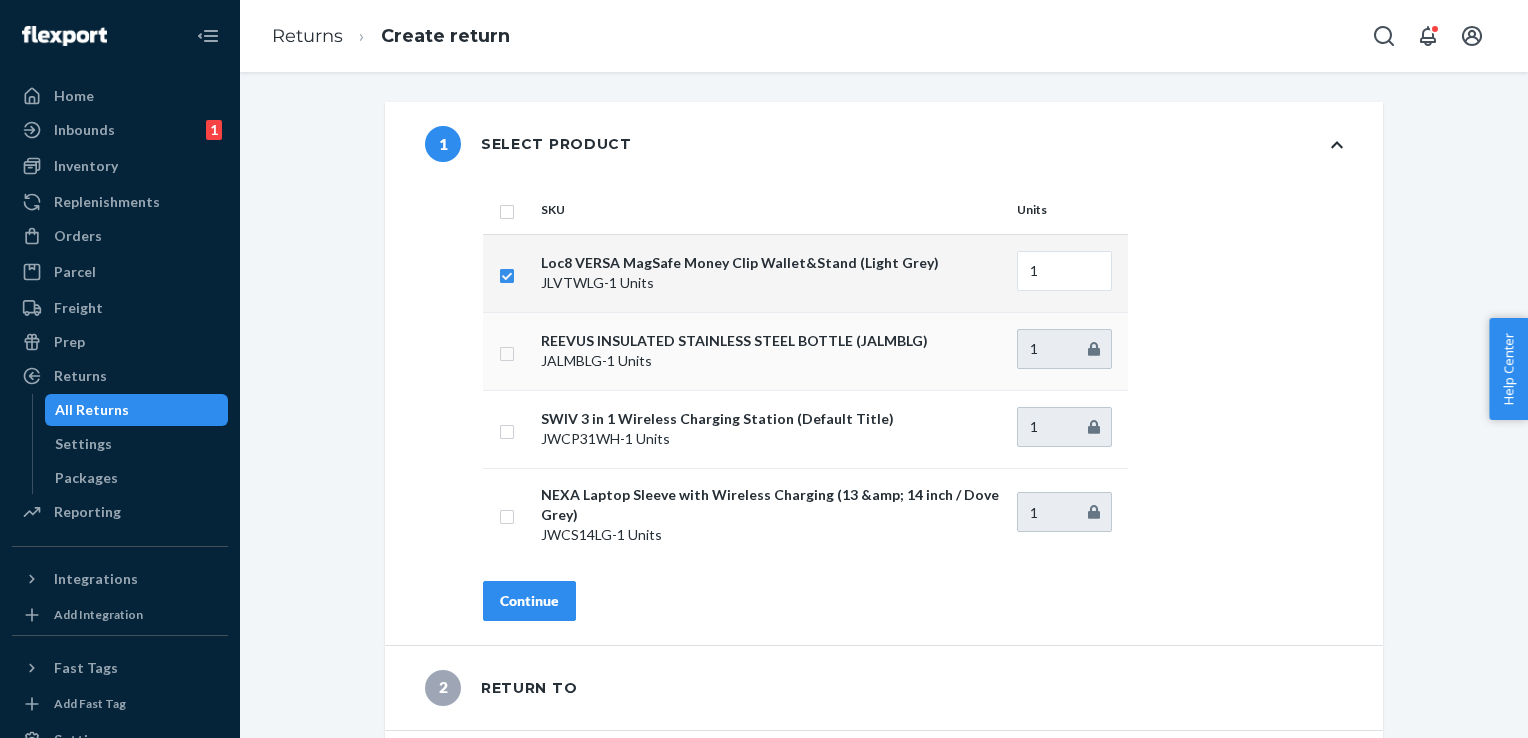 click at bounding box center [507, 351] 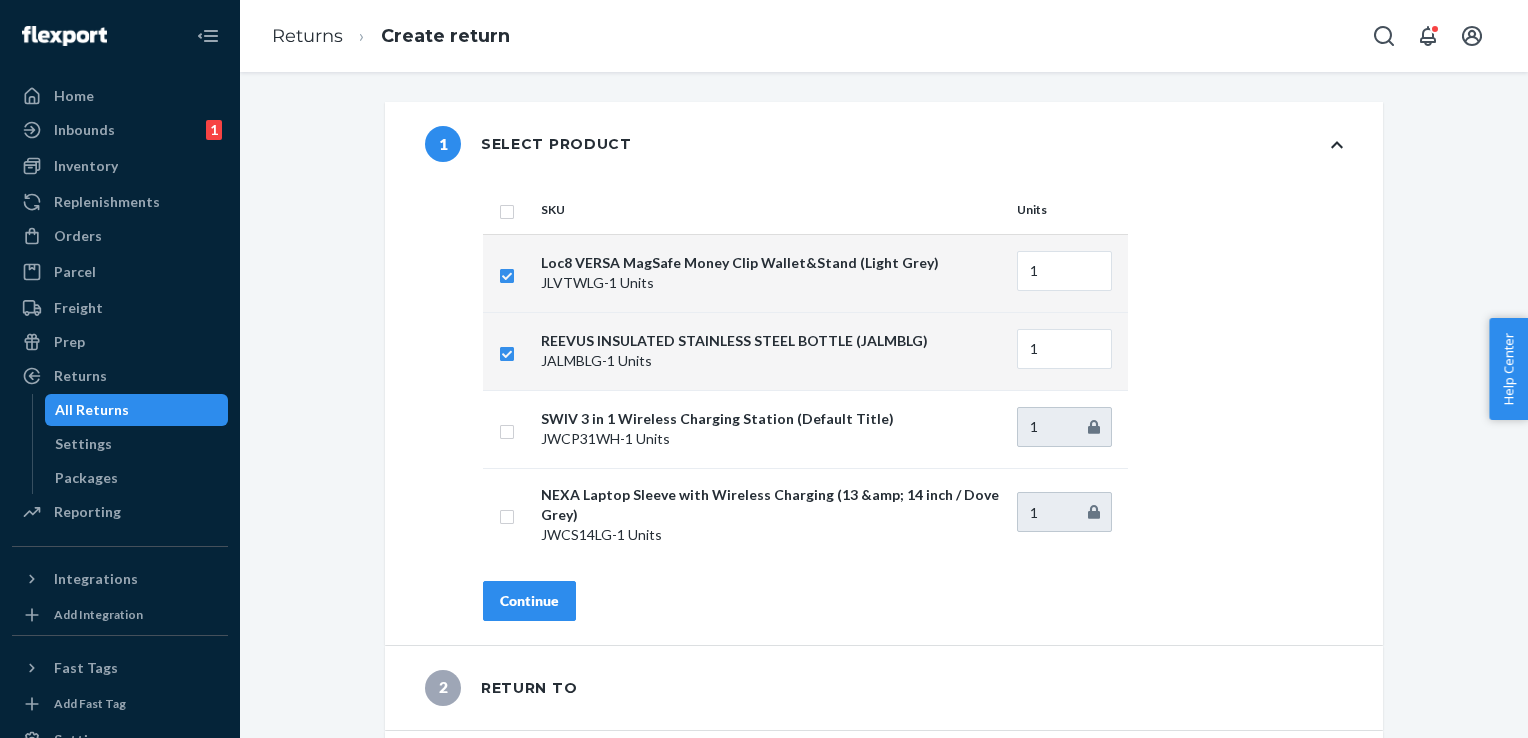 click on "Continue" at bounding box center [529, 601] 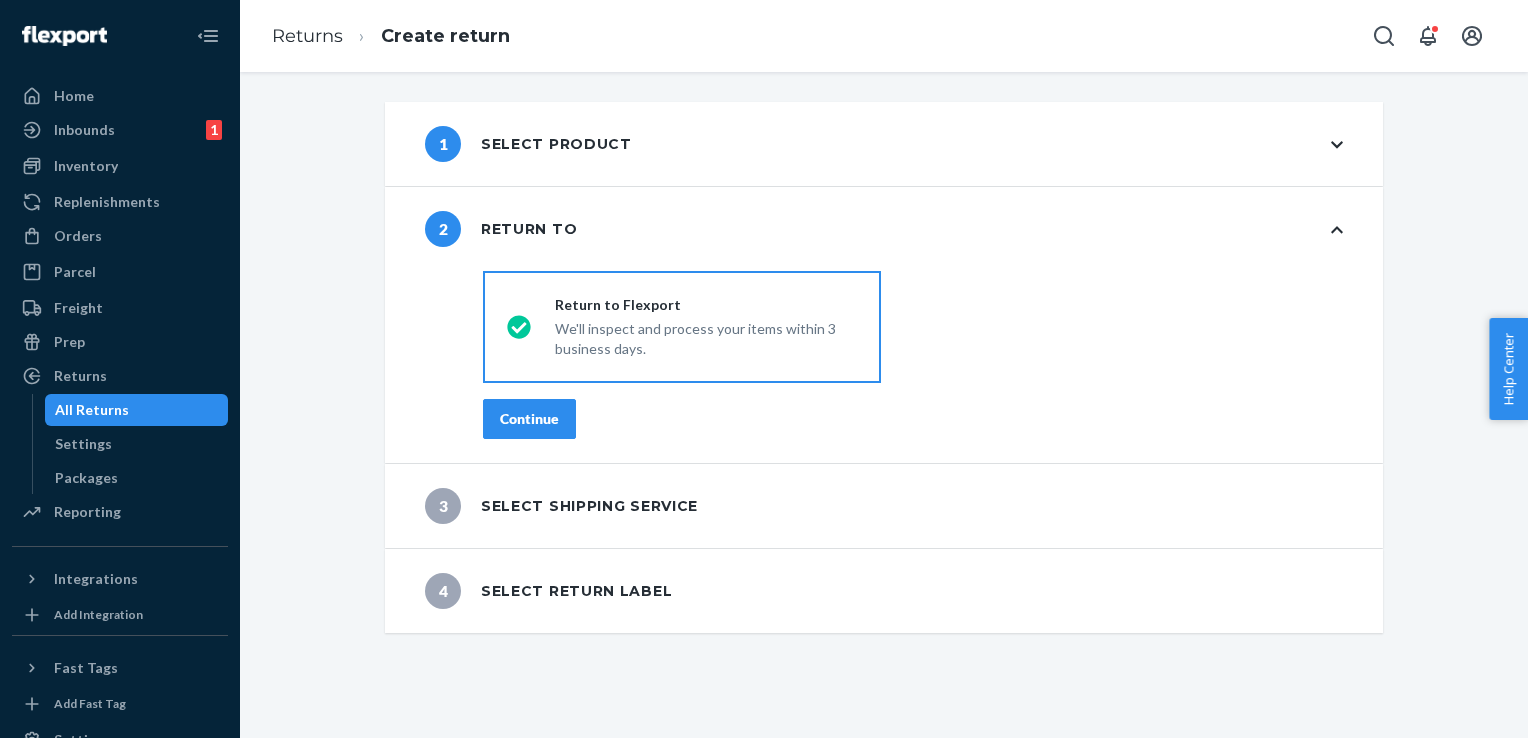 click on "Continue" at bounding box center (529, 419) 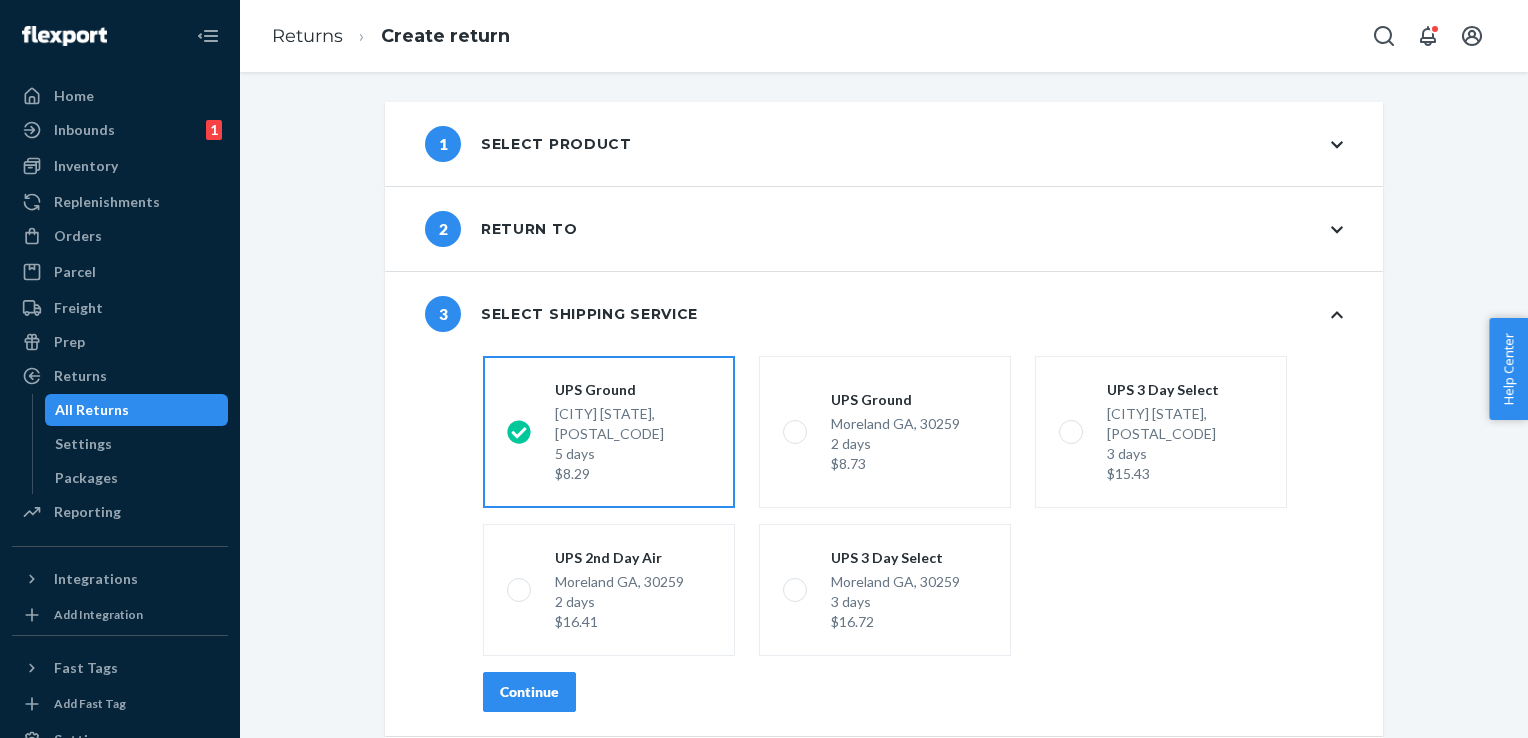 click on "shippingRatesRadioGroup UPS Ground Highland CA, 92346  5 days  $8.29 UPS Ground Moreland GA, 30259  2 days  $8.73 UPS 3 Day Select Highland CA, 92346  3 days  $15.43 UPS 2nd Day Air Moreland GA, 30259  2 days  $16.41 UPS 3 Day Select Moreland GA, 30259  3 days  $16.72 Continue" at bounding box center (913, 542) 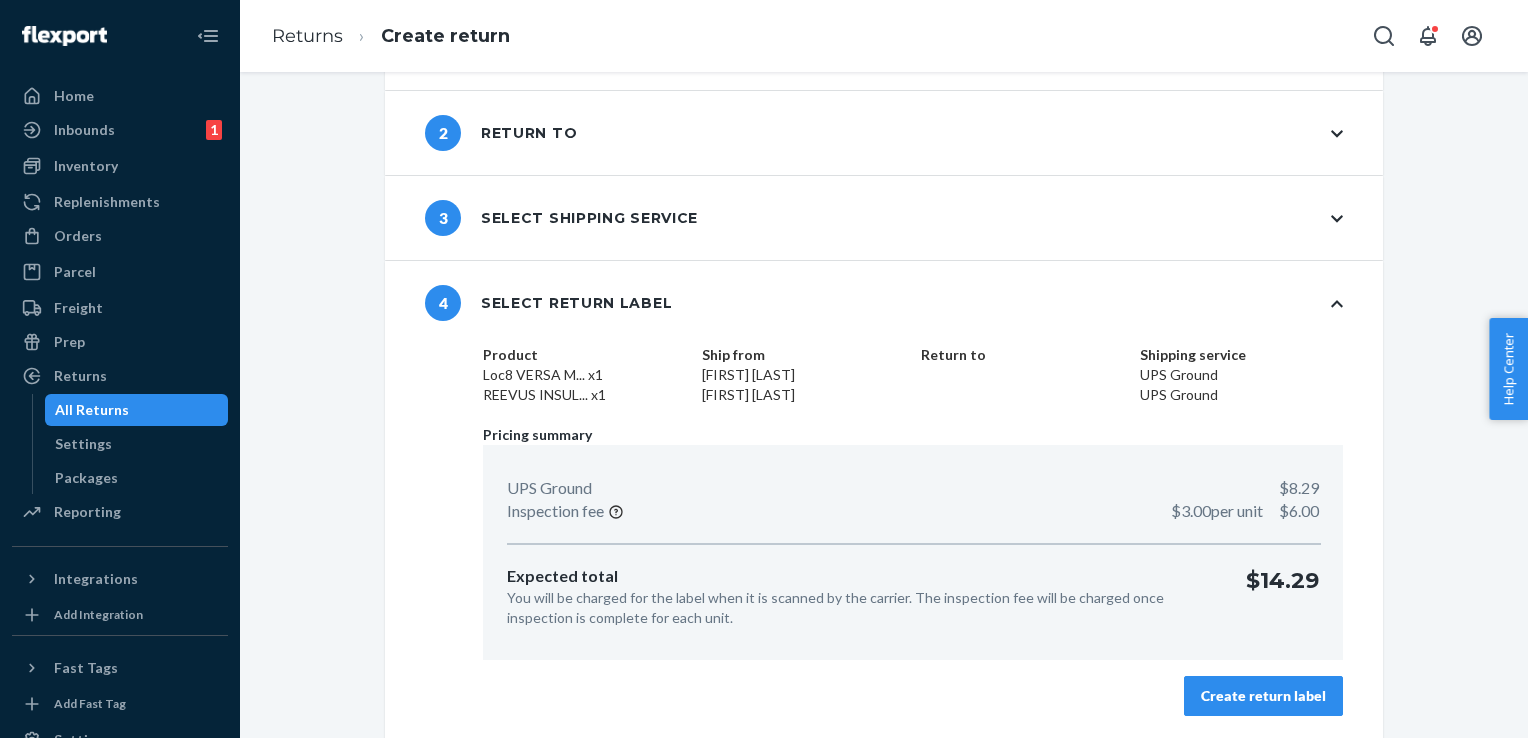 scroll, scrollTop: 96, scrollLeft: 0, axis: vertical 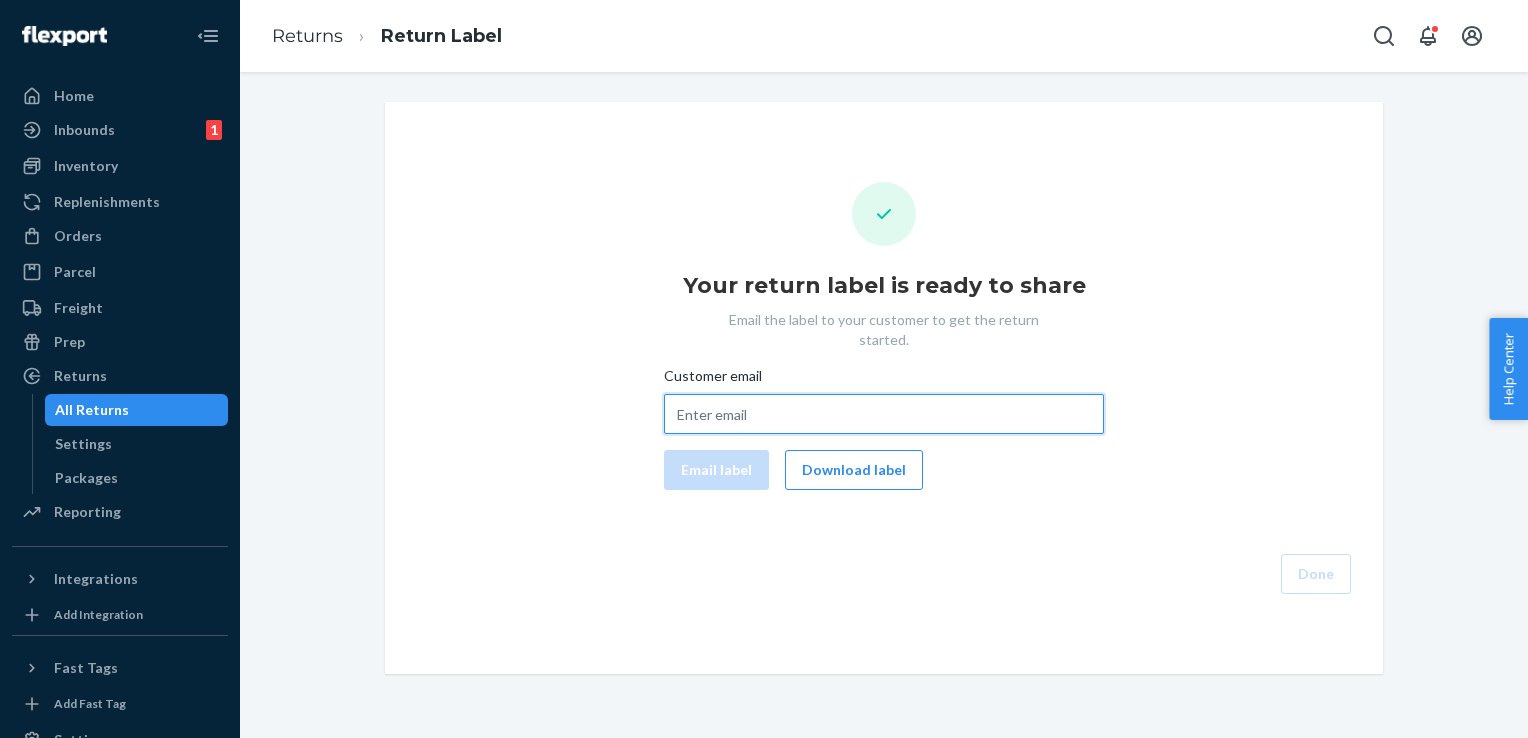 click on "Customer email" at bounding box center (884, 414) 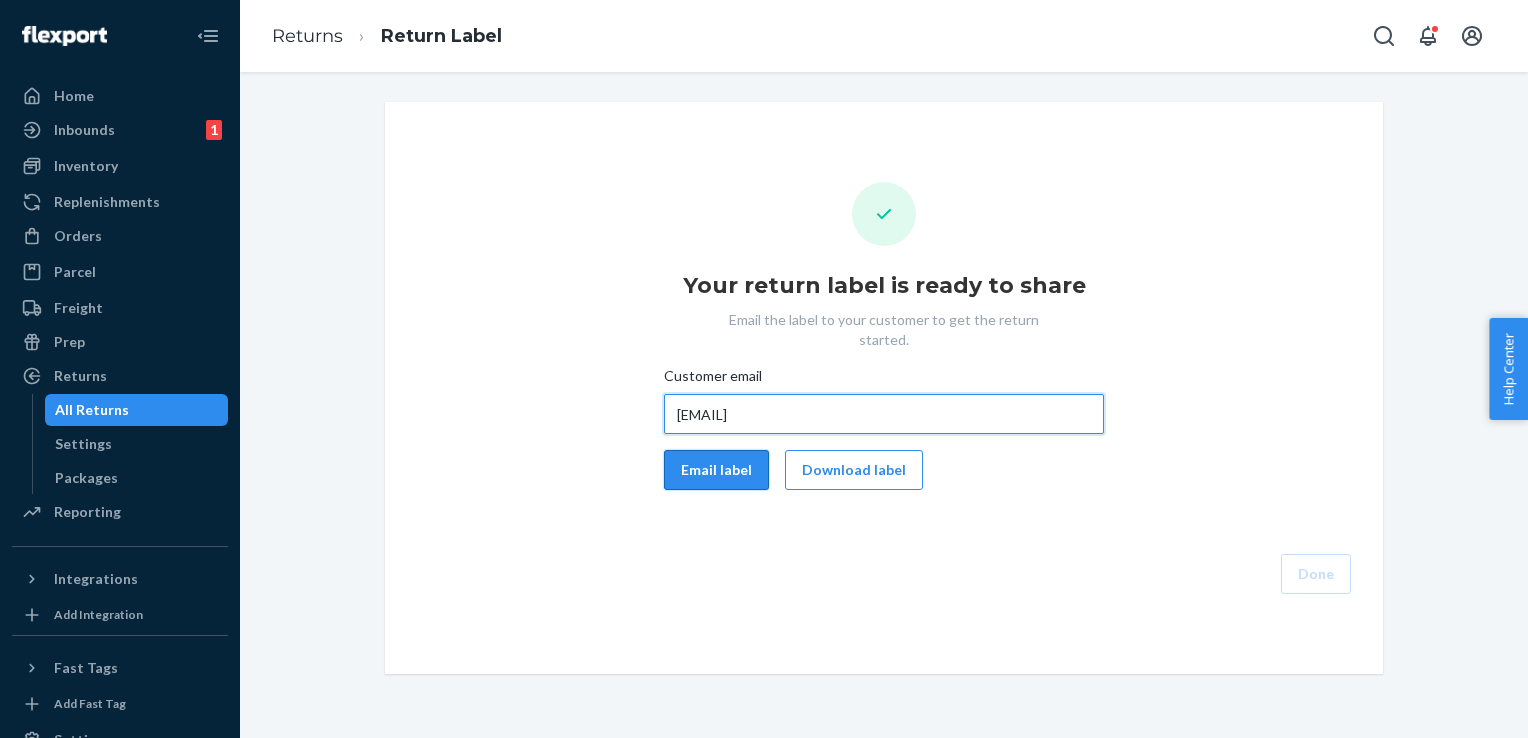 type on "sweetybug@msn.com" 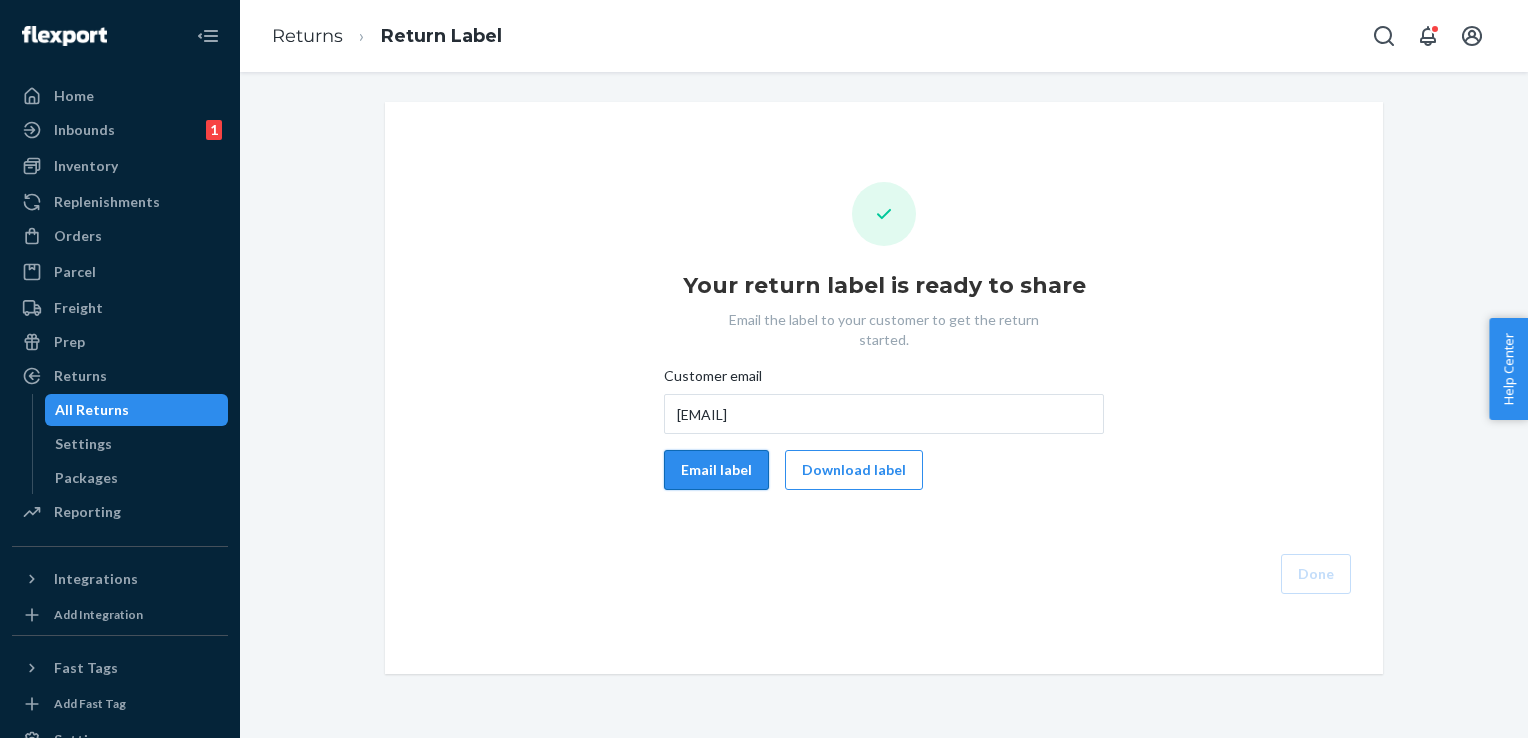 click on "Email label" at bounding box center [716, 470] 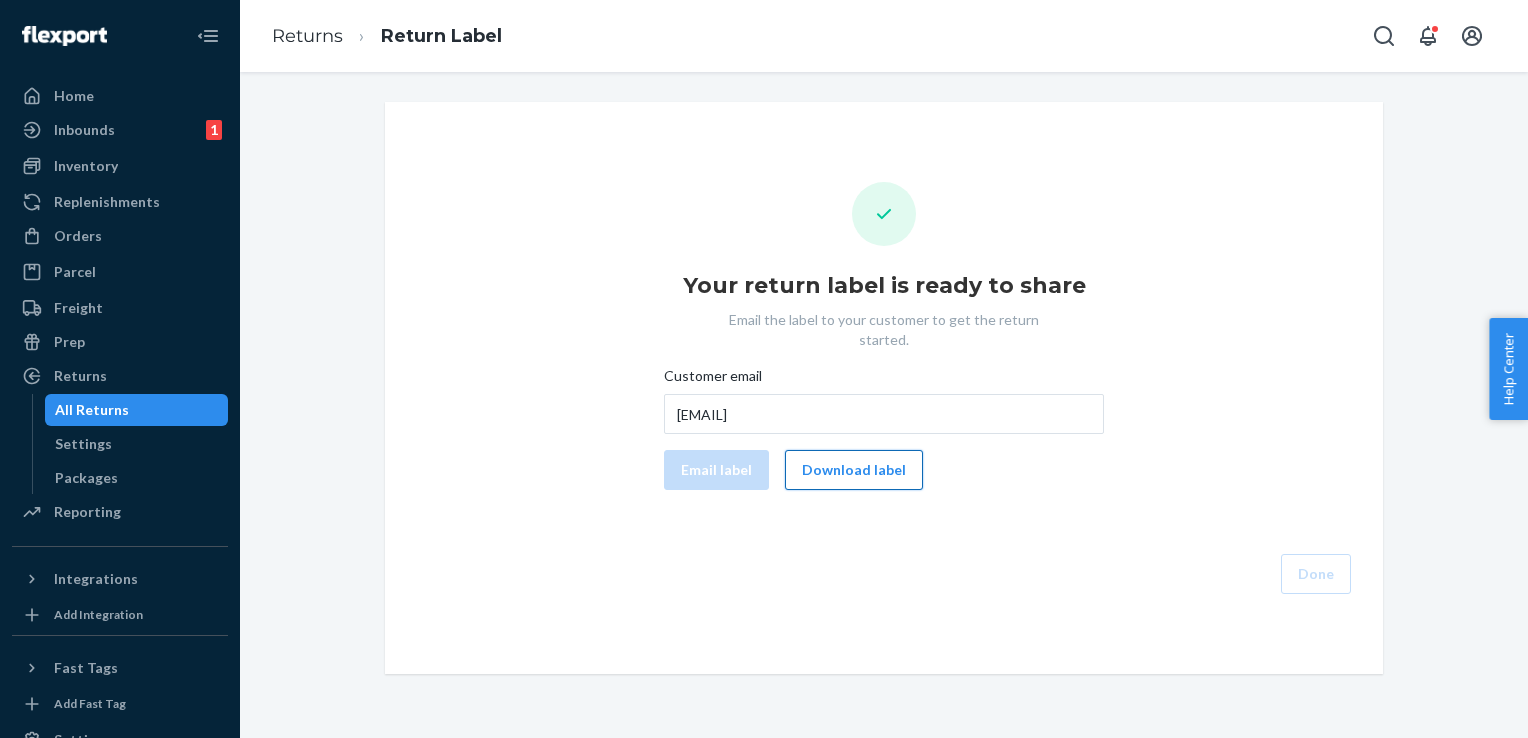 click on "Download label" at bounding box center [854, 470] 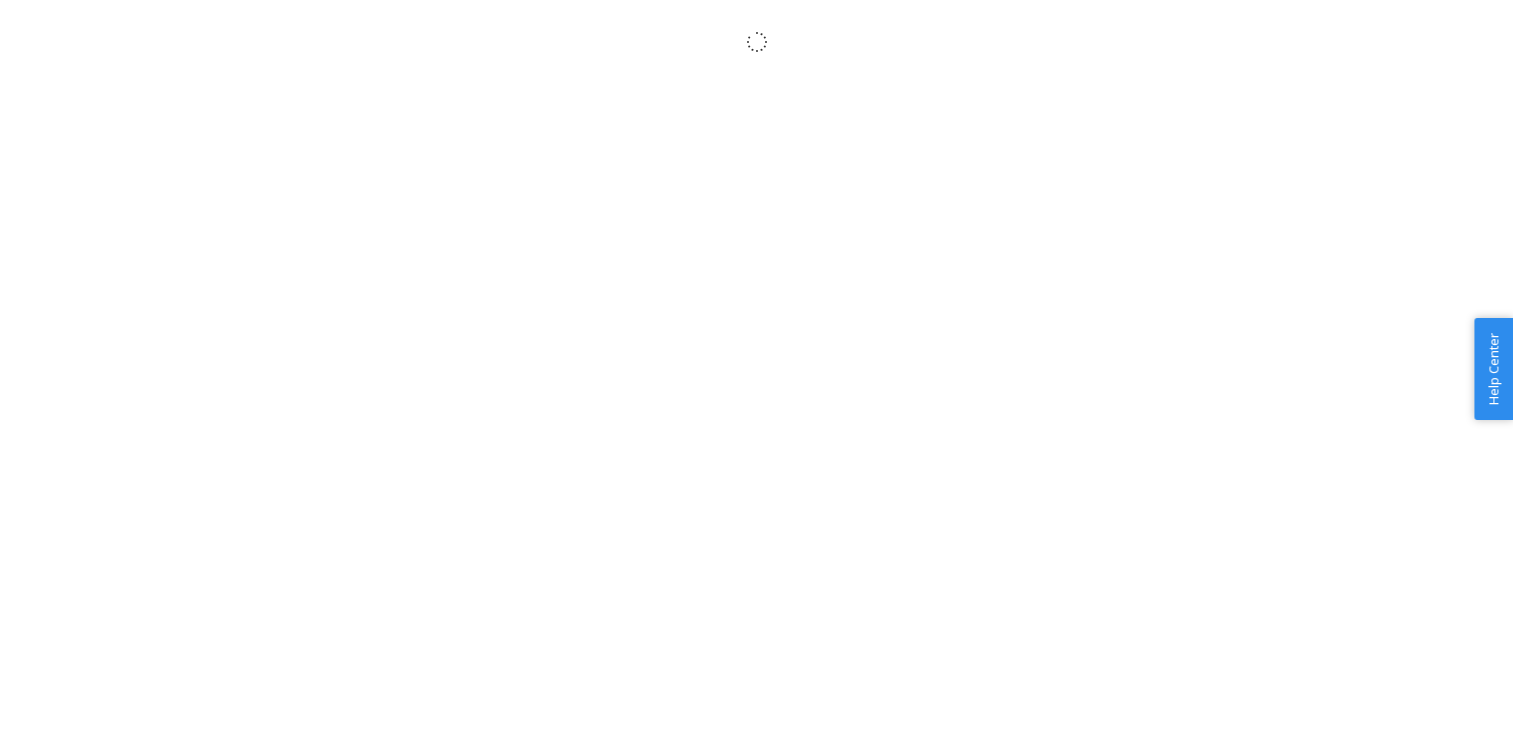scroll, scrollTop: 0, scrollLeft: 0, axis: both 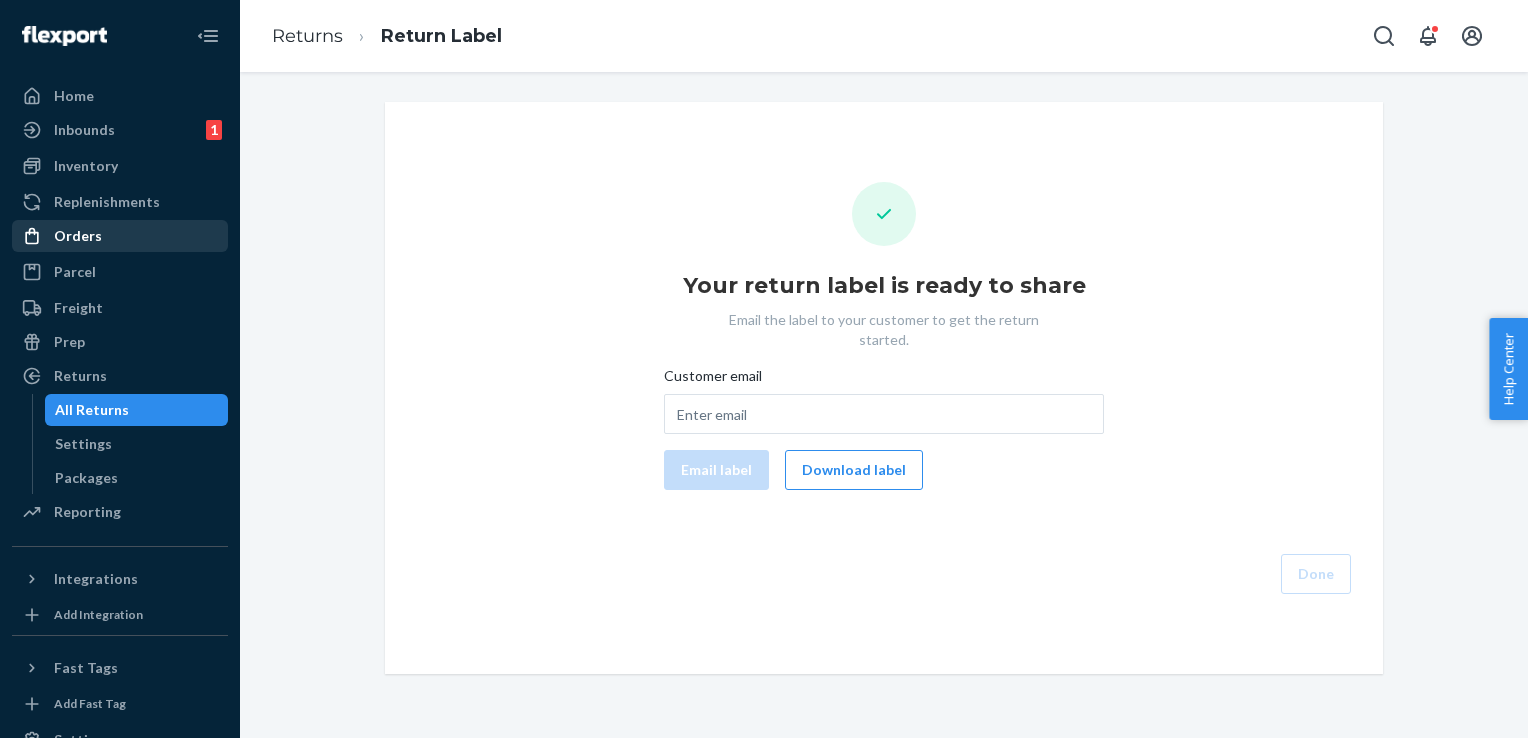click on "Orders" at bounding box center [120, 236] 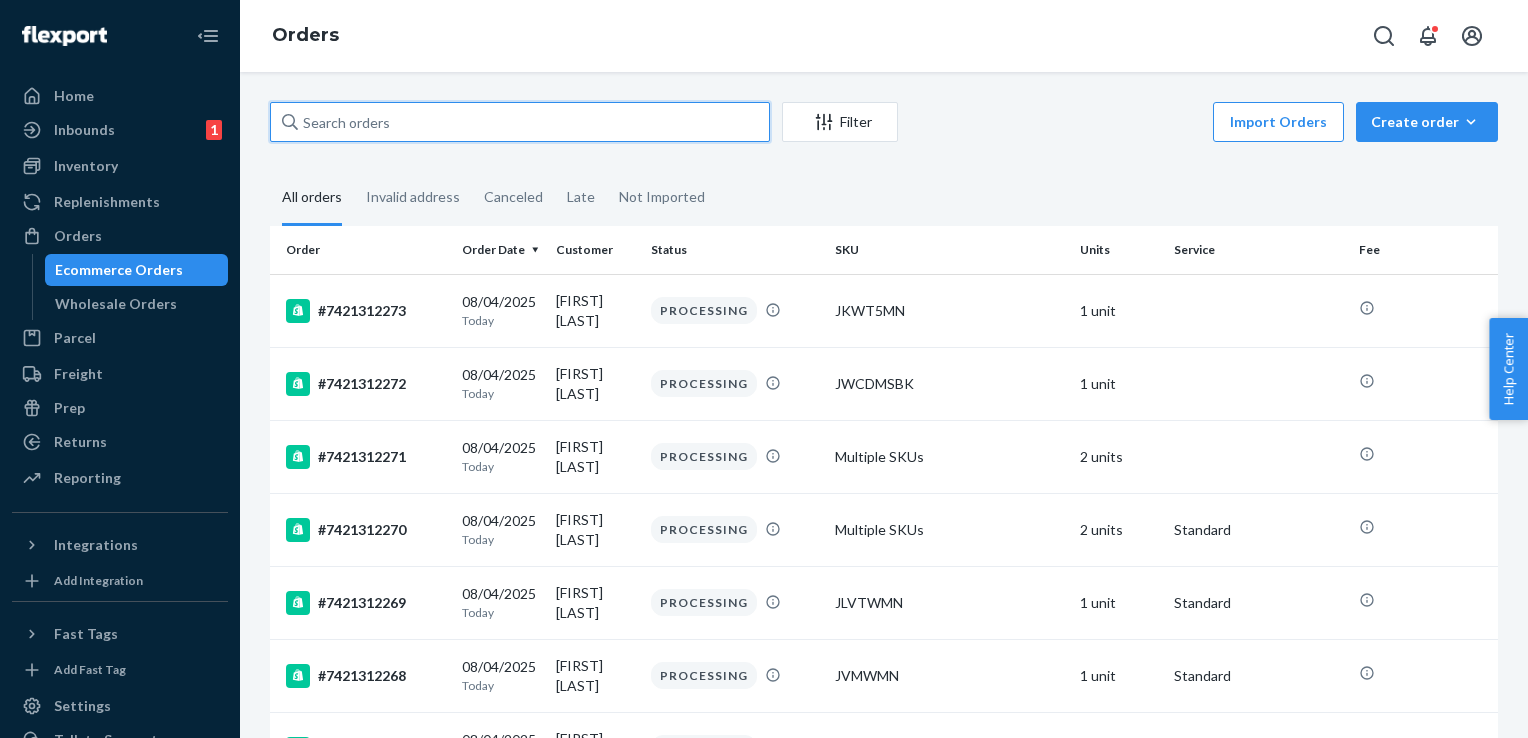 click at bounding box center [520, 122] 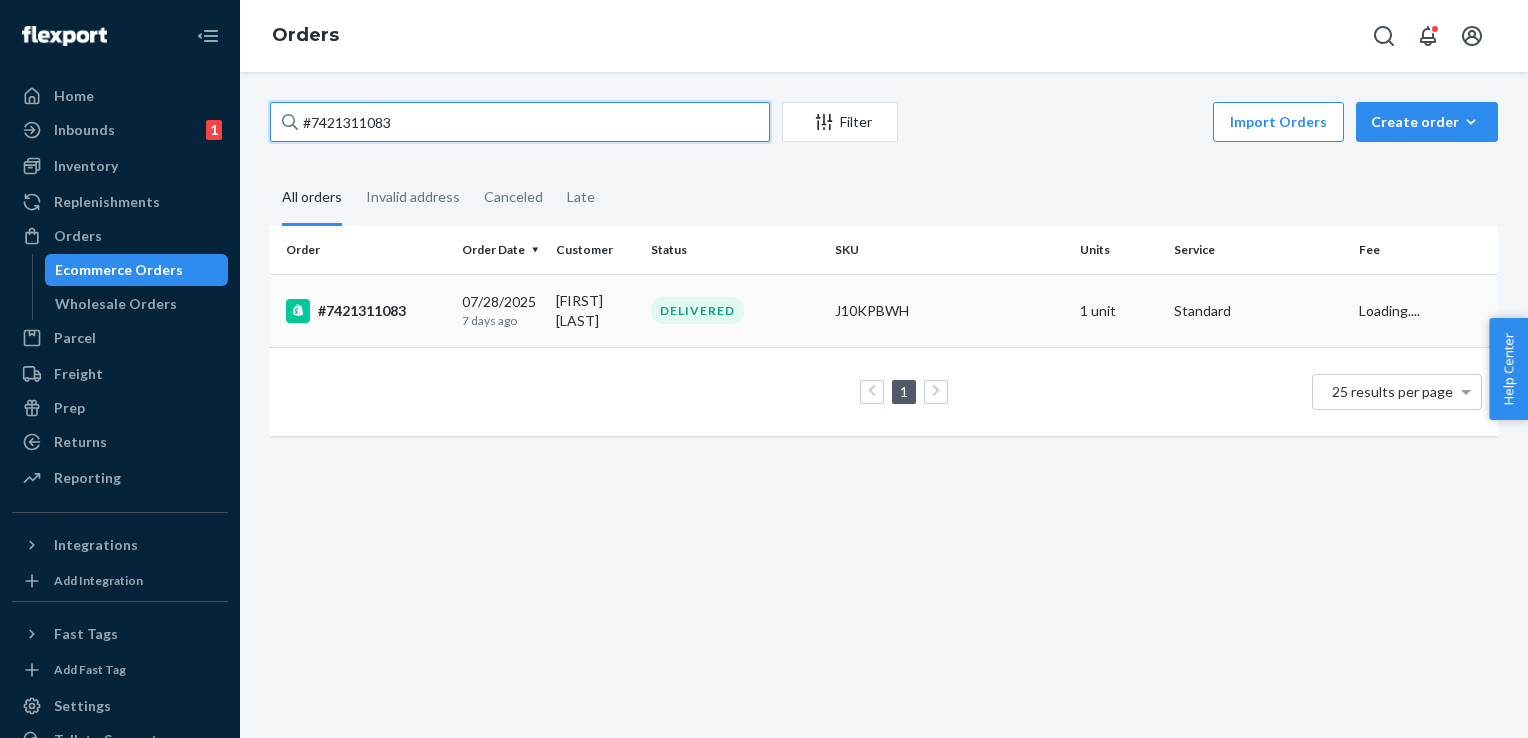 type on "#7421311083" 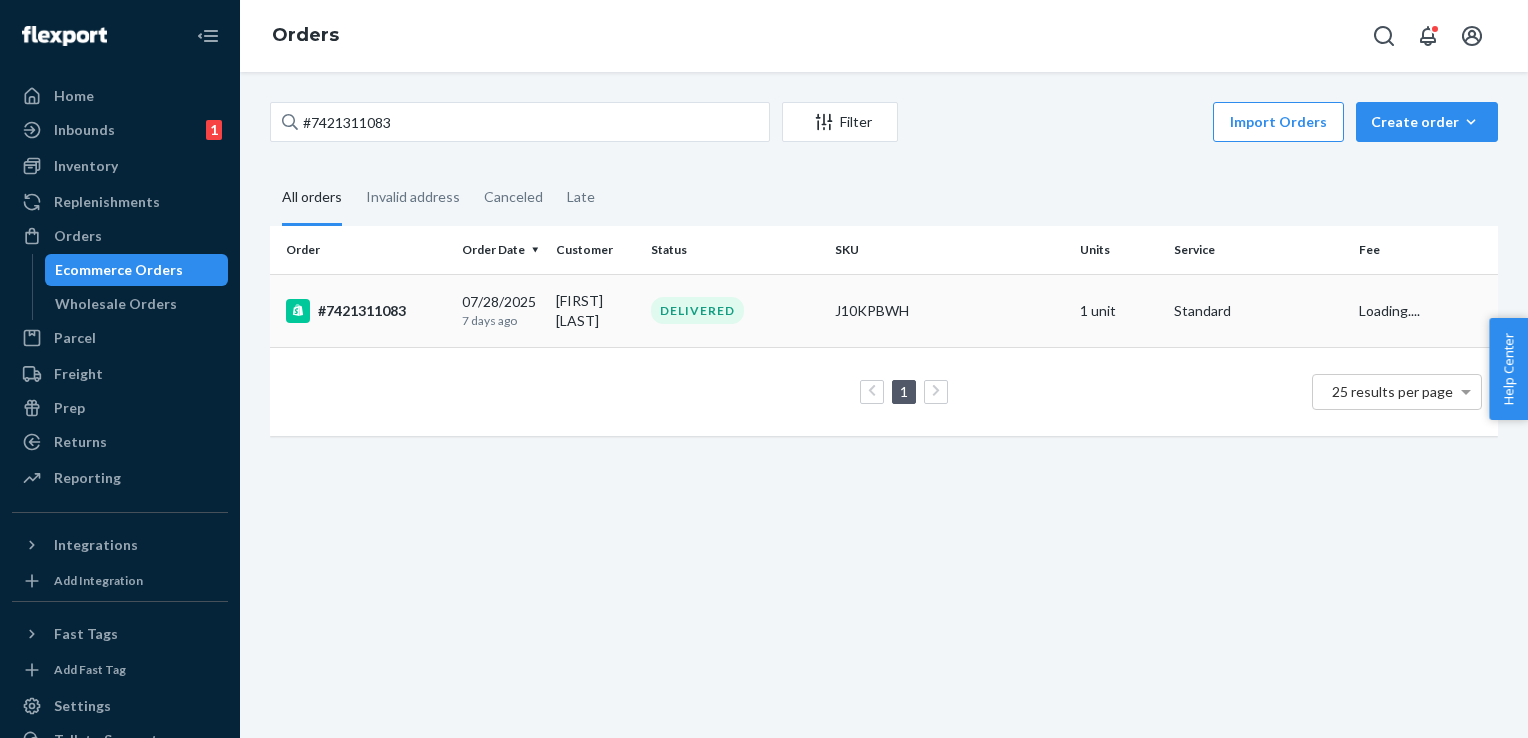 click on "#7421311083" at bounding box center (366, 311) 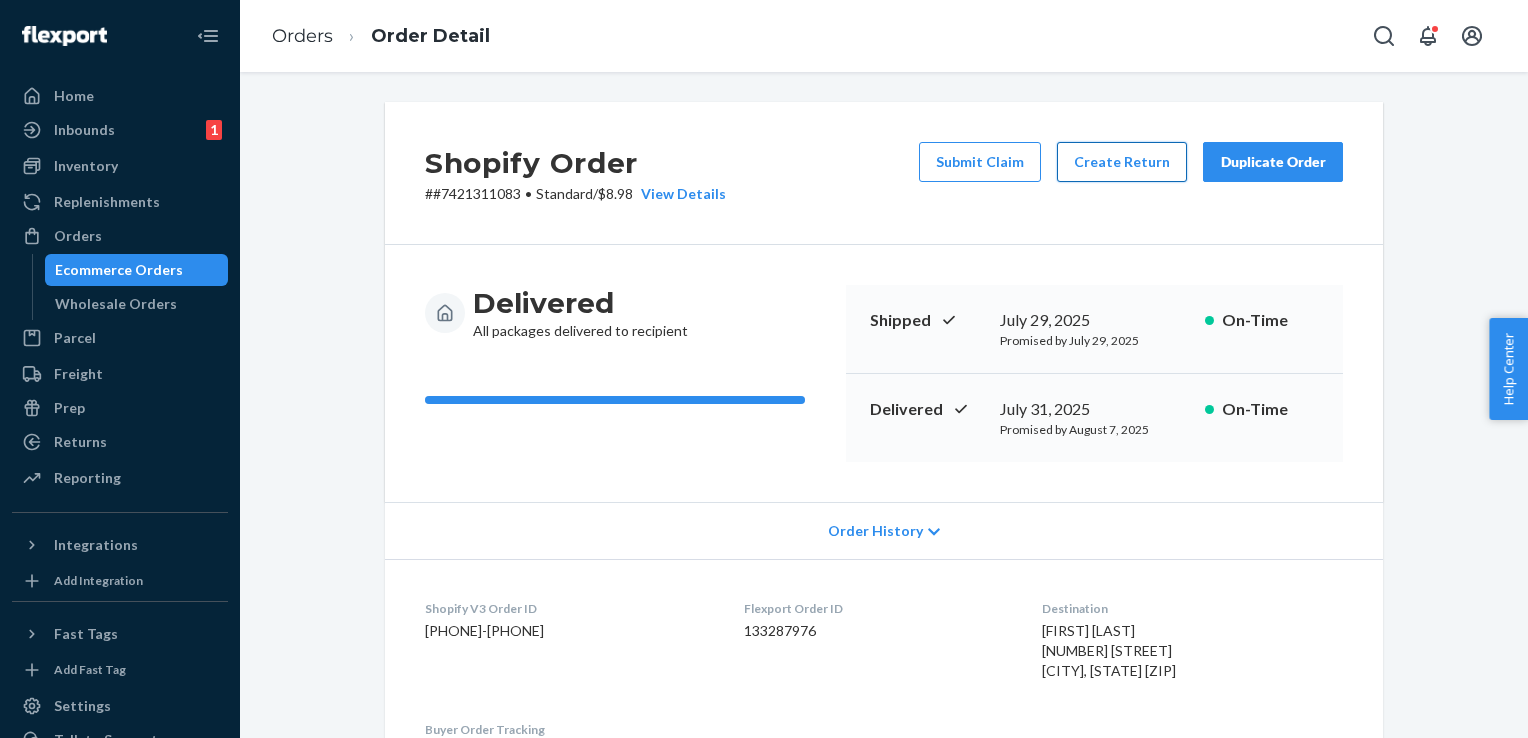click on "Create Return" at bounding box center [1122, 162] 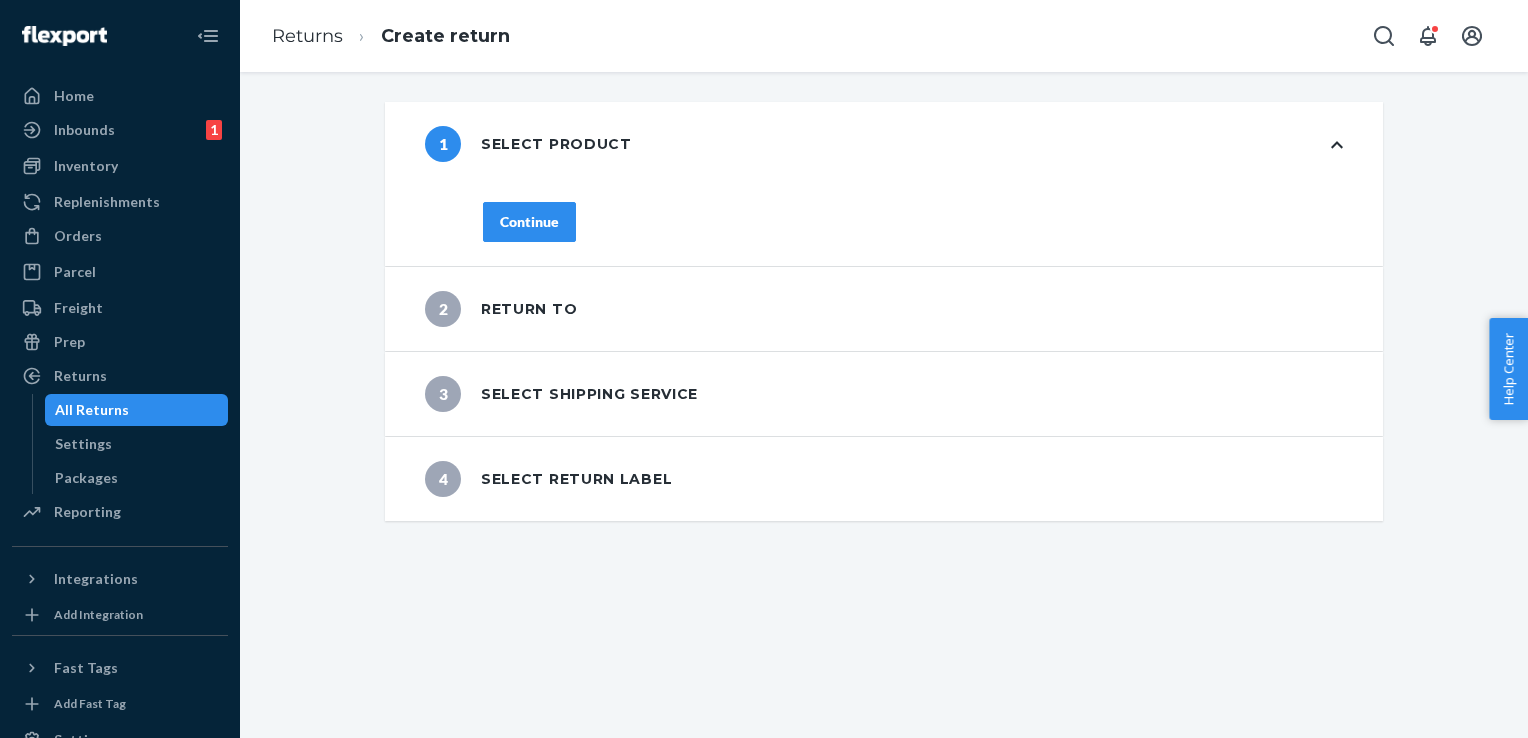 click on "Continue" at bounding box center [913, 234] 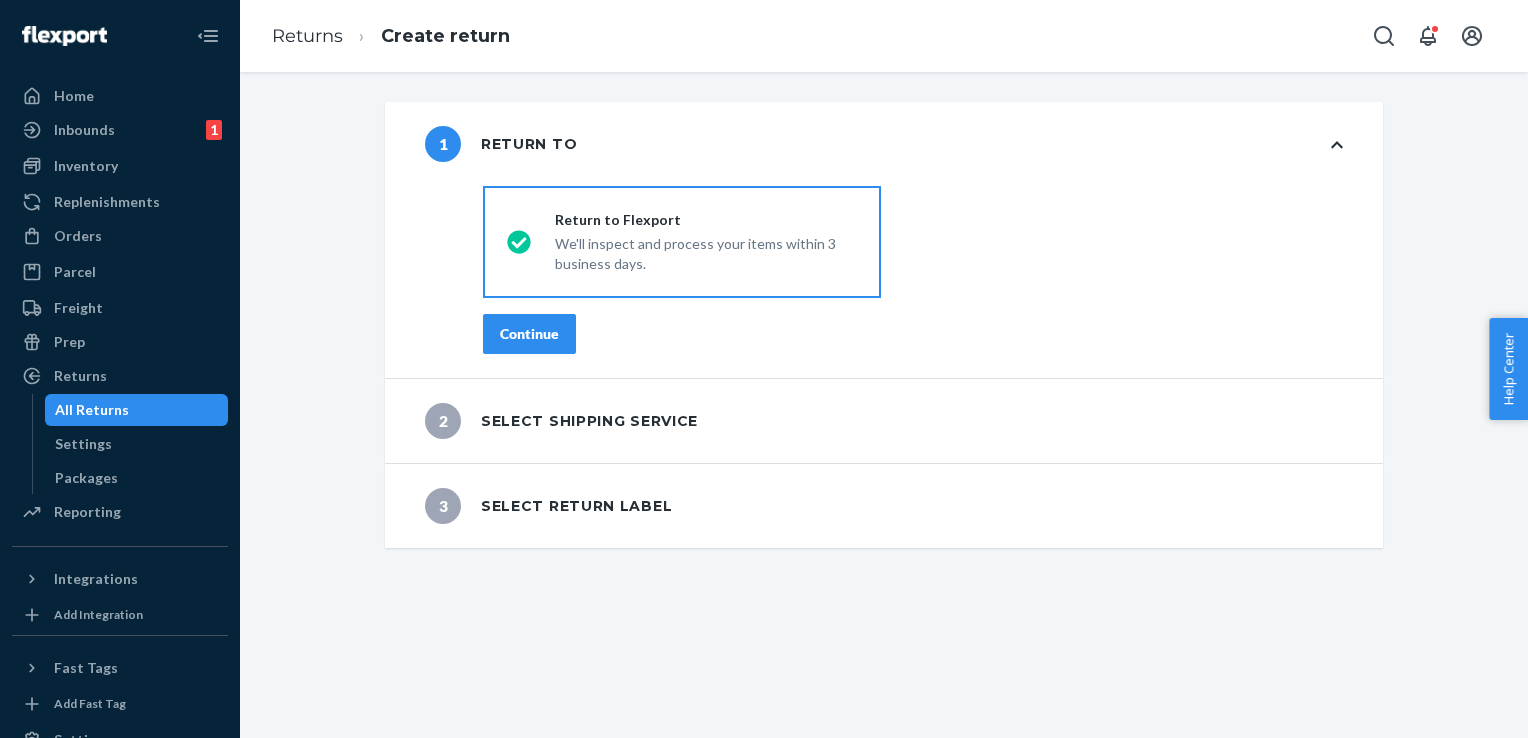 click on "Continue" at bounding box center [529, 334] 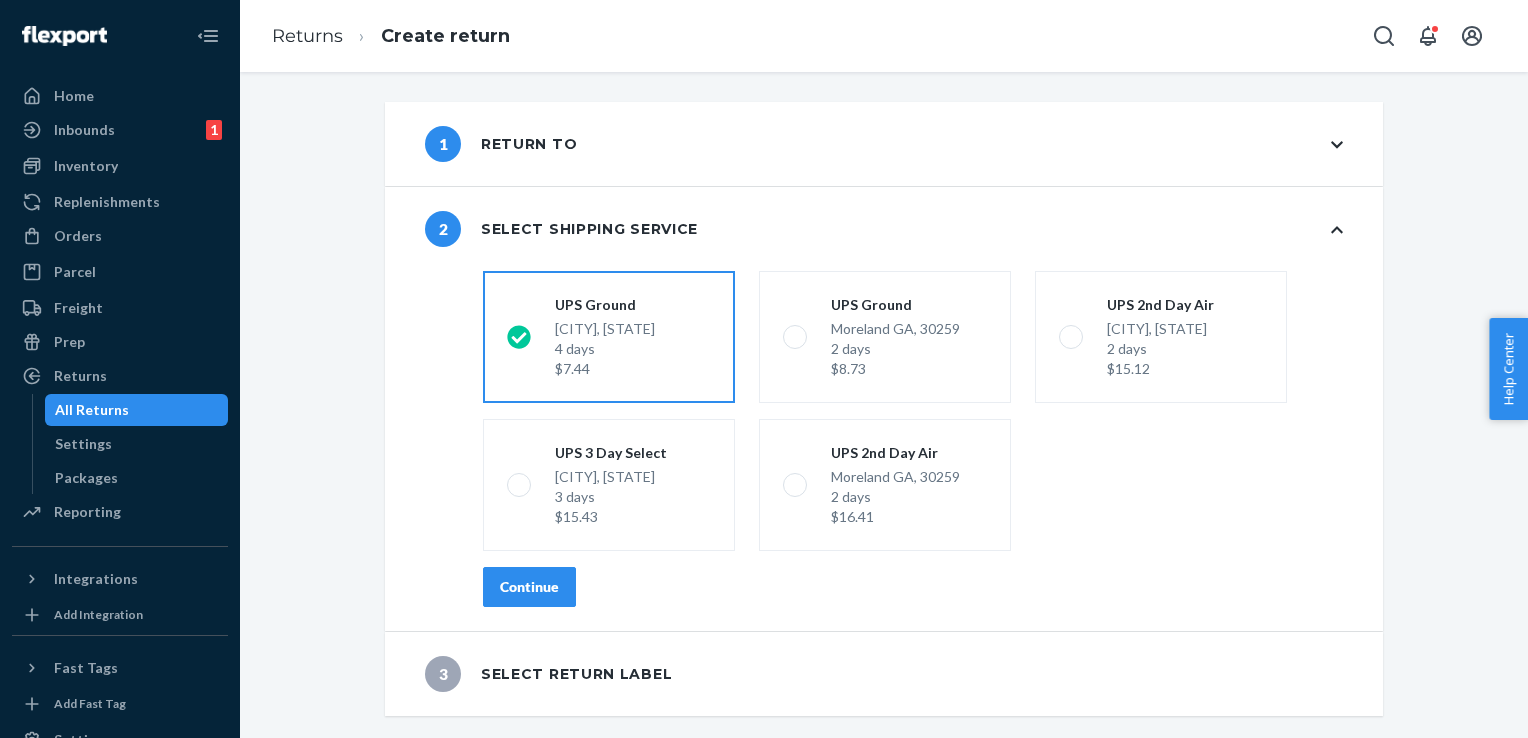 click on "Continue" at bounding box center [529, 587] 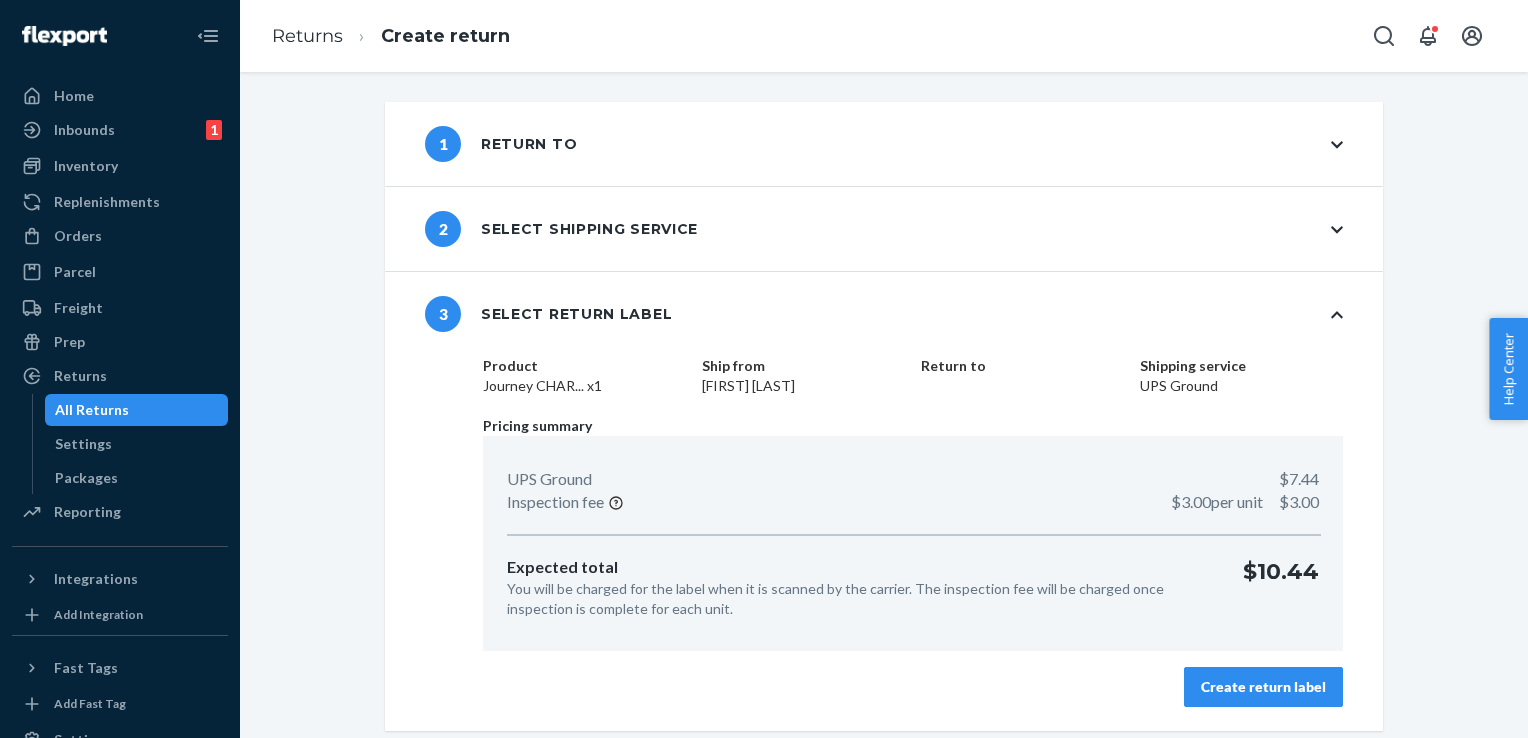 click on "Create return label" at bounding box center (1263, 687) 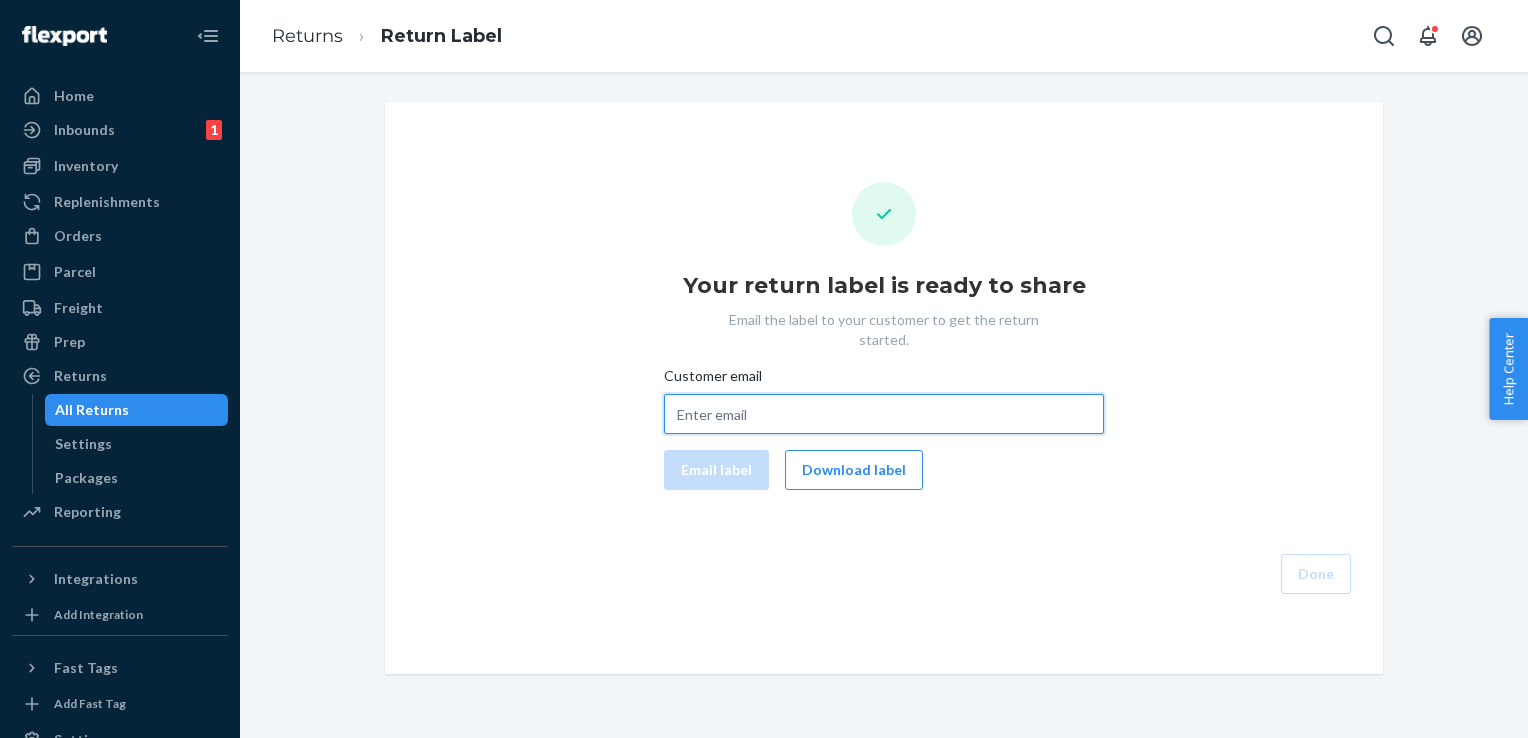 click on "Customer email" at bounding box center (884, 414) 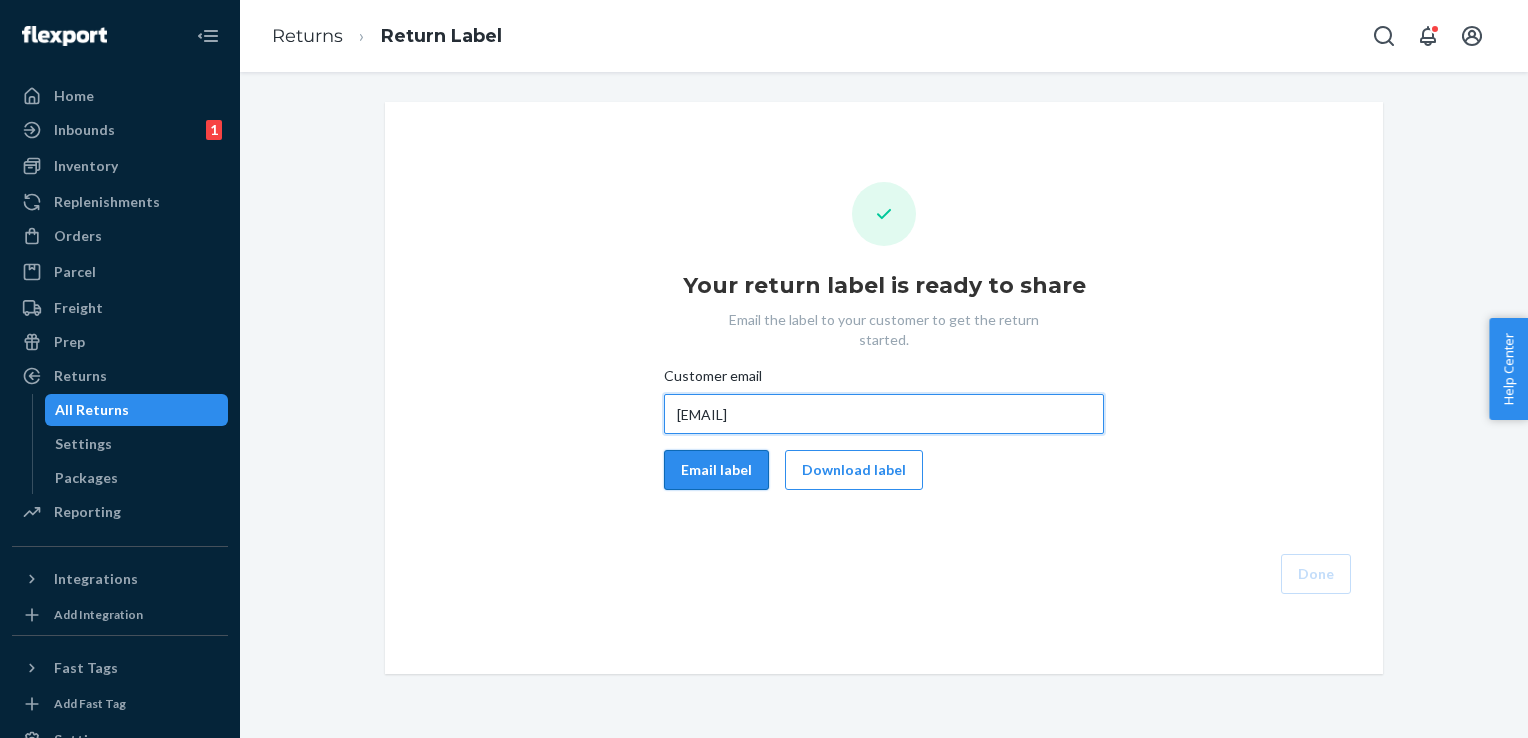 type on "carlopuccia@gmail.com" 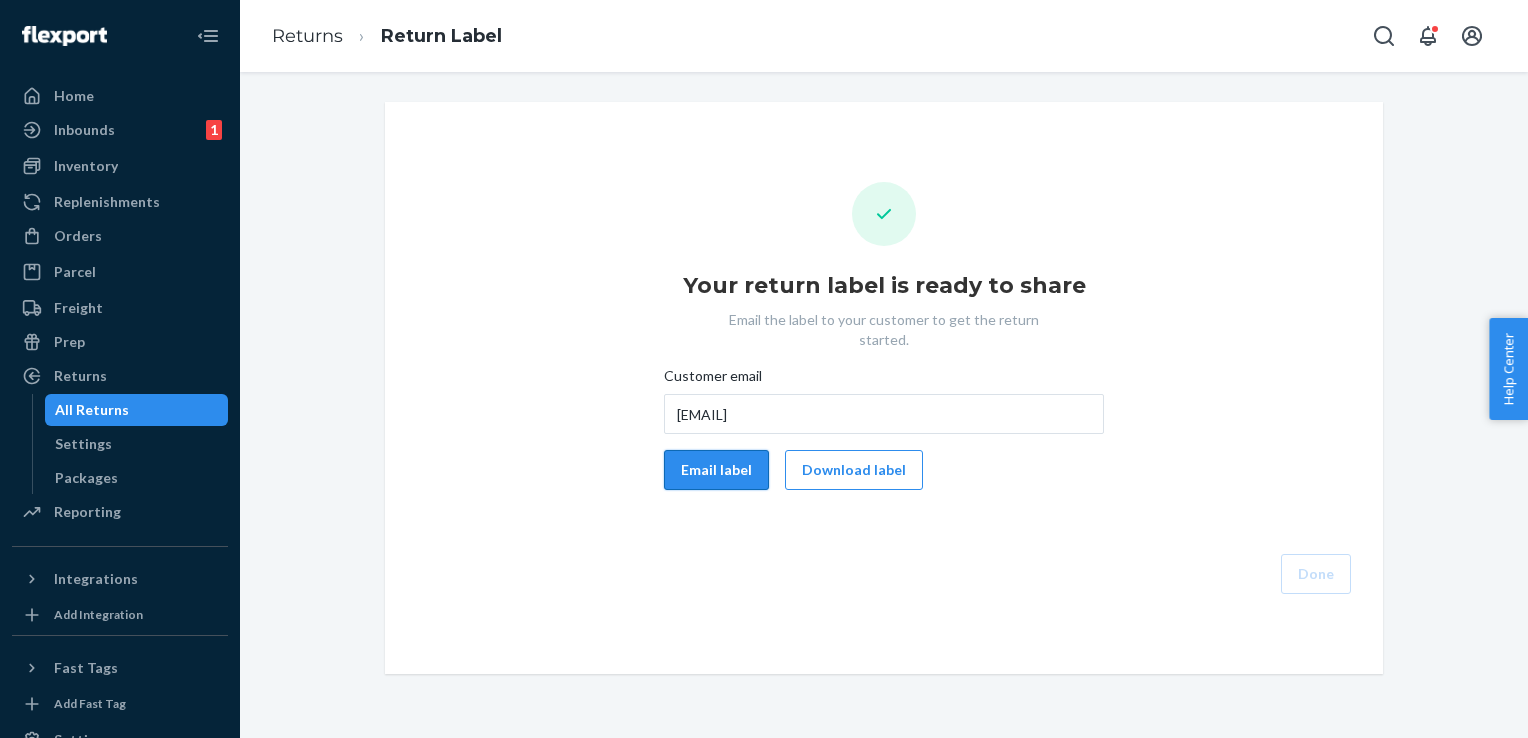 click on "Email label" at bounding box center (716, 470) 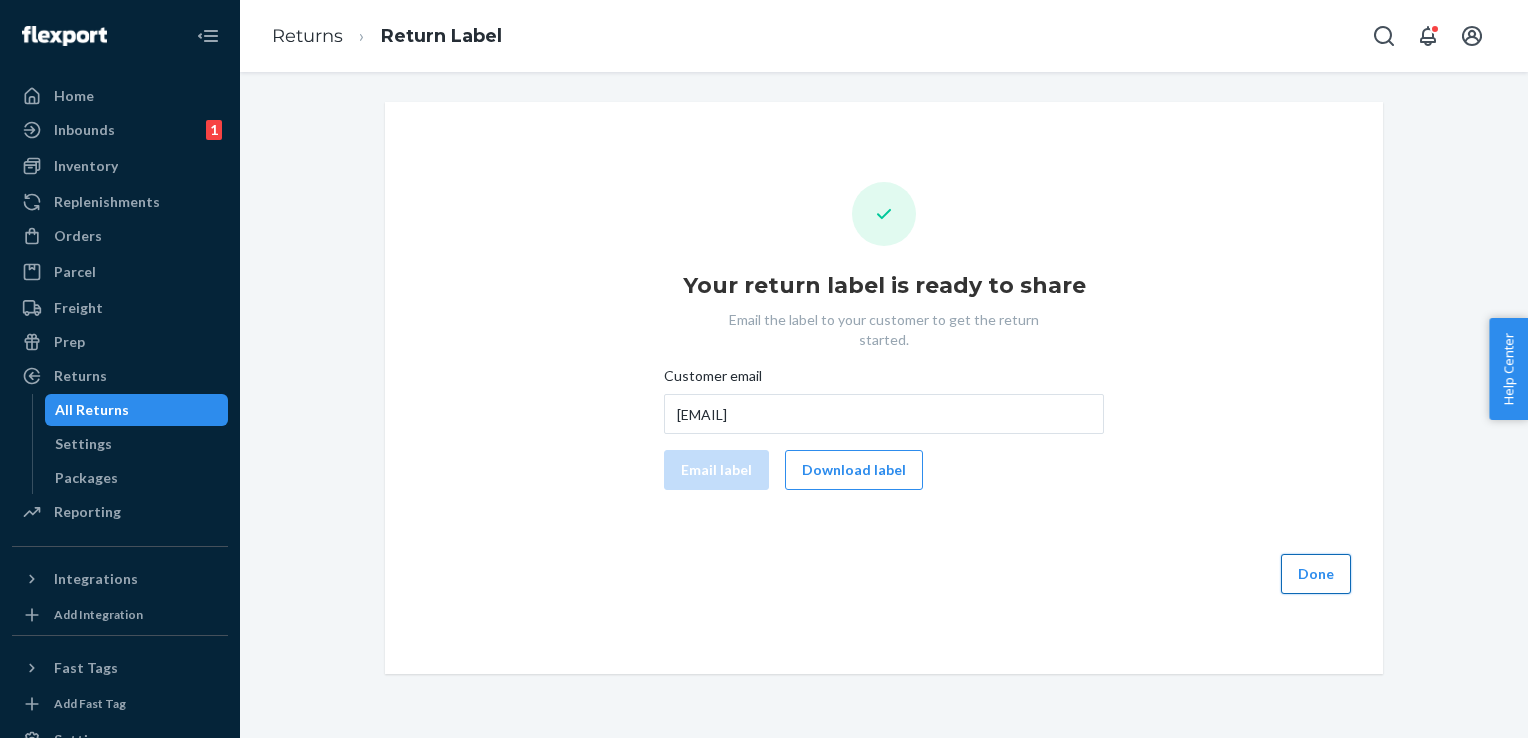 click on "Done" at bounding box center [1316, 574] 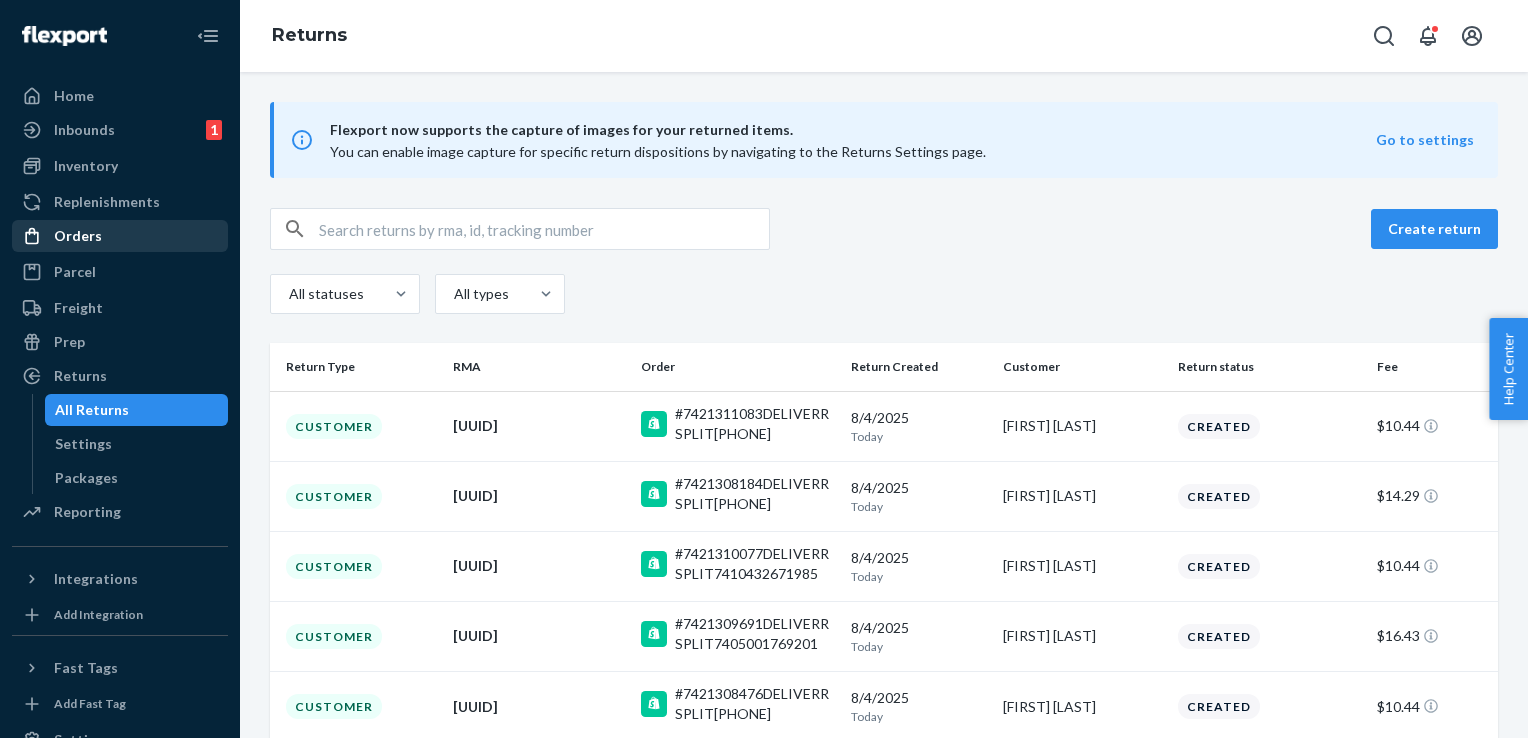 click on "Orders" at bounding box center (78, 236) 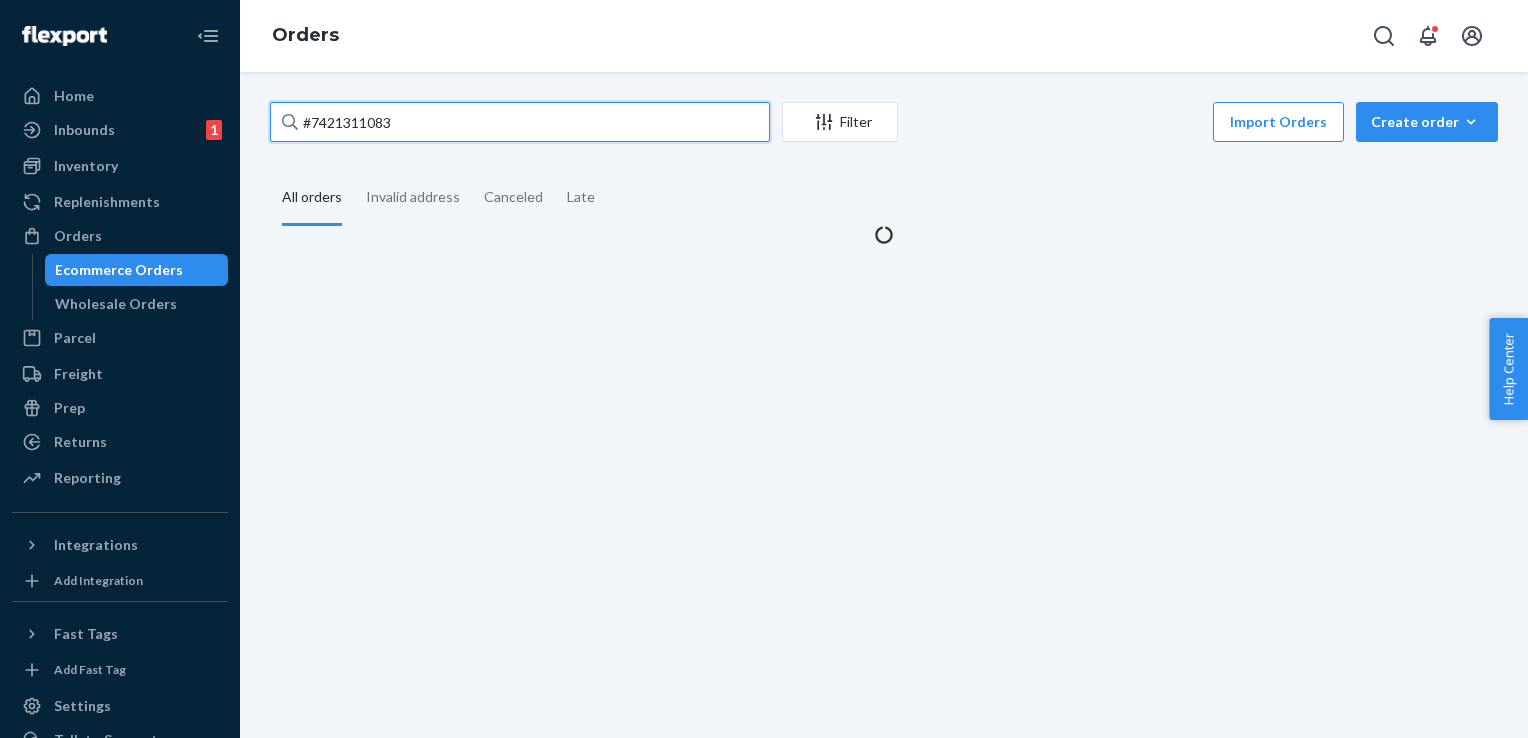 drag, startPoint x: 416, startPoint y: 114, endPoint x: 268, endPoint y: 115, distance: 148.00337 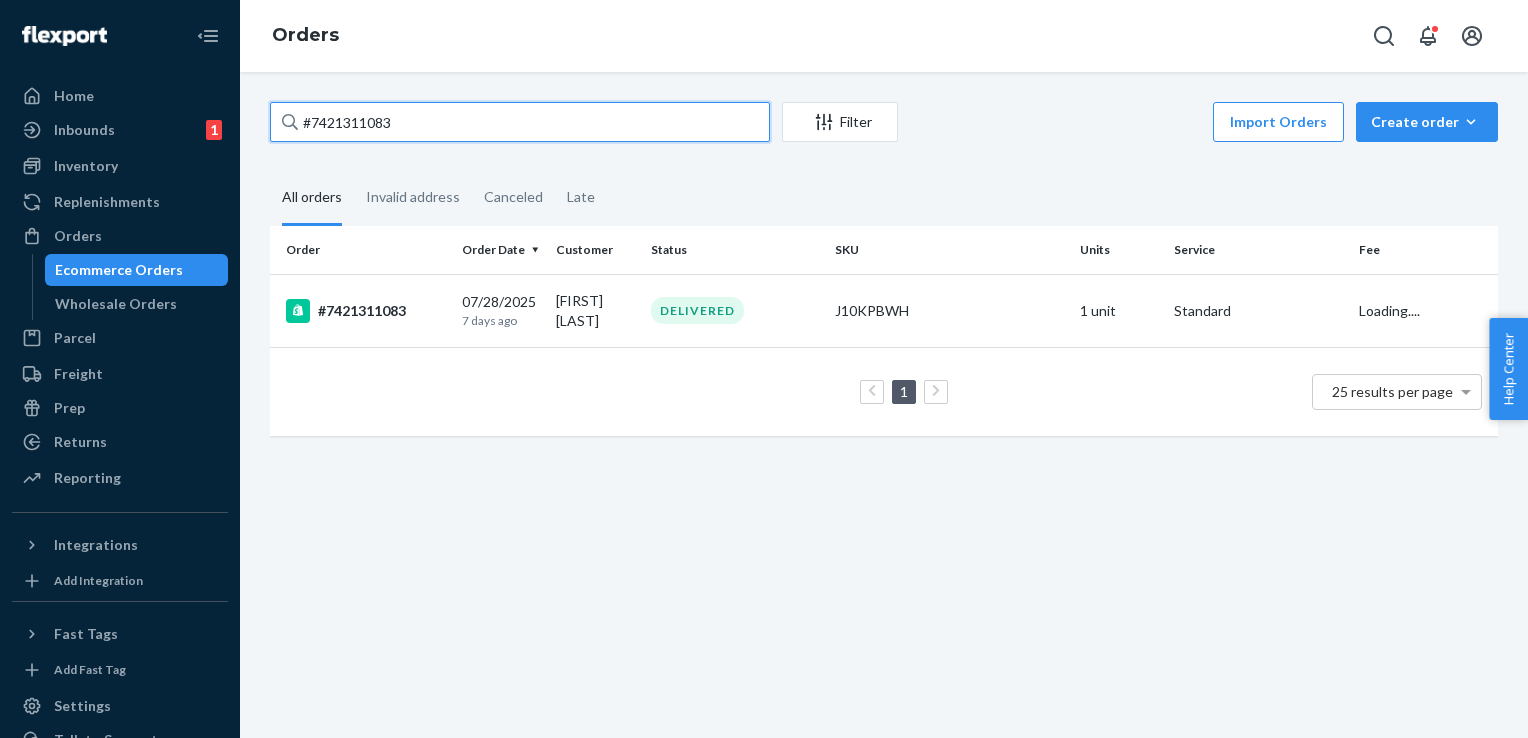 paste on "0675" 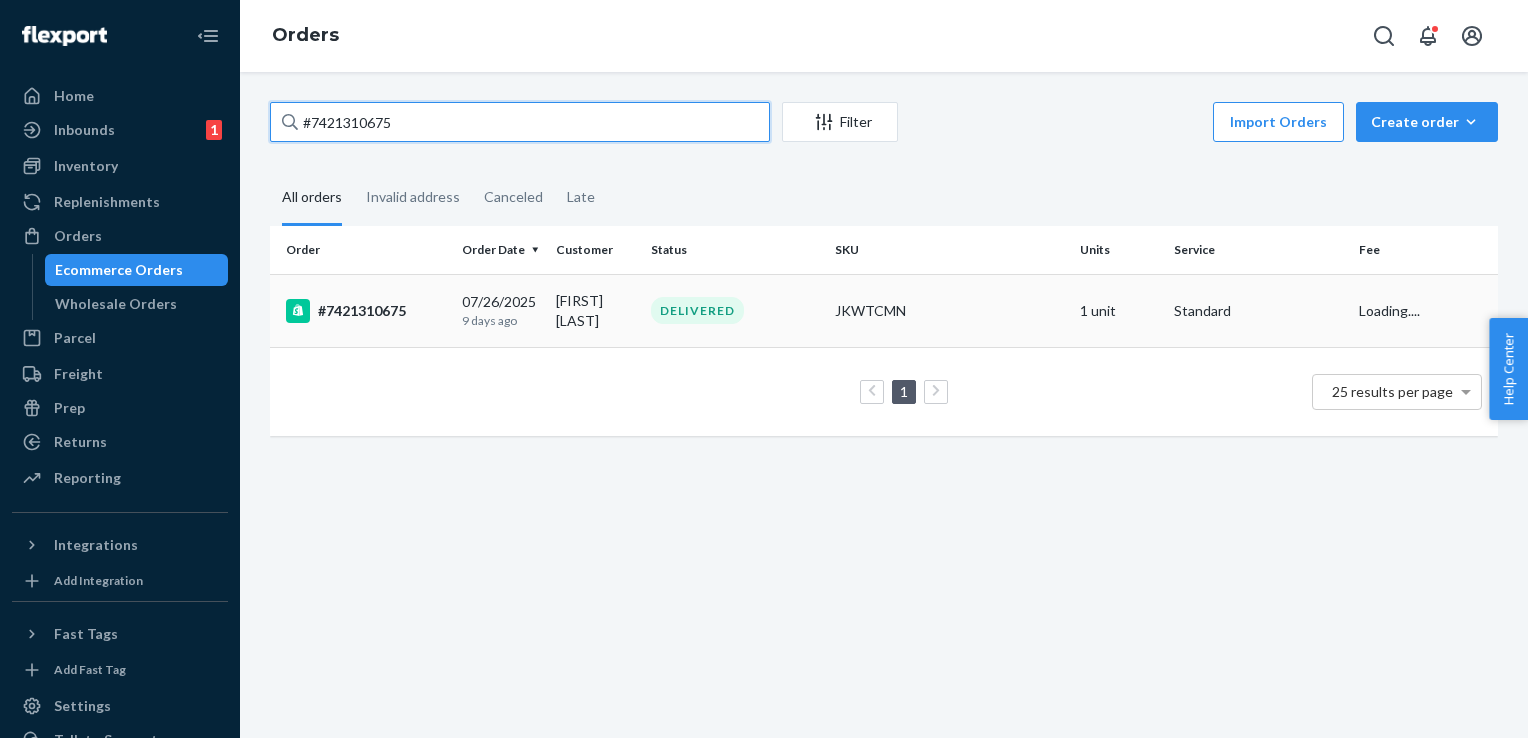 type on "#7421310675" 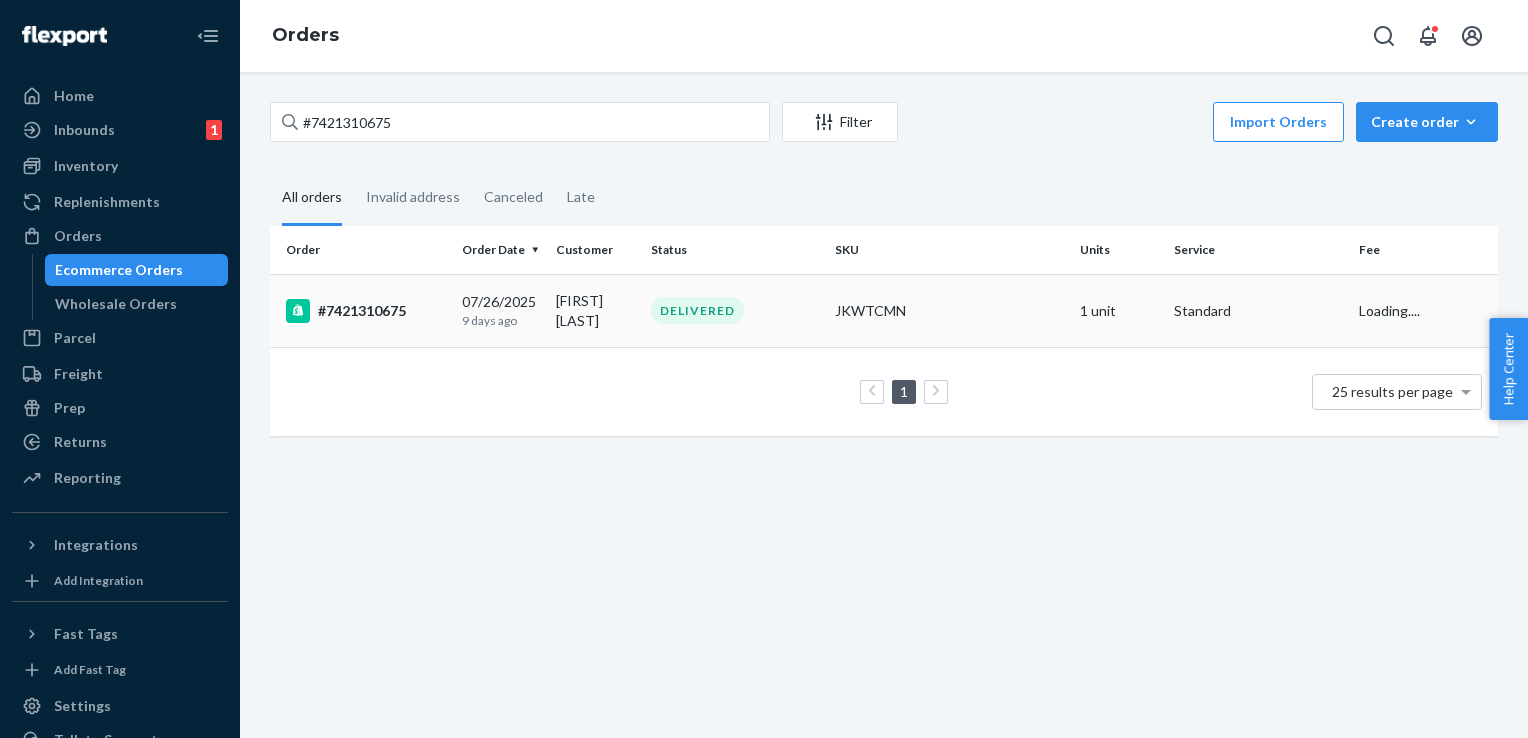 click on "#7421310675" at bounding box center (366, 311) 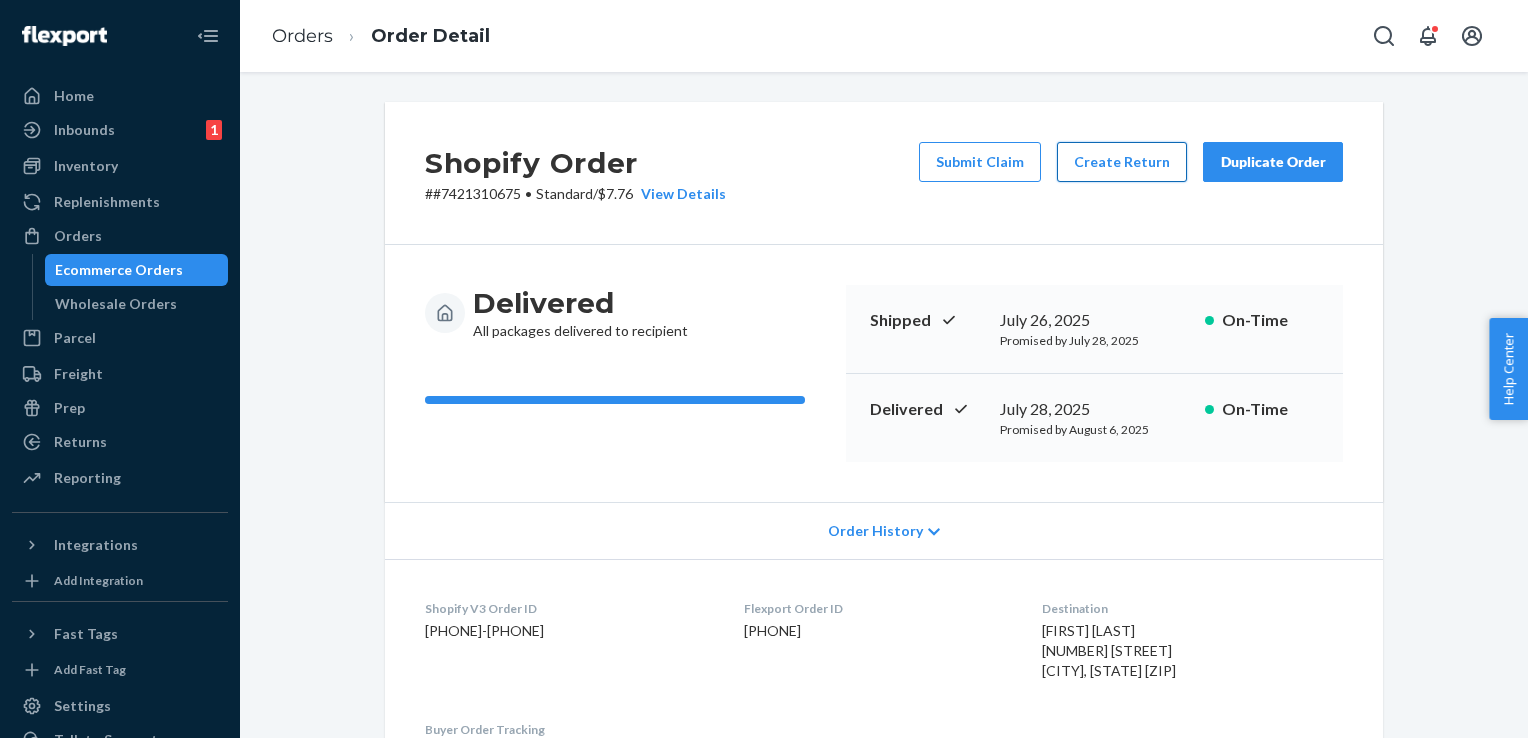 click on "Create Return" at bounding box center (1122, 162) 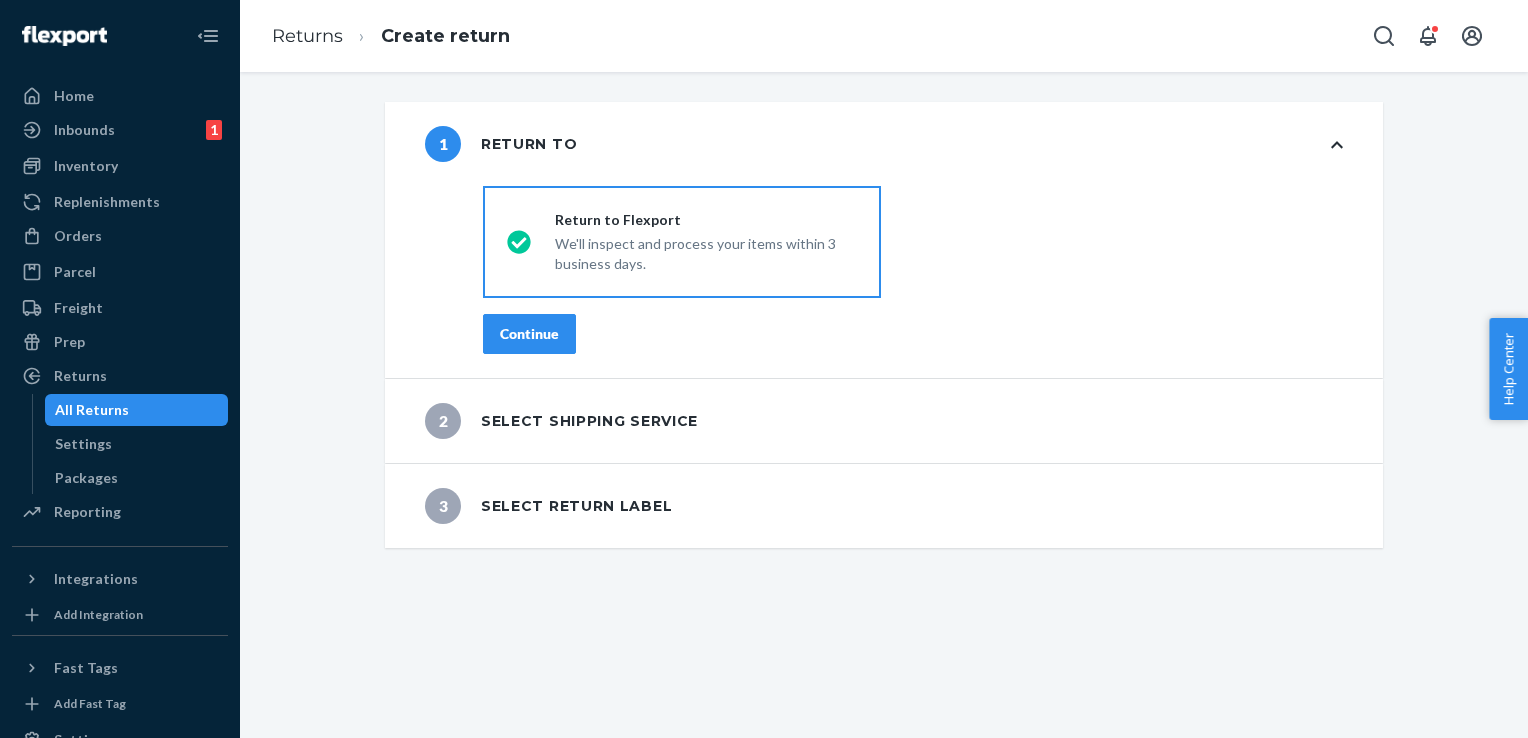 click on "Continue" at bounding box center [529, 334] 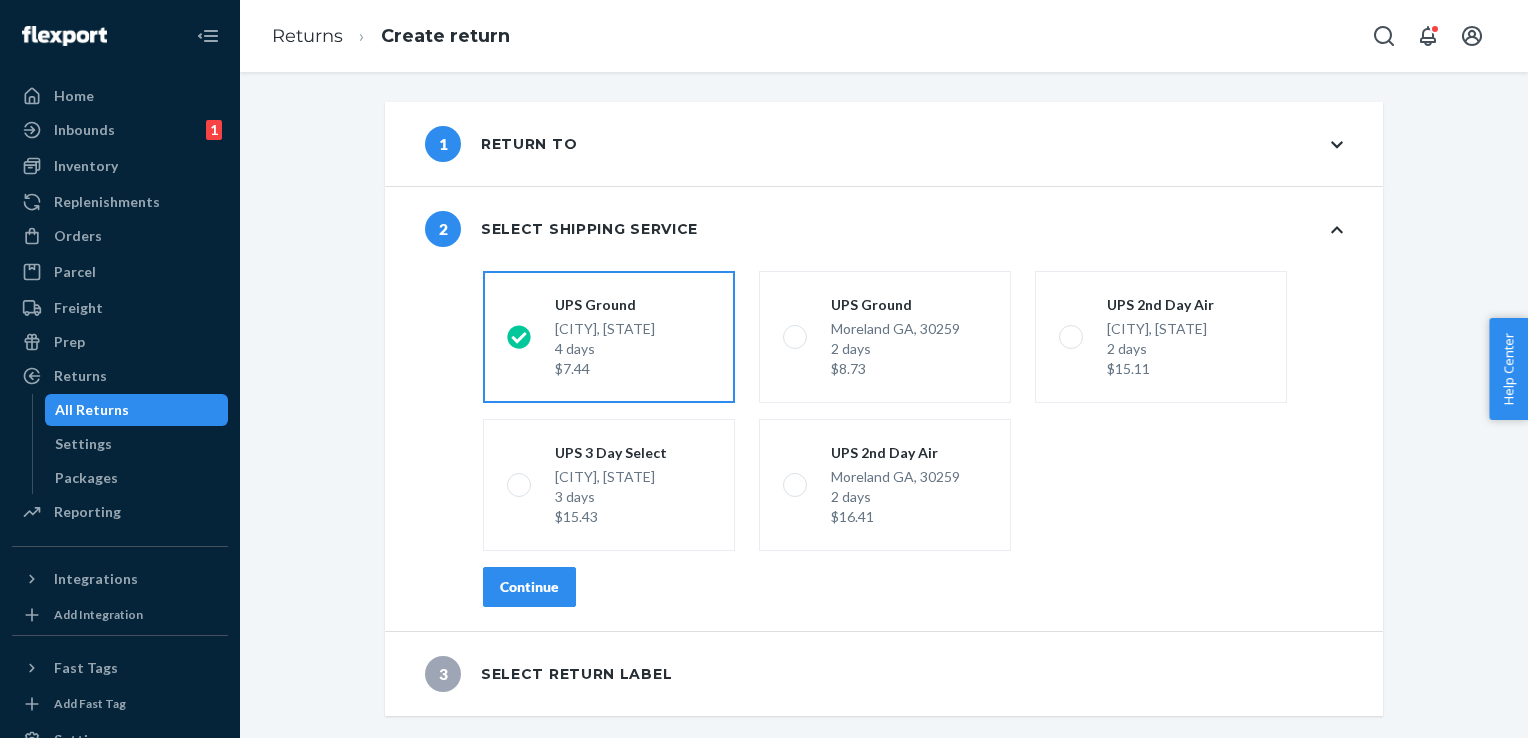 click on "Continue" at bounding box center [529, 587] 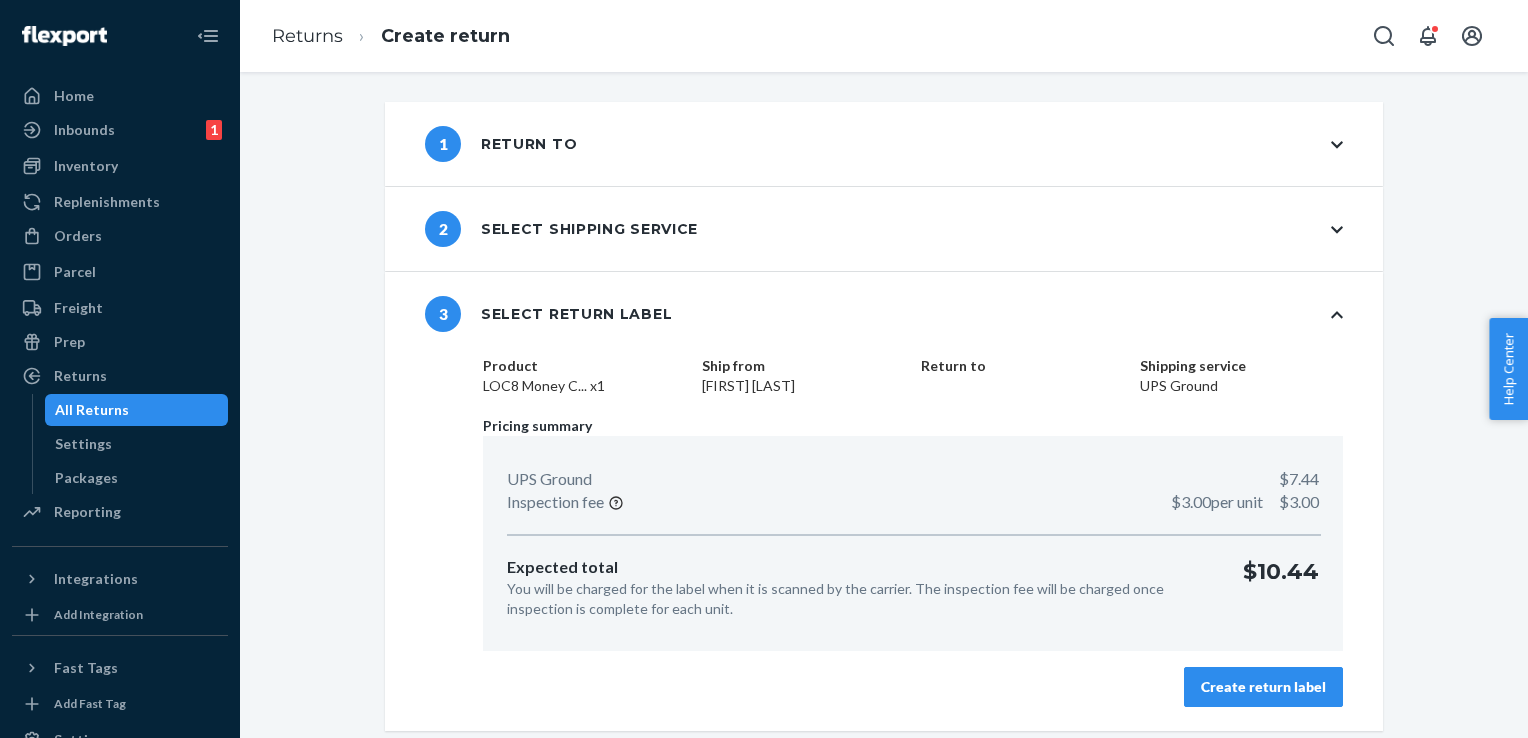 click on "Create return label" at bounding box center (1263, 687) 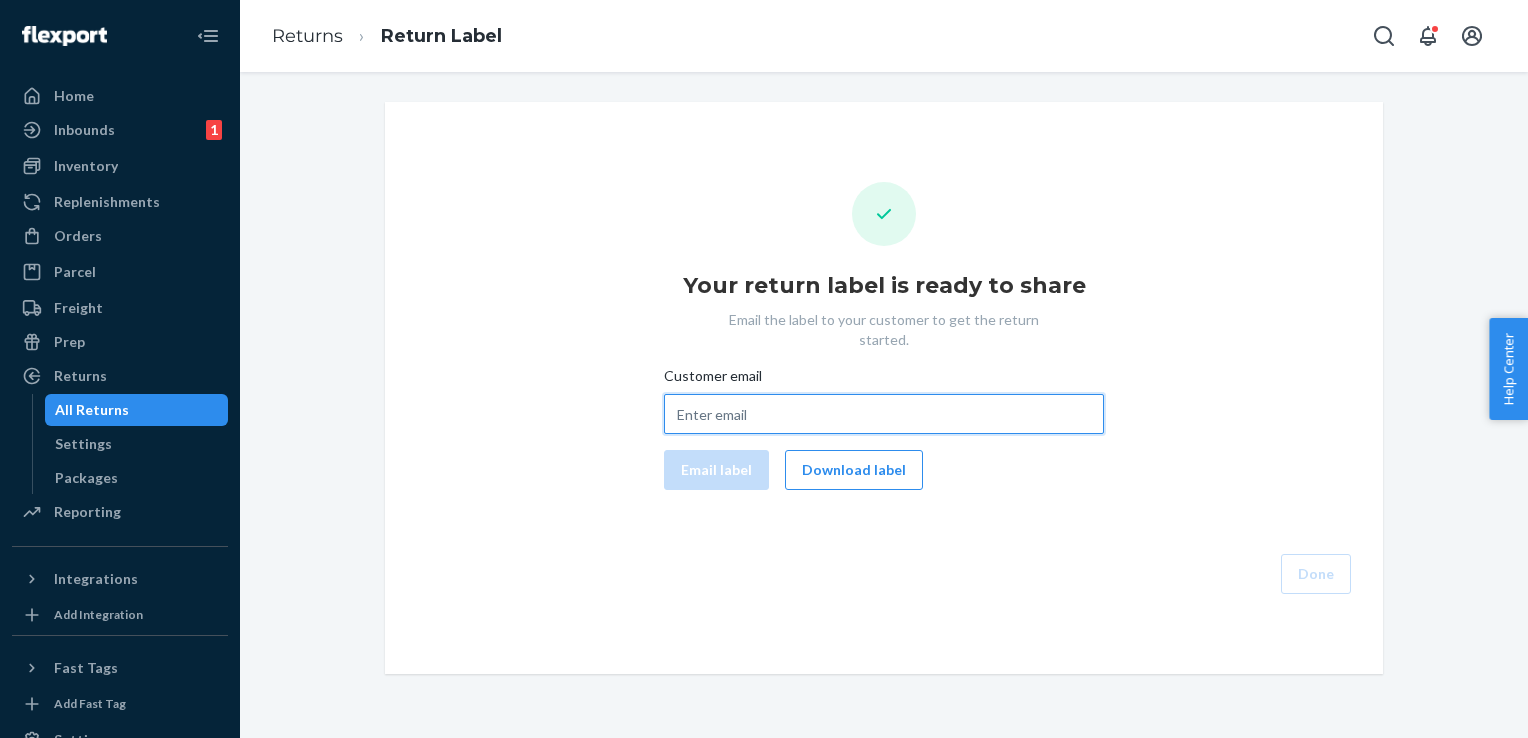 click on "Customer email" at bounding box center (884, 414) 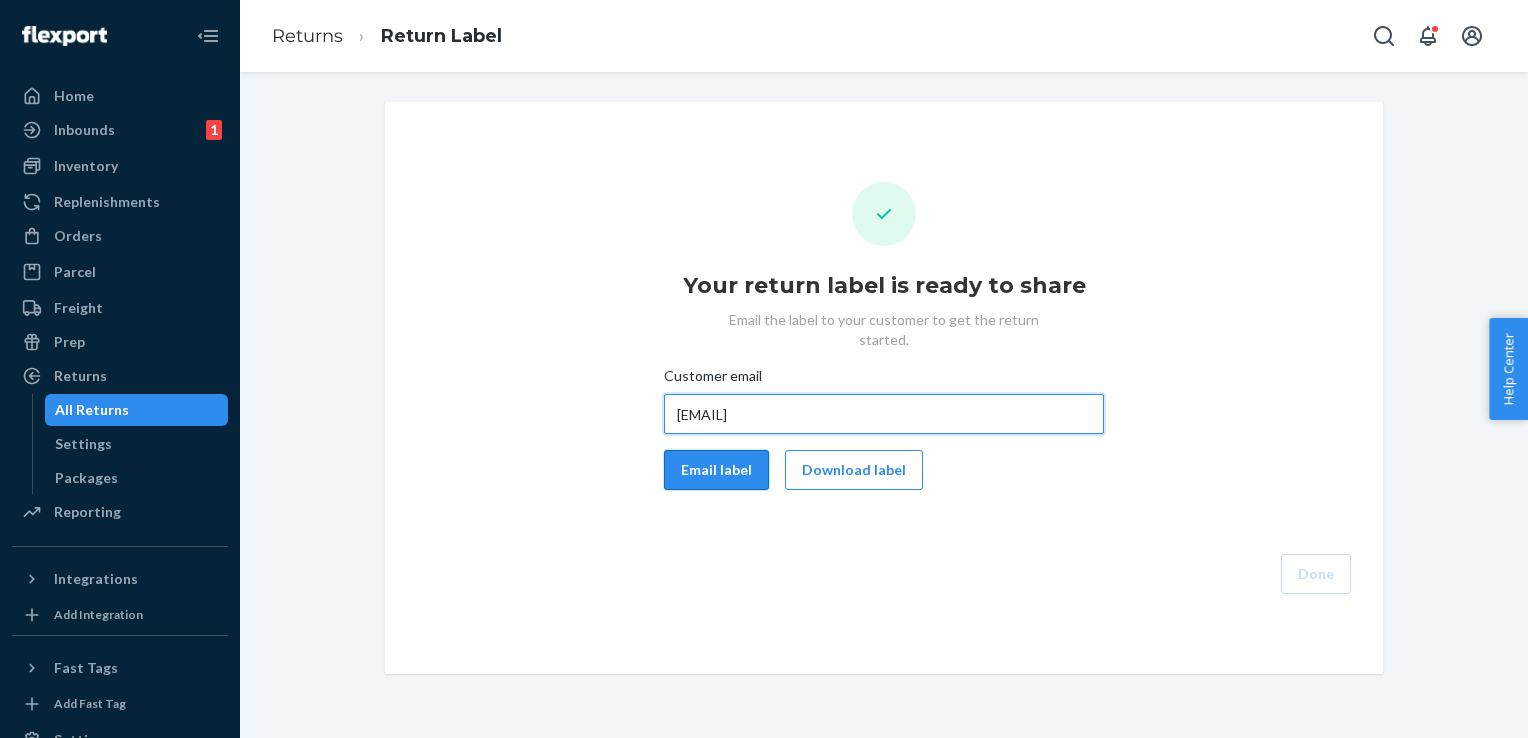 type on "larrysteinway@gmail.com" 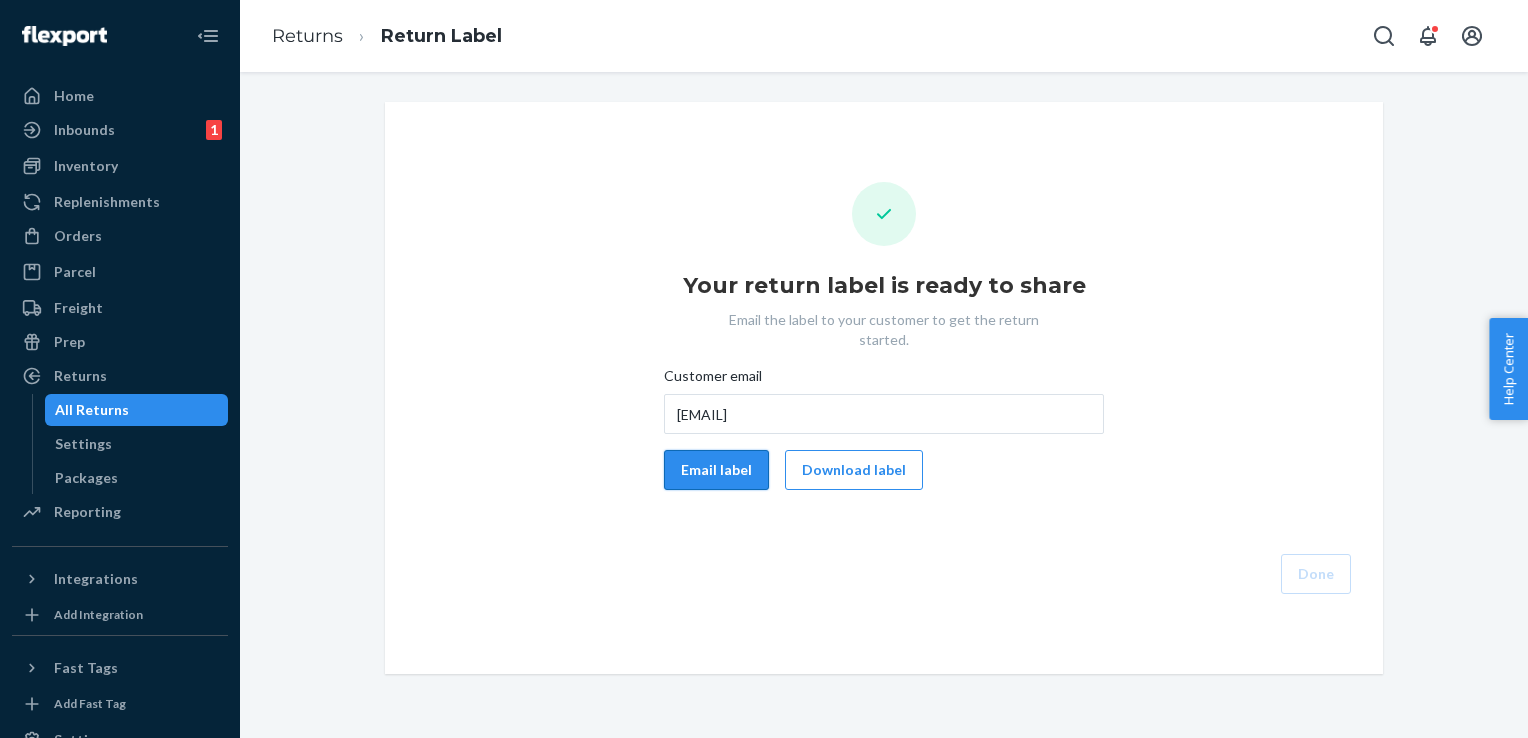 click on "Email label" at bounding box center (716, 470) 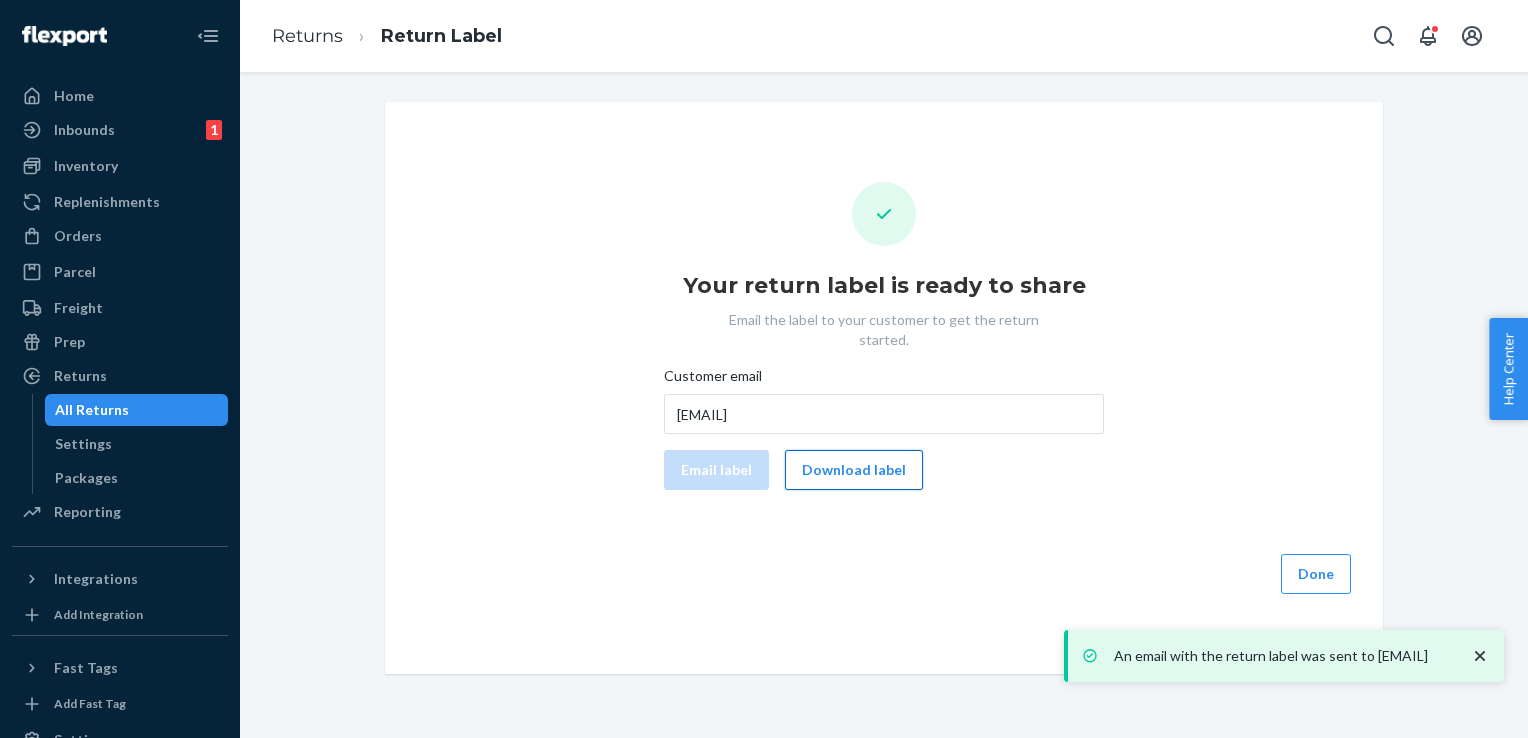 click on "Download label" at bounding box center [854, 470] 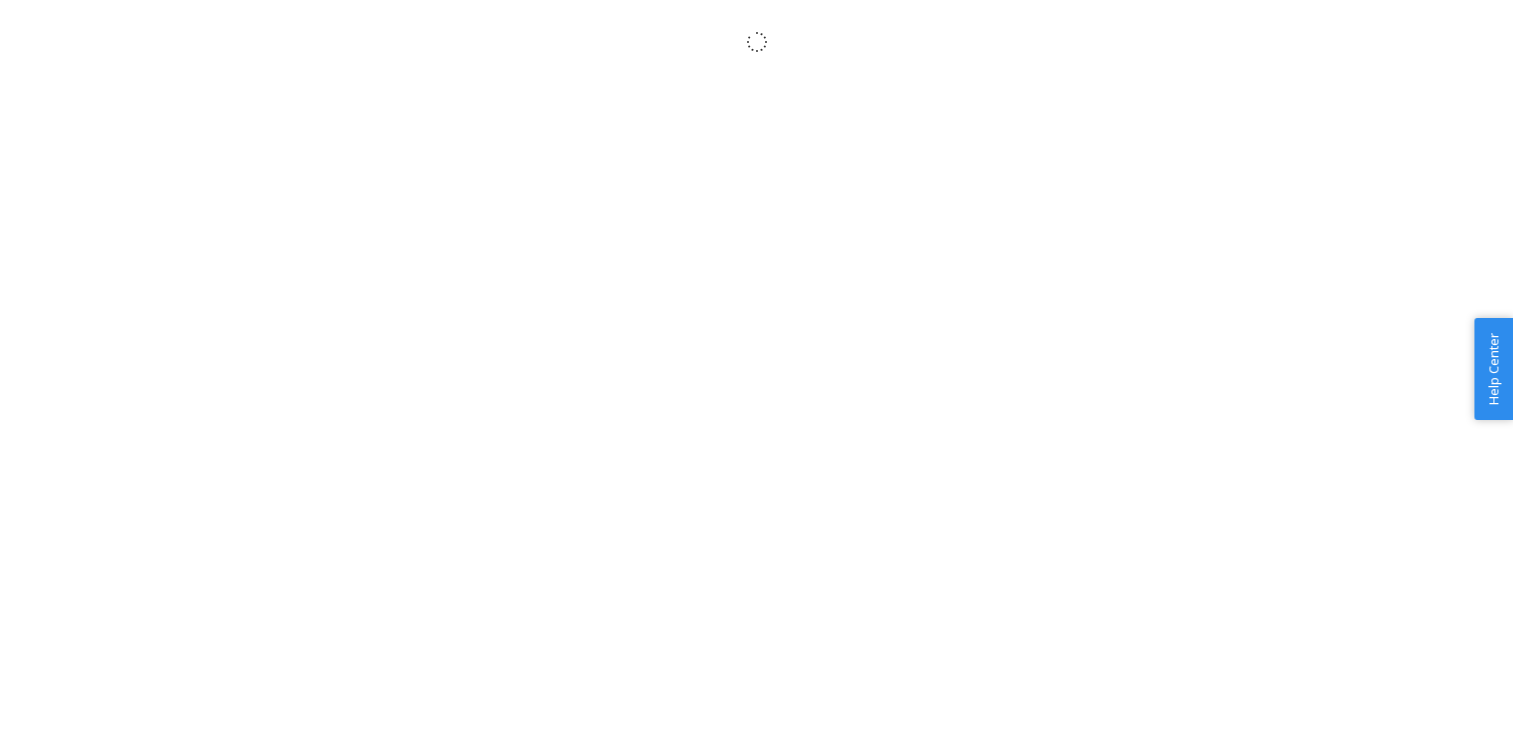scroll, scrollTop: 0, scrollLeft: 0, axis: both 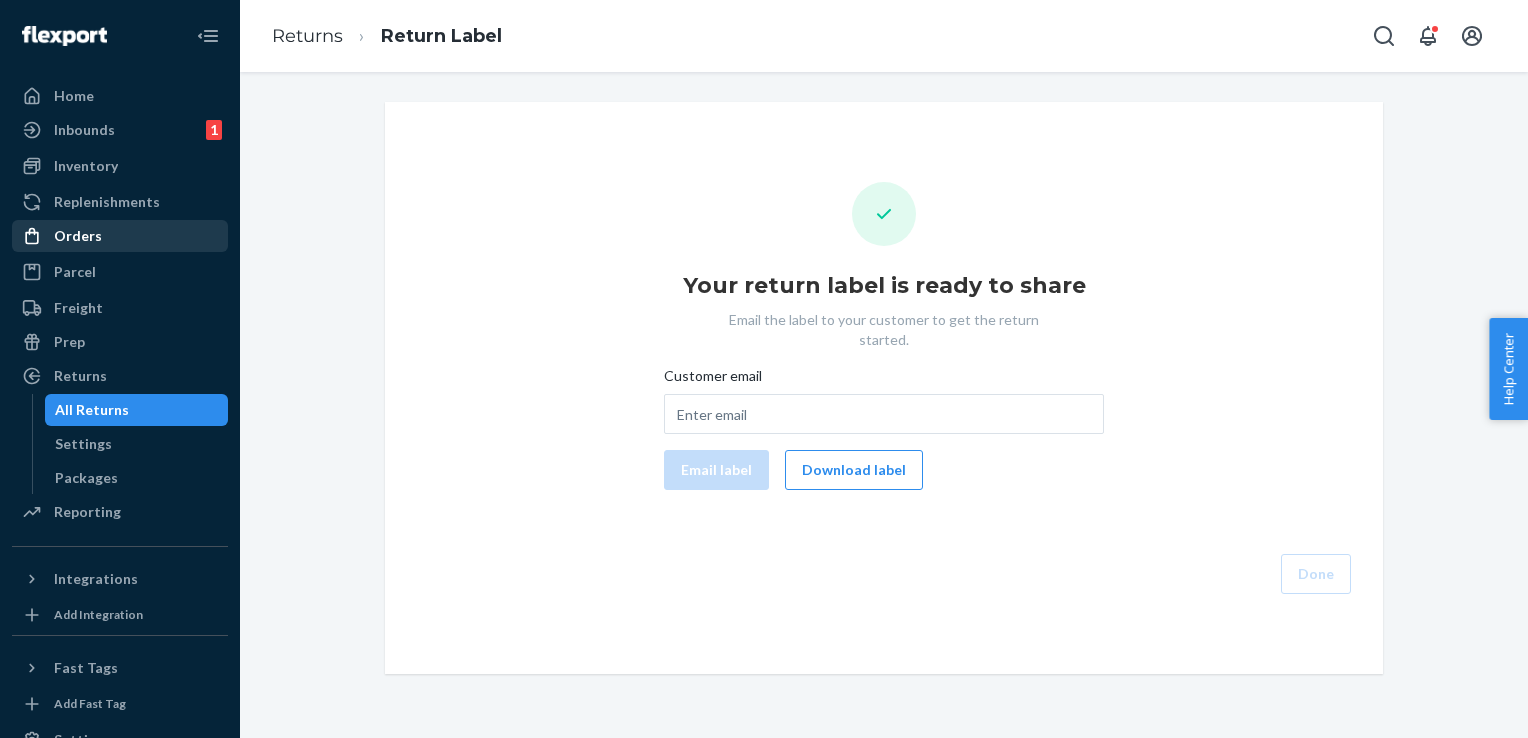 click on "Orders" at bounding box center (78, 236) 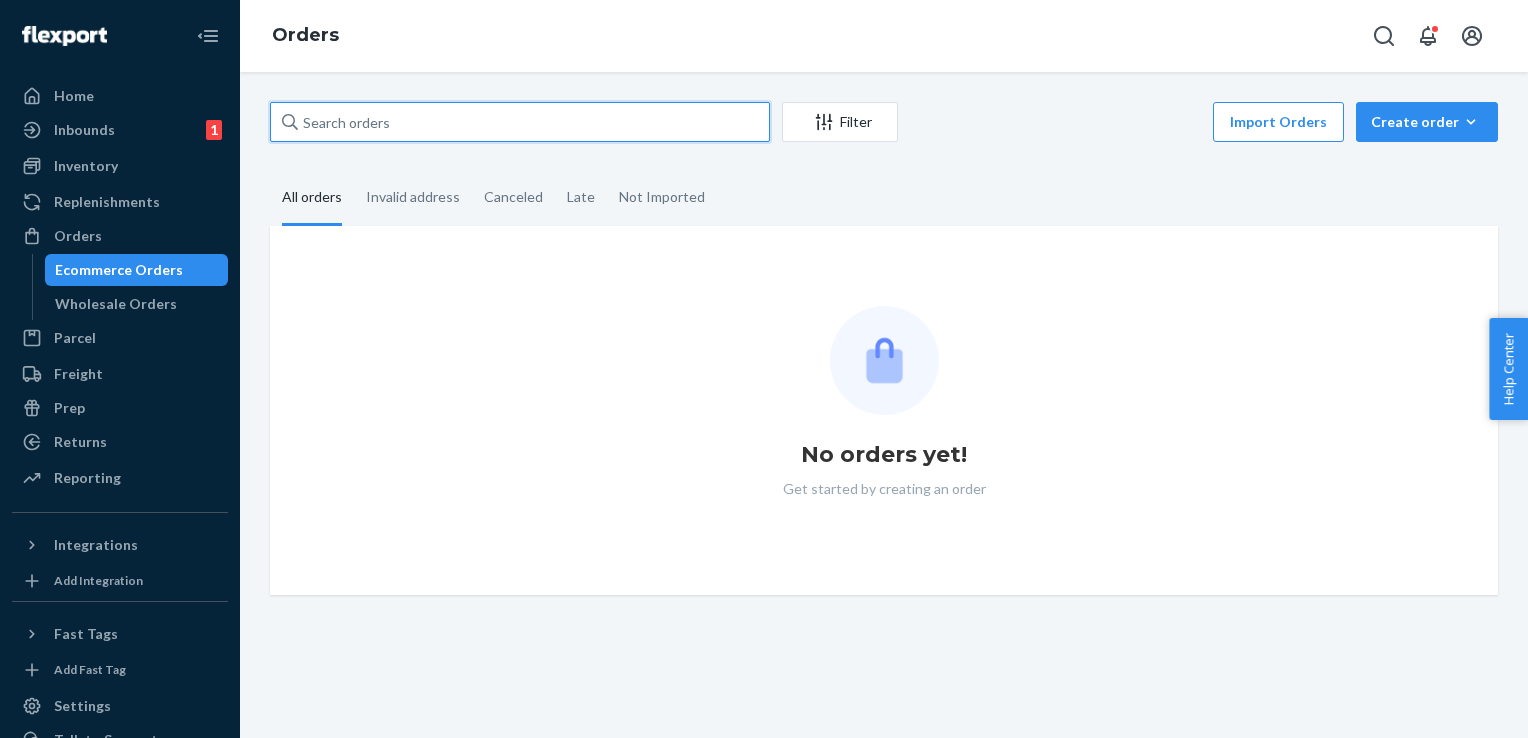 click at bounding box center [520, 122] 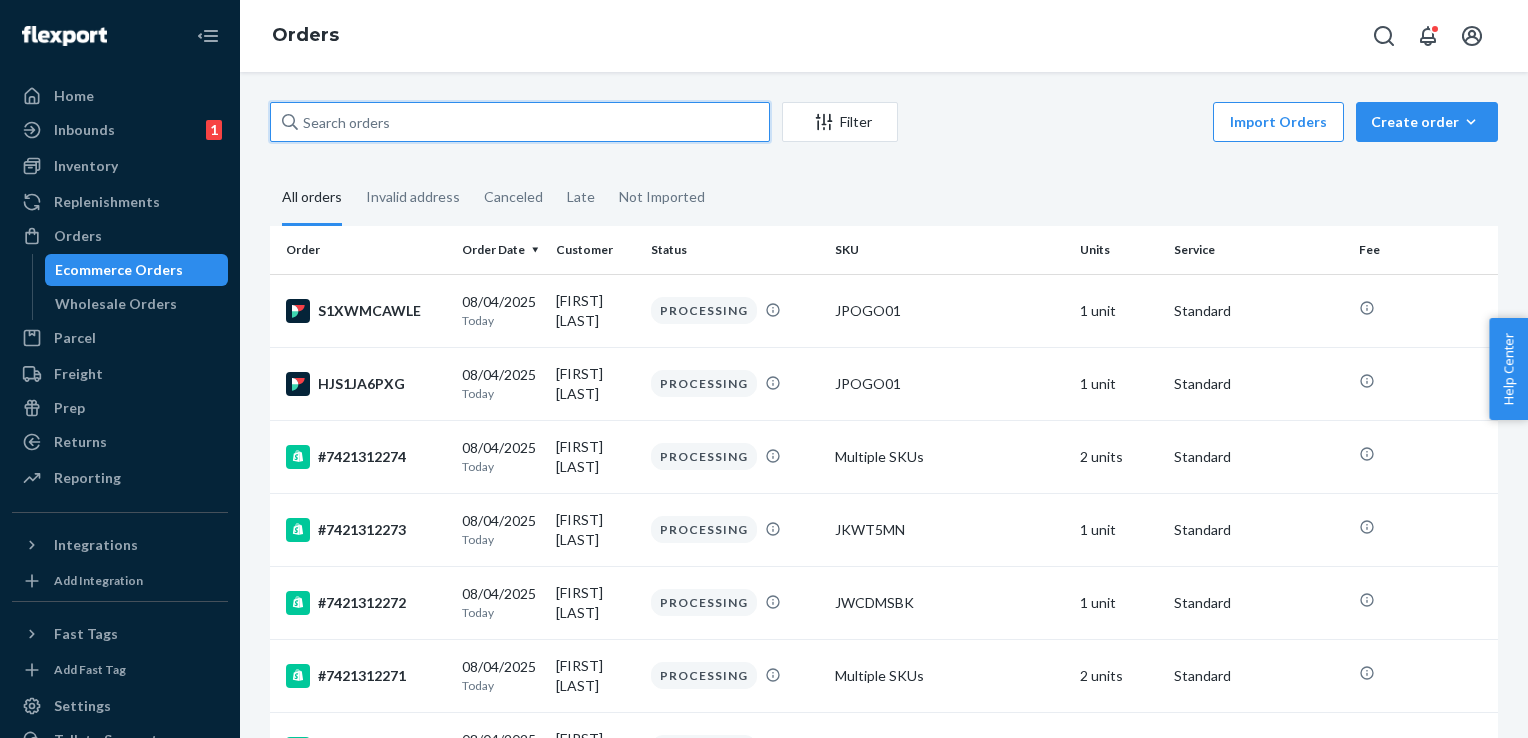 paste on "#7421306403" 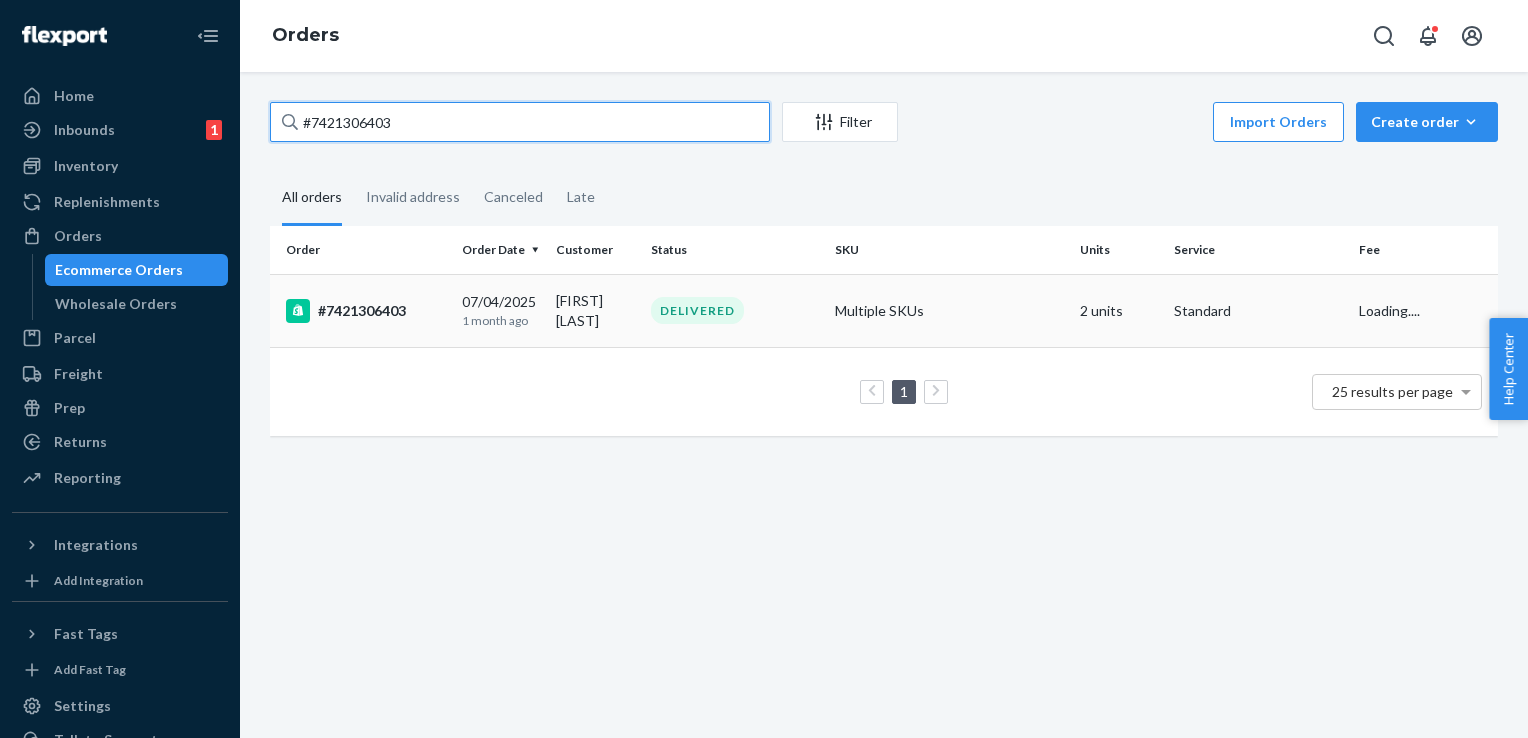 type on "#7421306403" 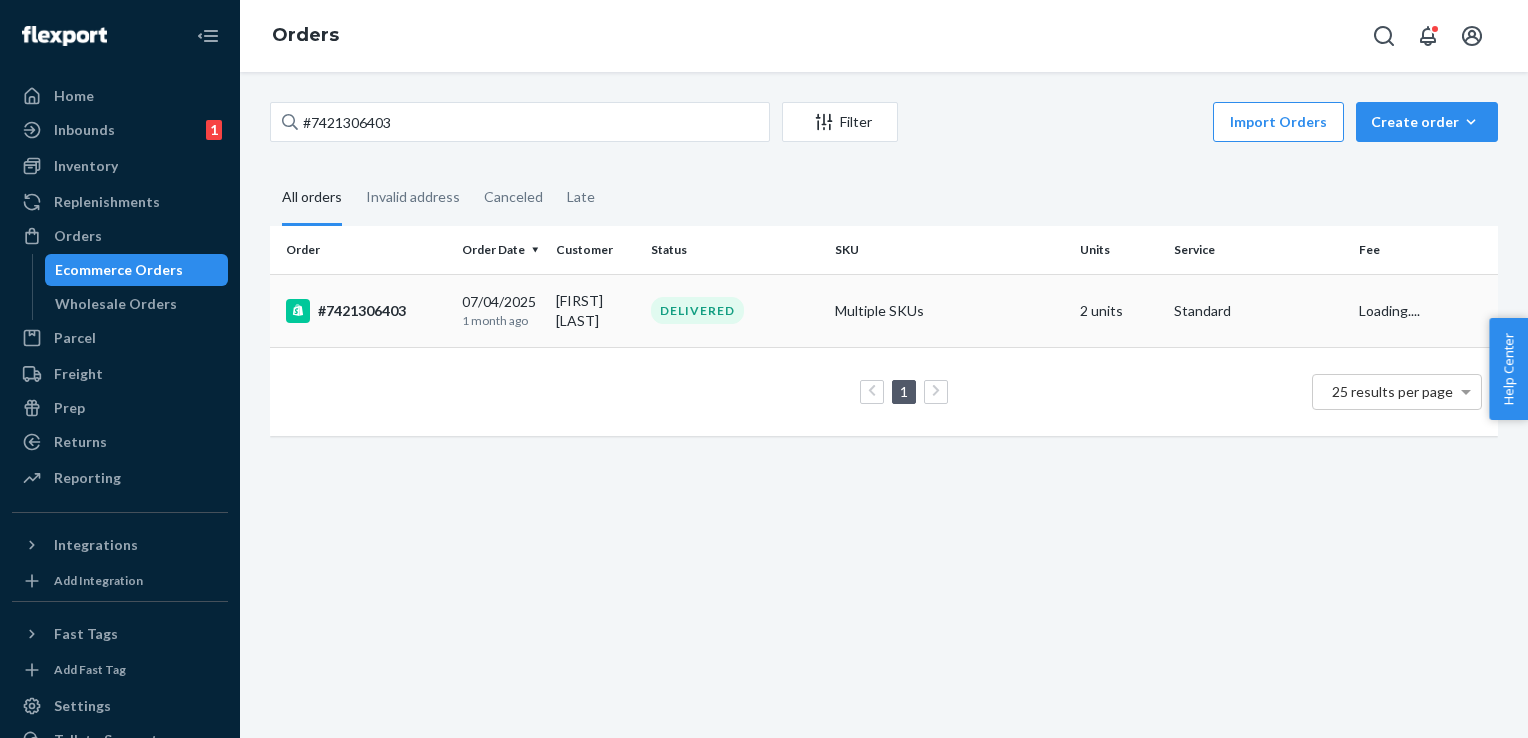 click on "#7421306403" at bounding box center (366, 311) 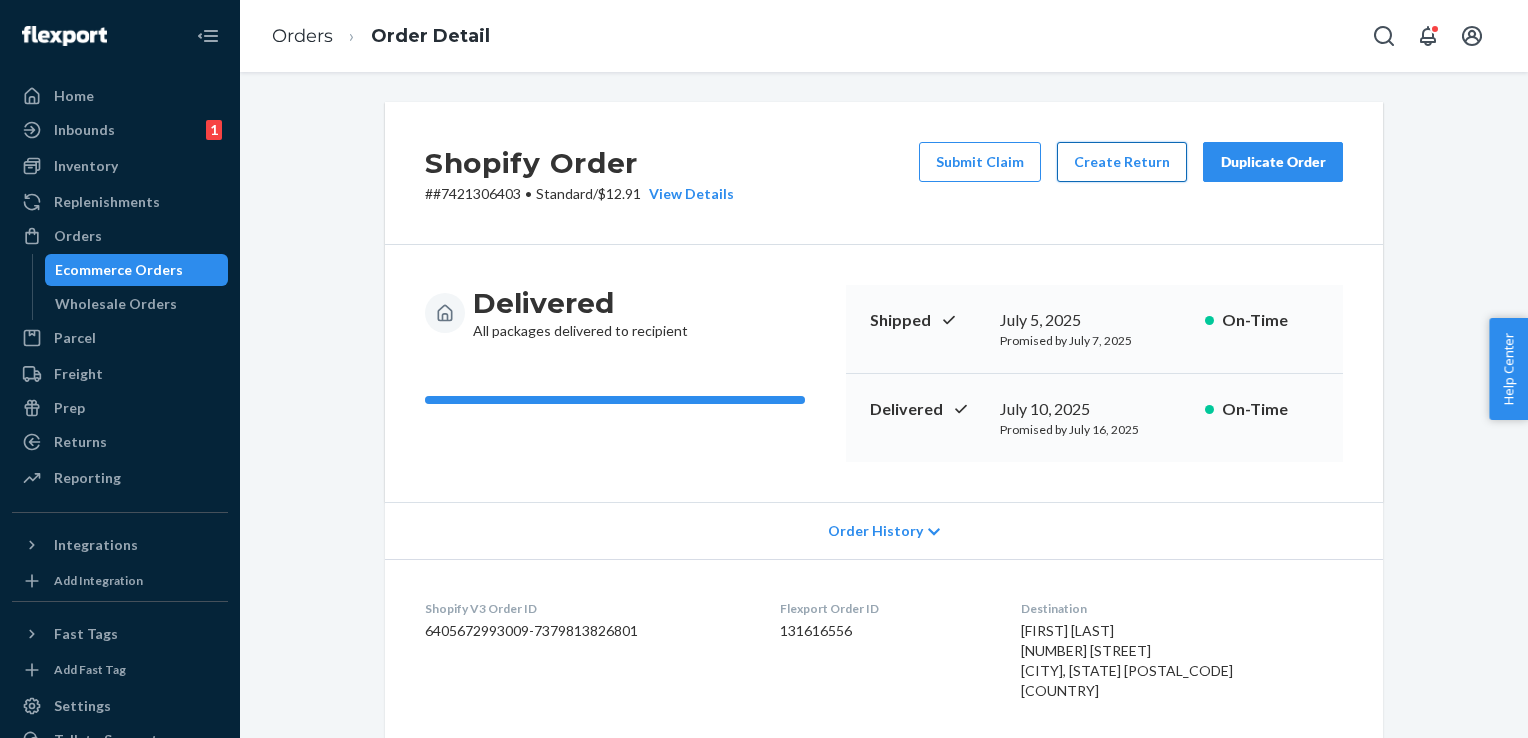 click on "Create Return" at bounding box center [1122, 162] 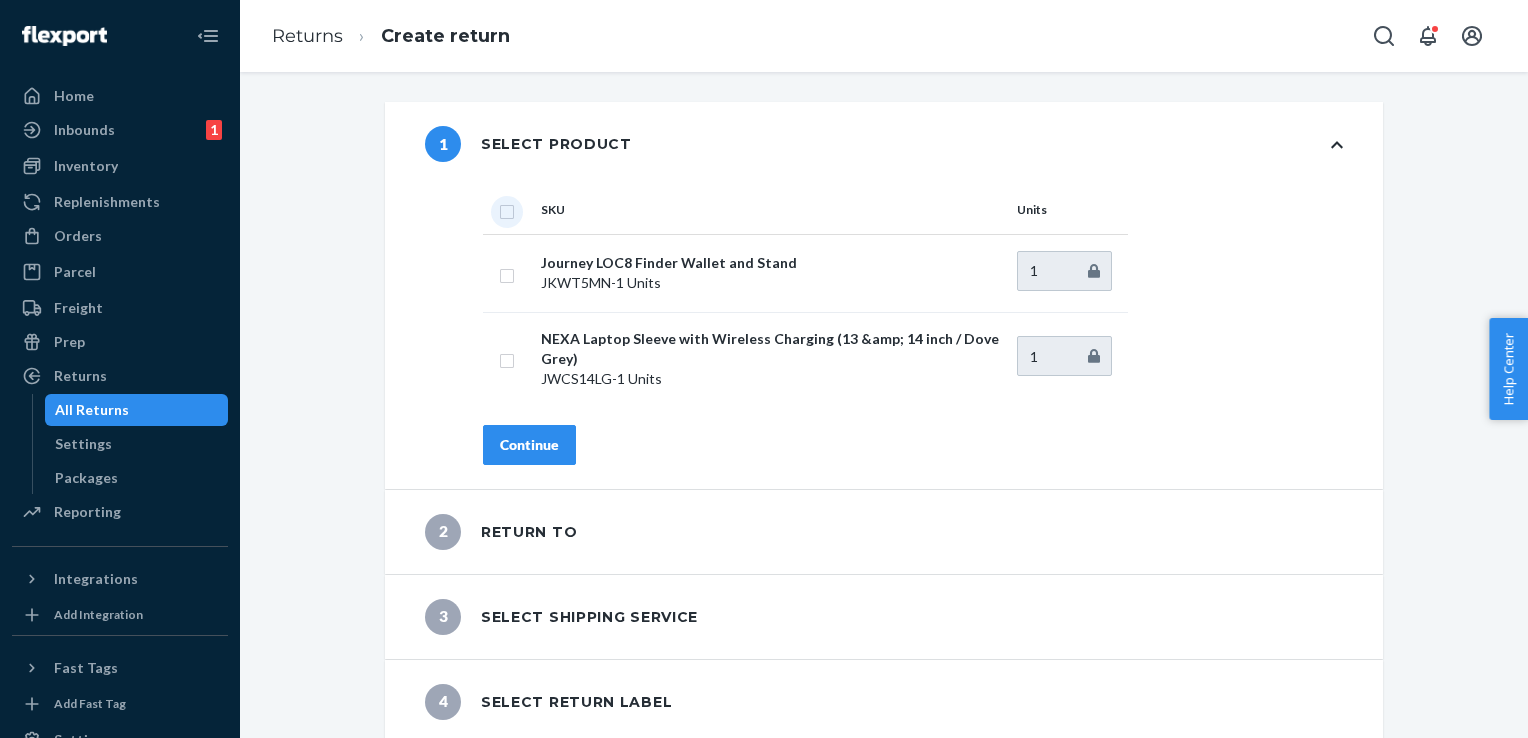 drag, startPoint x: 498, startPoint y: 206, endPoint x: 507, endPoint y: 224, distance: 20.12461 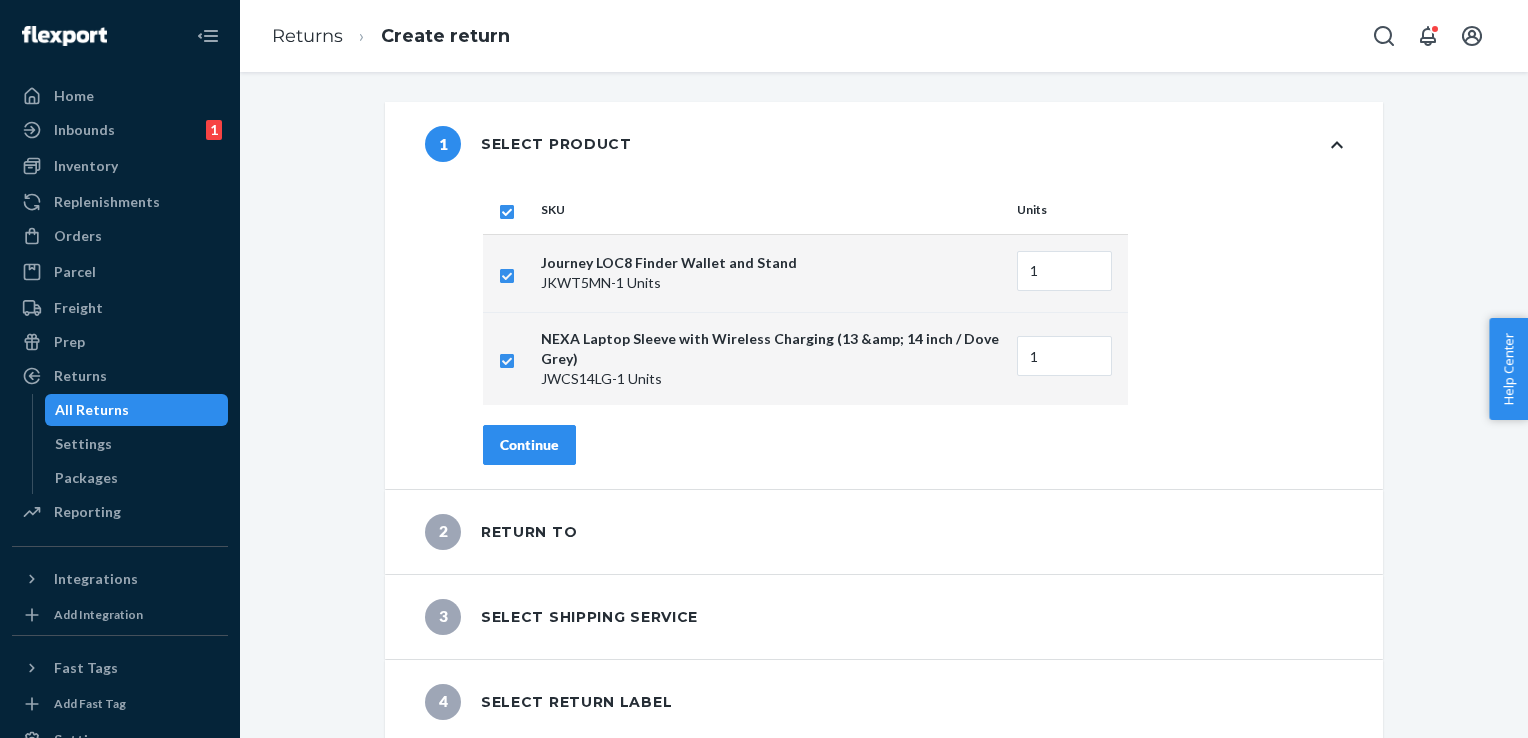 click on "Continue" at bounding box center (529, 445) 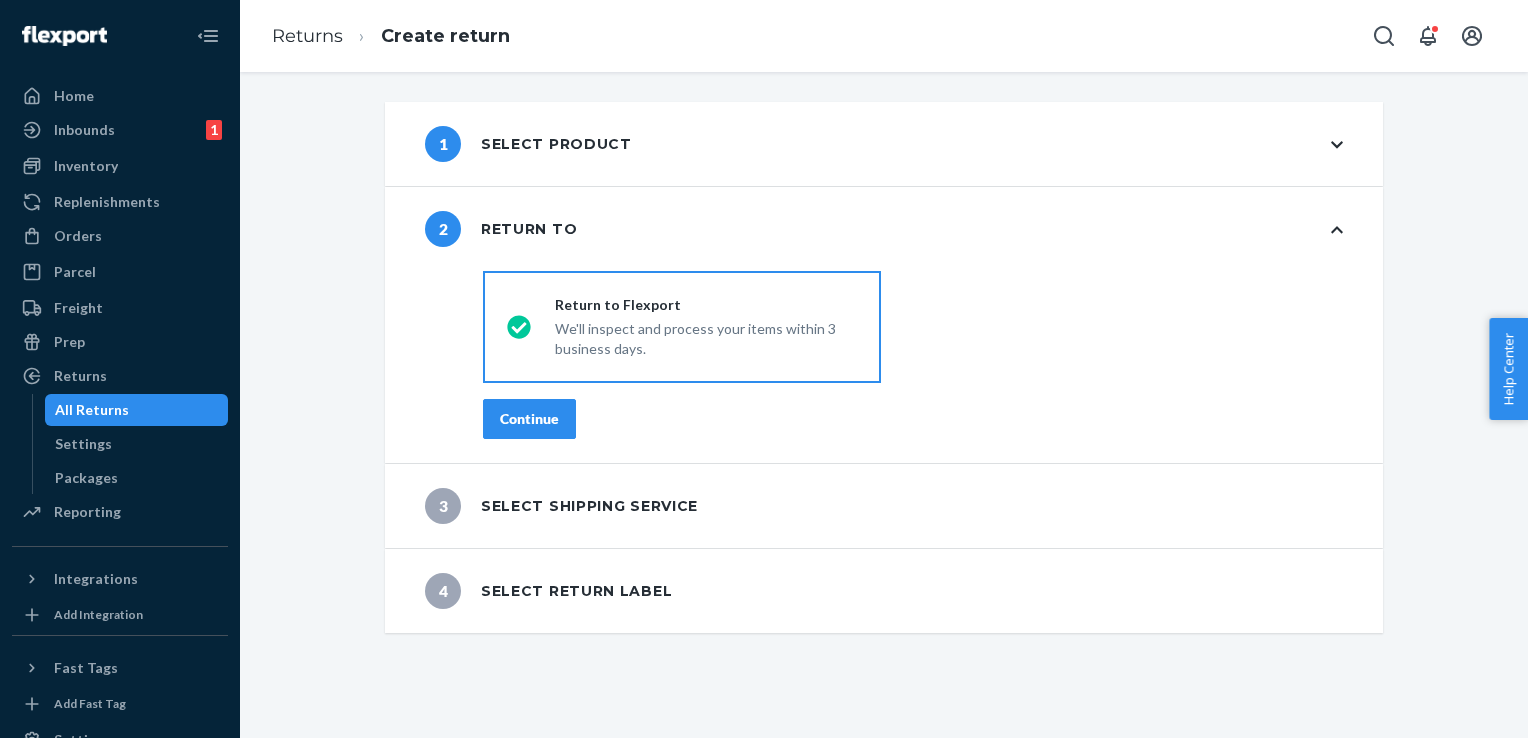 click on "Continue" at bounding box center (529, 419) 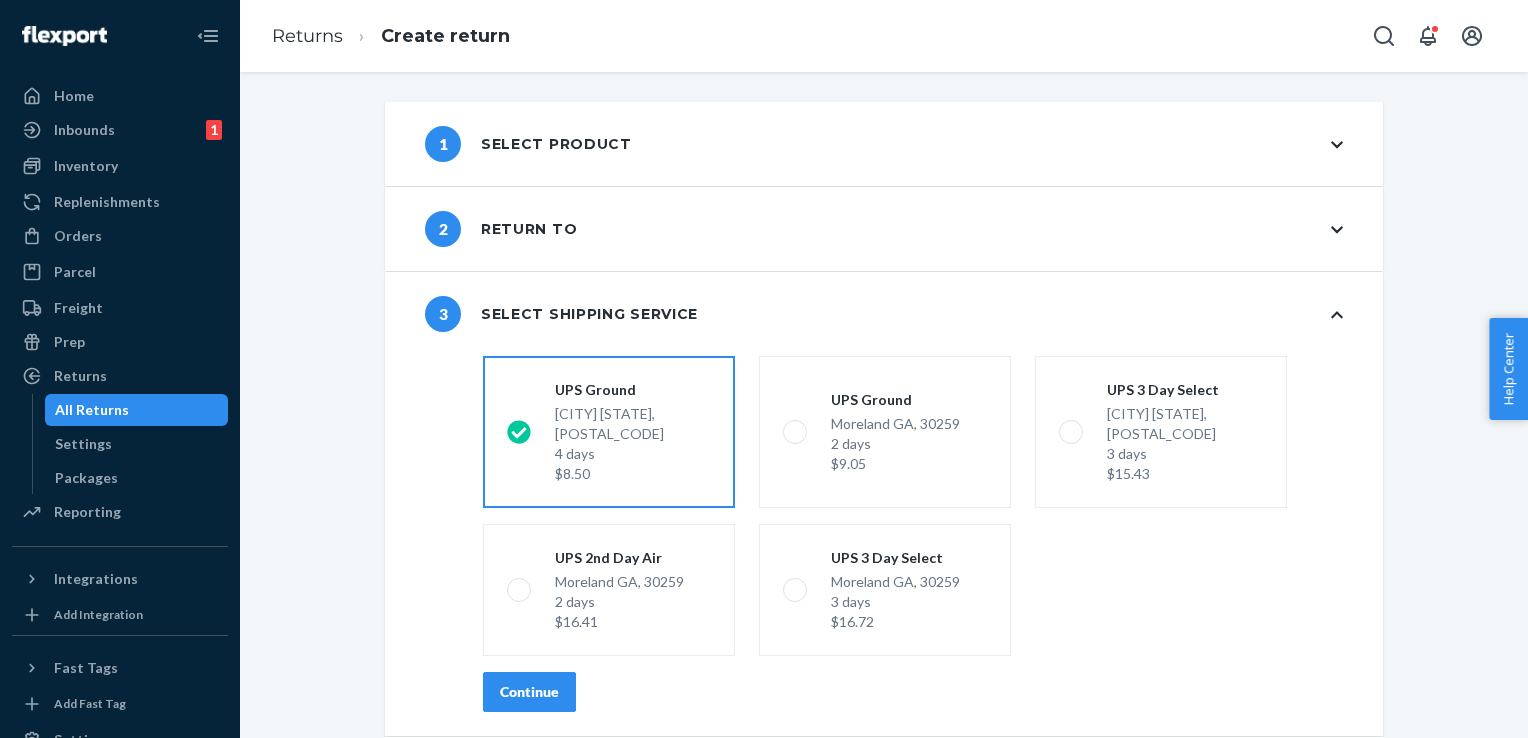 click on "Continue" at bounding box center (529, 692) 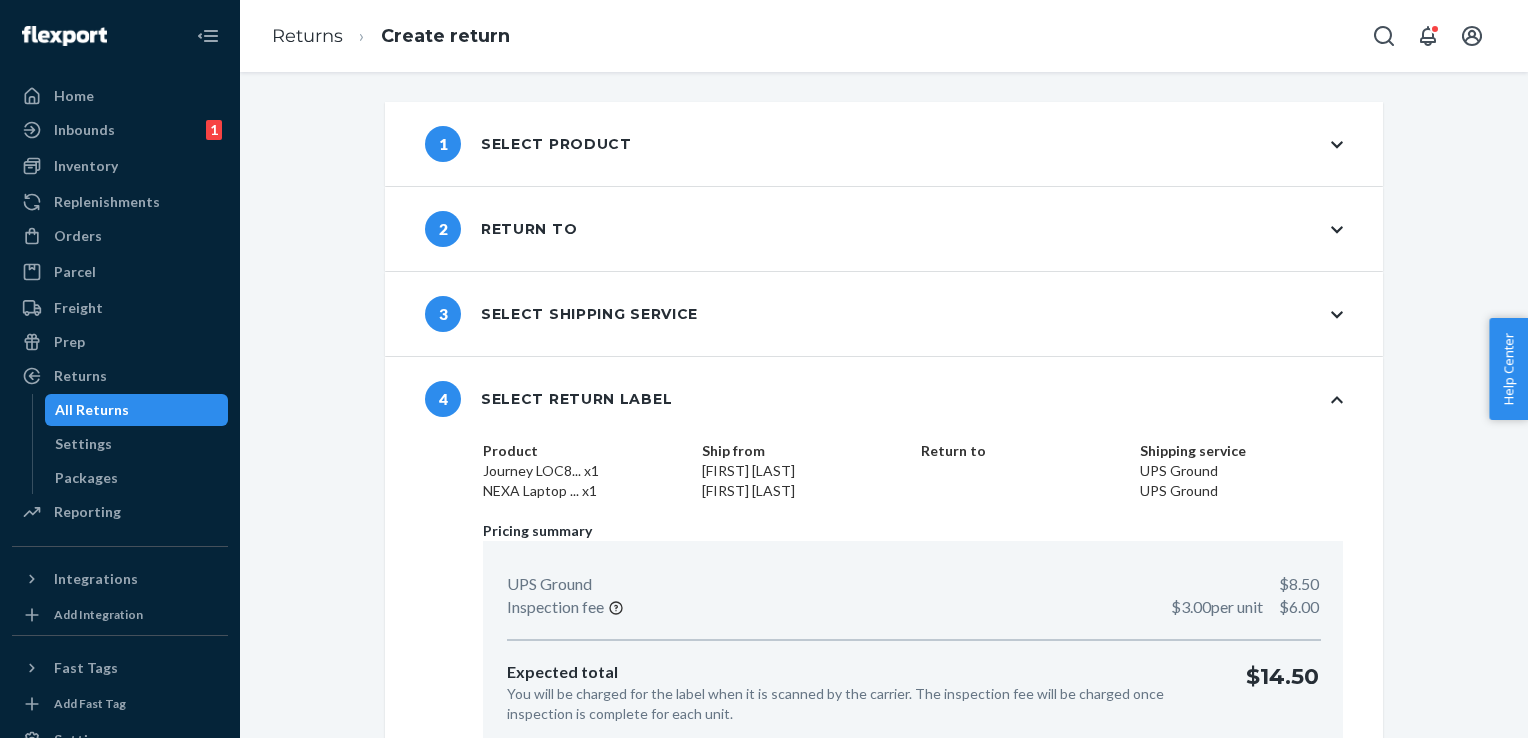 scroll, scrollTop: 96, scrollLeft: 0, axis: vertical 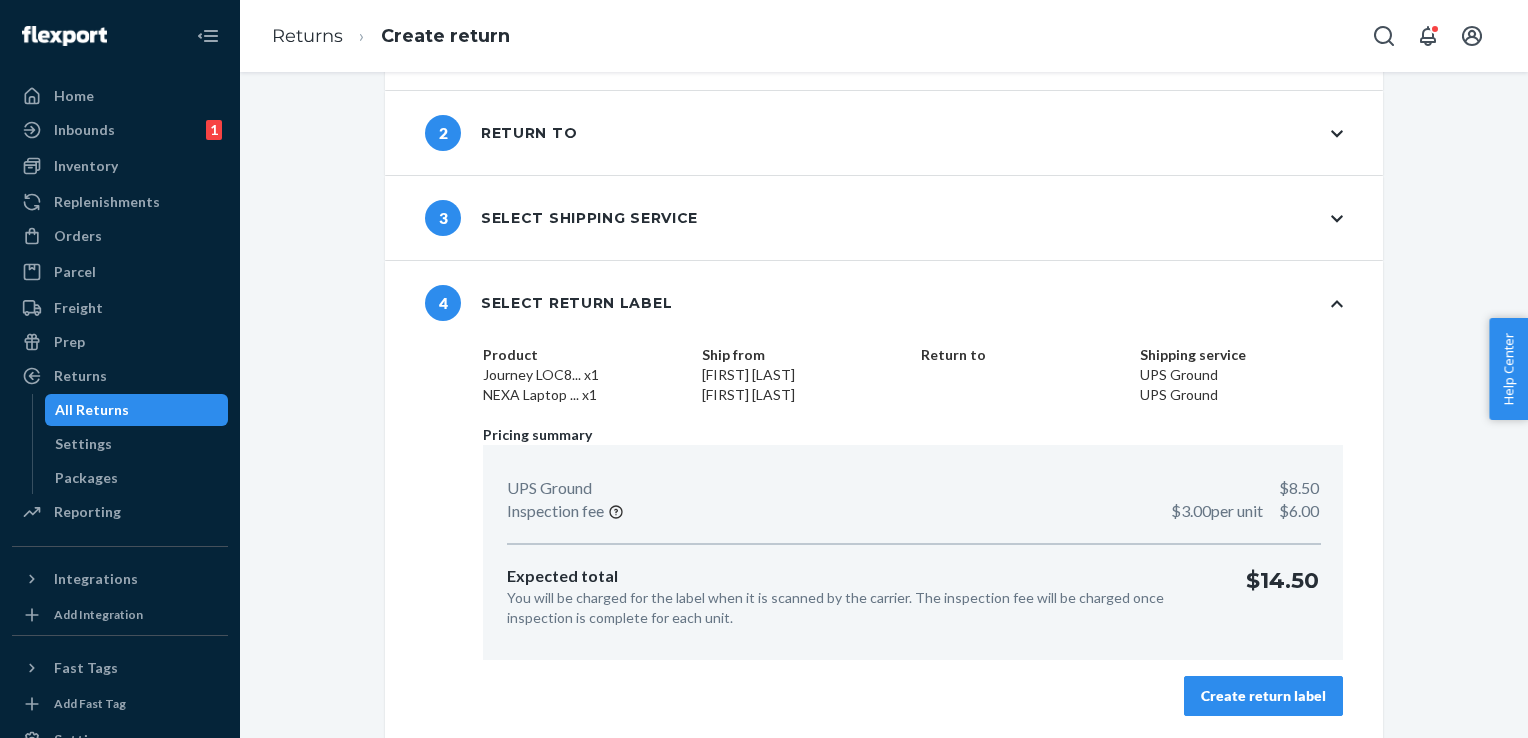 click on "Create return label" at bounding box center [1263, 696] 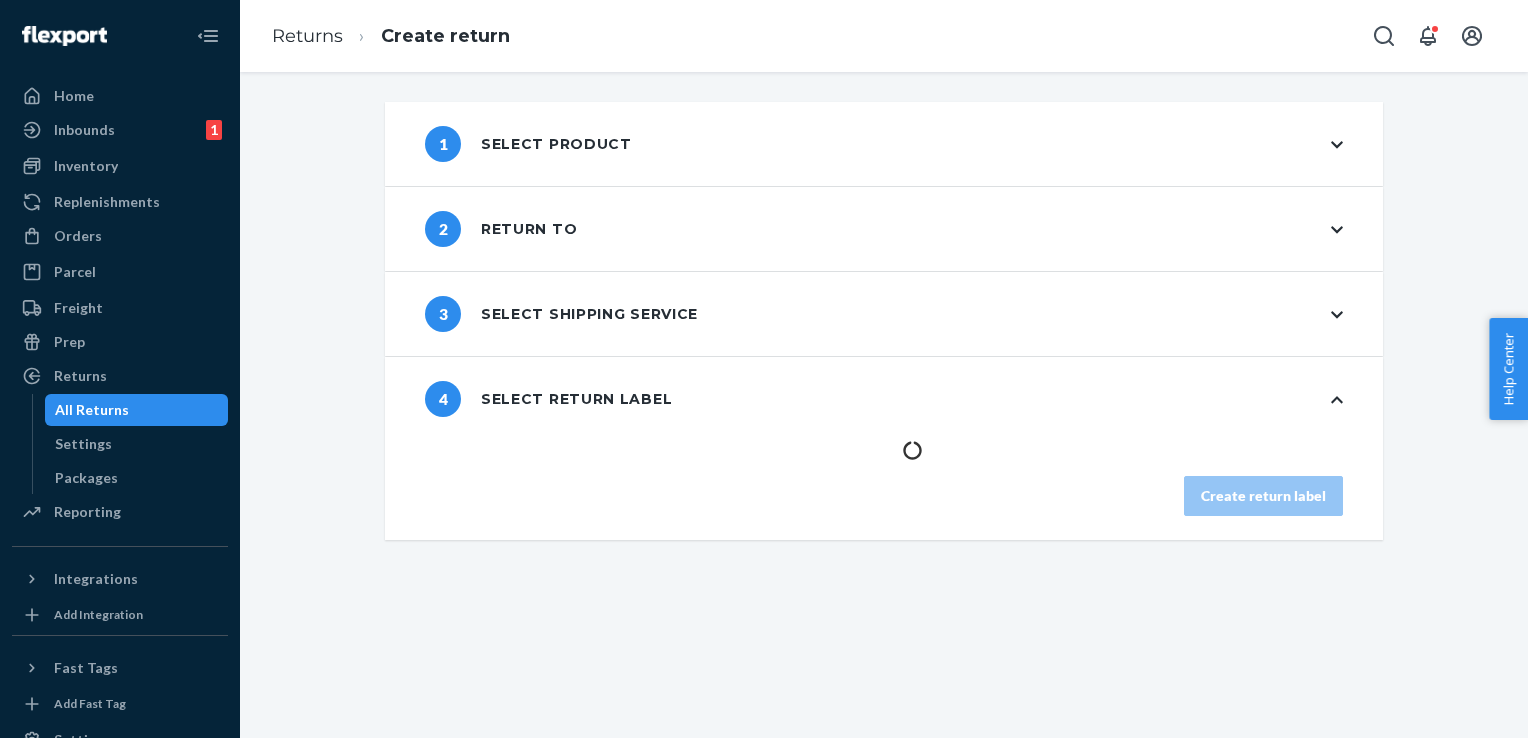 scroll, scrollTop: 0, scrollLeft: 0, axis: both 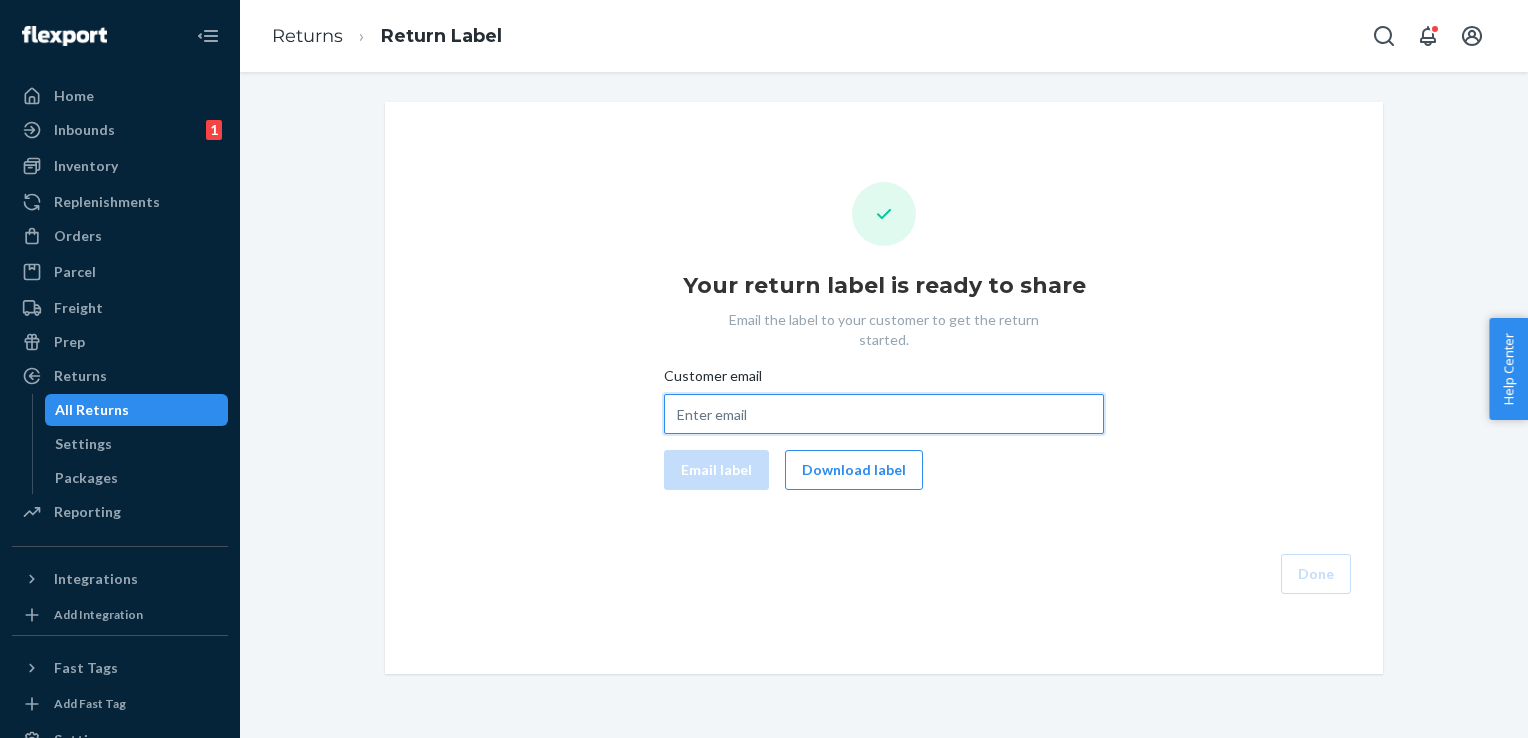 click on "Customer email" at bounding box center (884, 414) 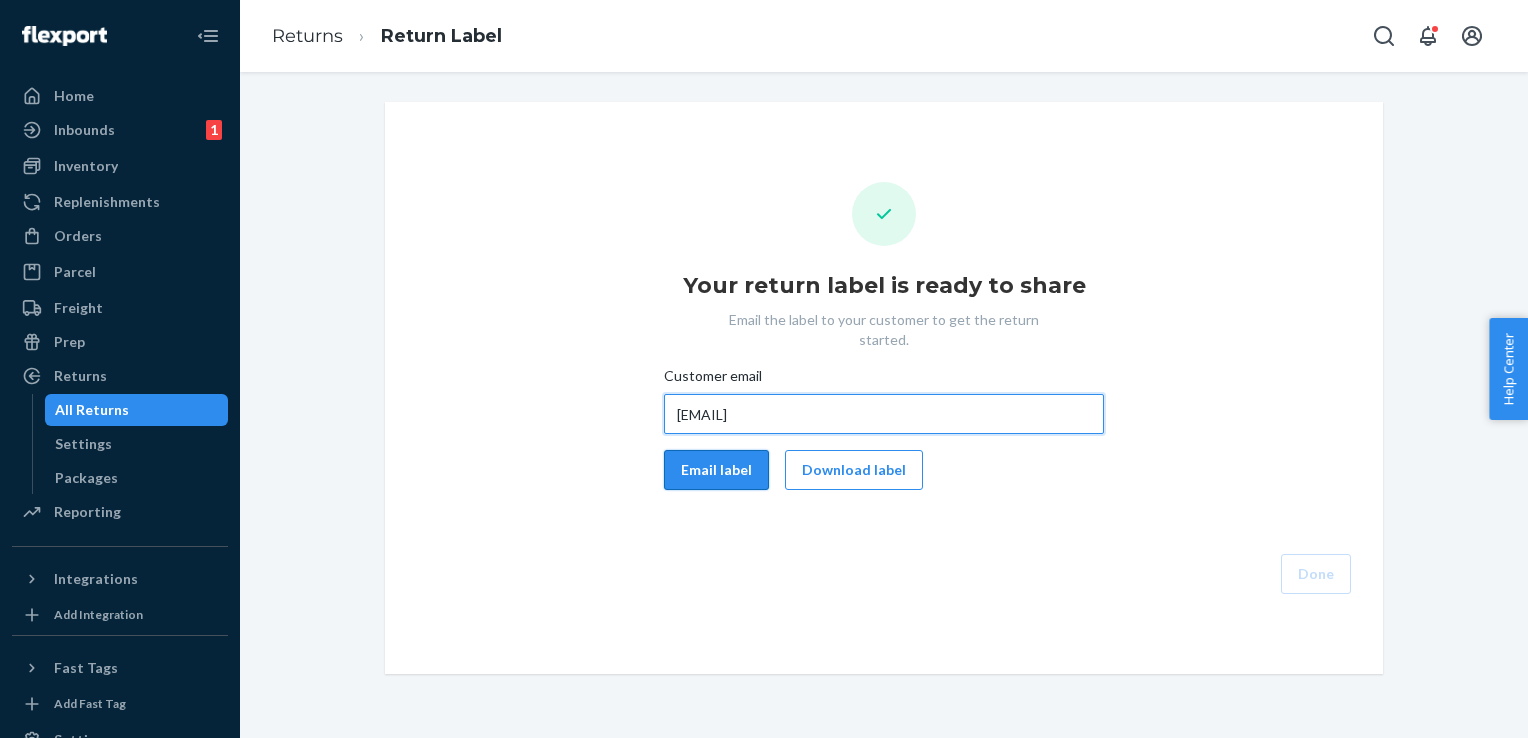 type on "[EMAIL]" 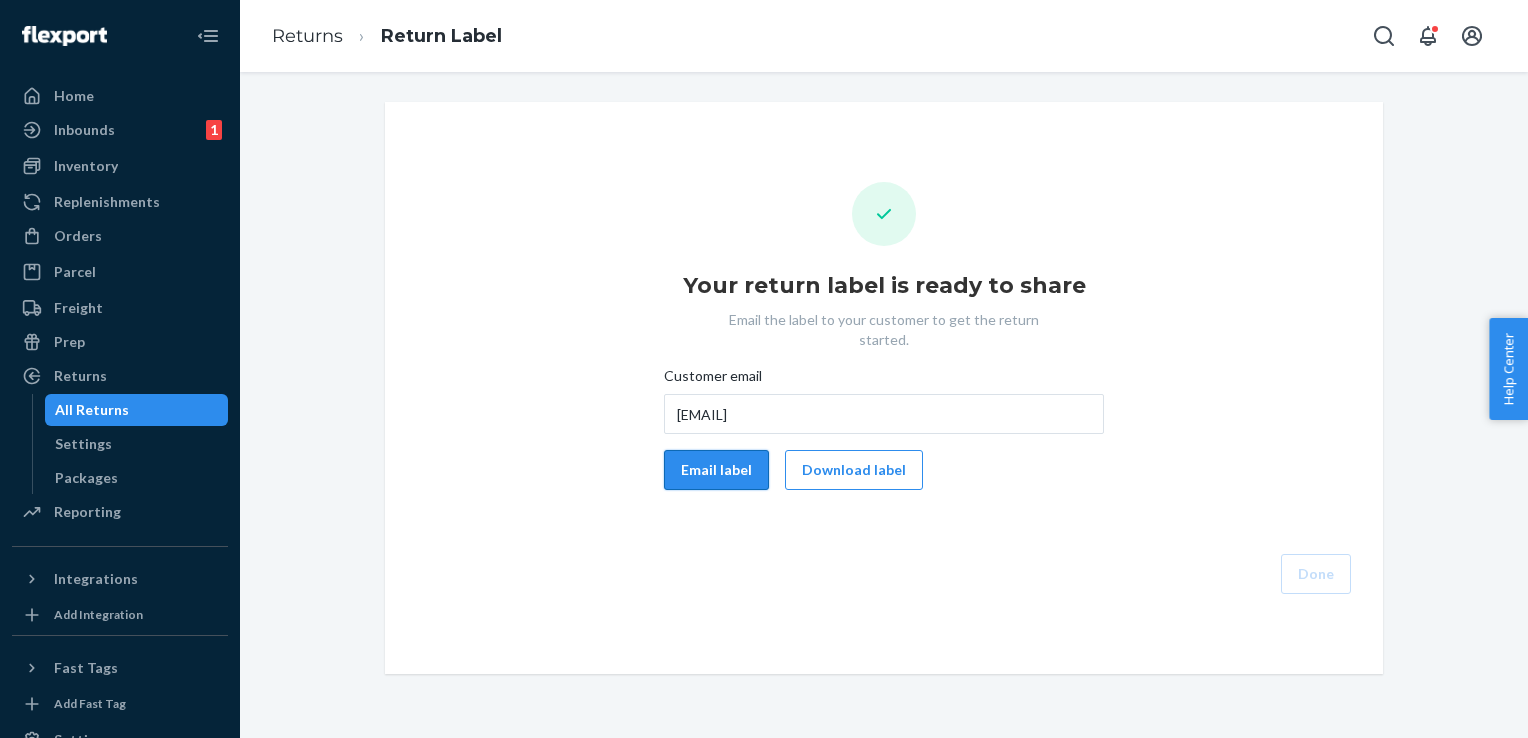 click on "Email label" at bounding box center [716, 470] 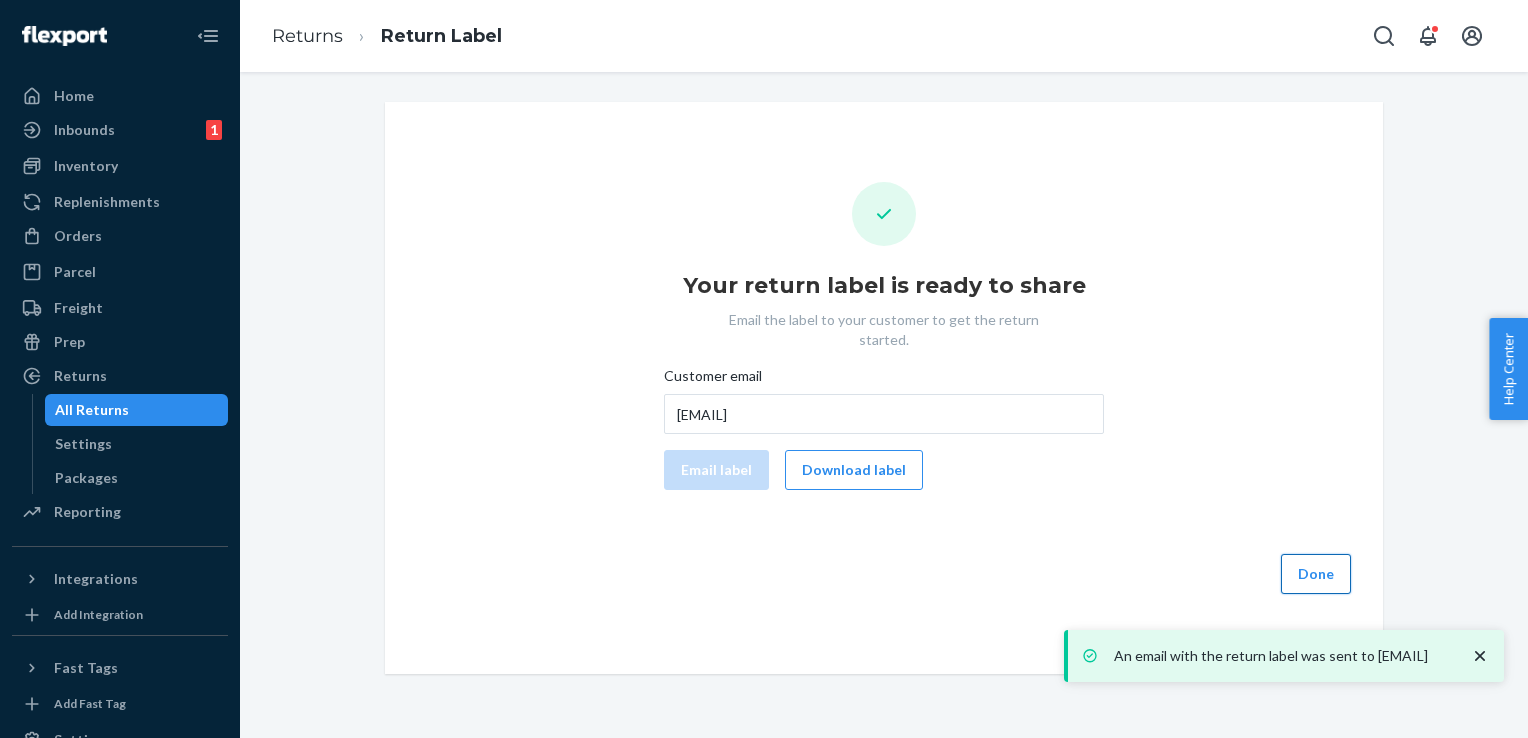 click on "Done" at bounding box center [1316, 574] 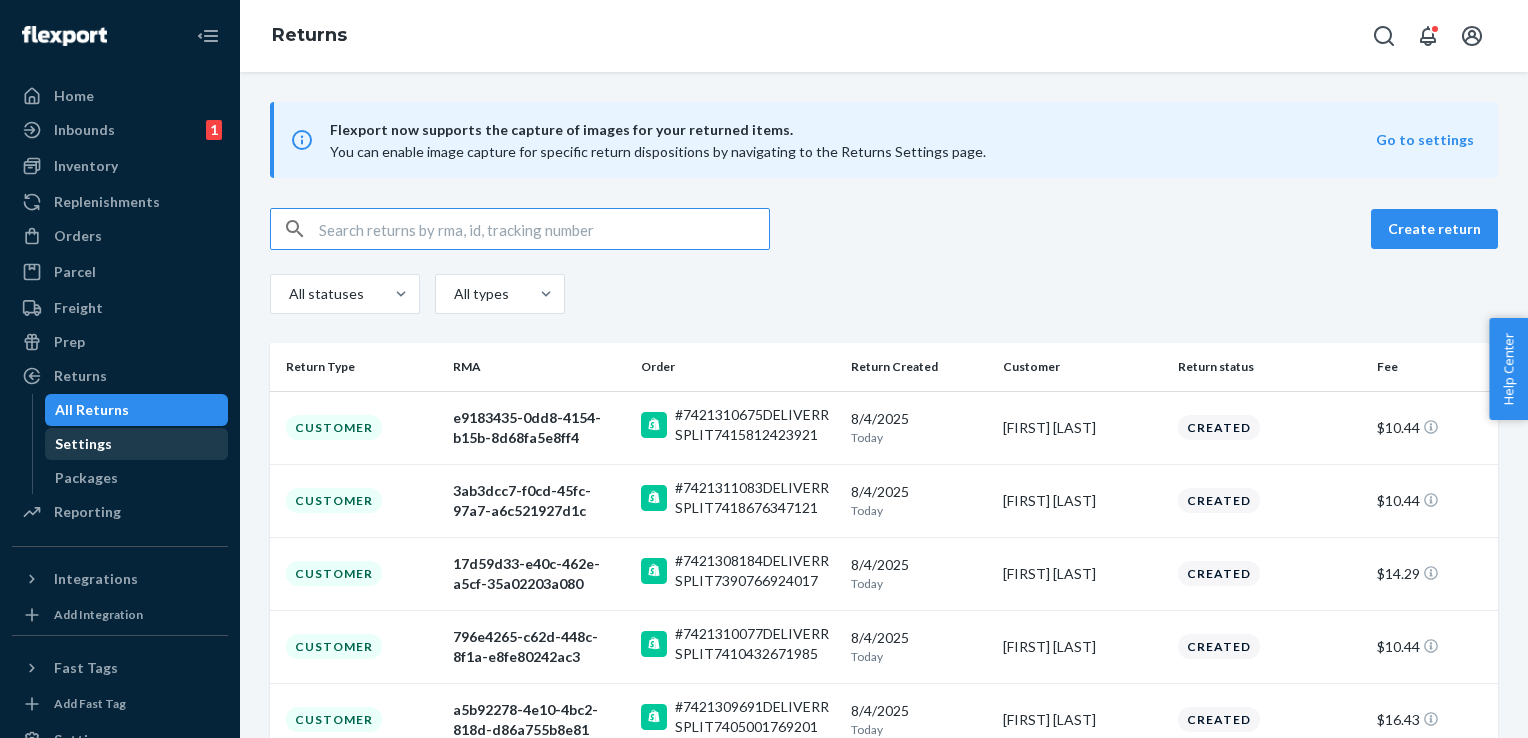 drag, startPoint x: 76, startPoint y: 448, endPoint x: 83, endPoint y: 438, distance: 12.206555 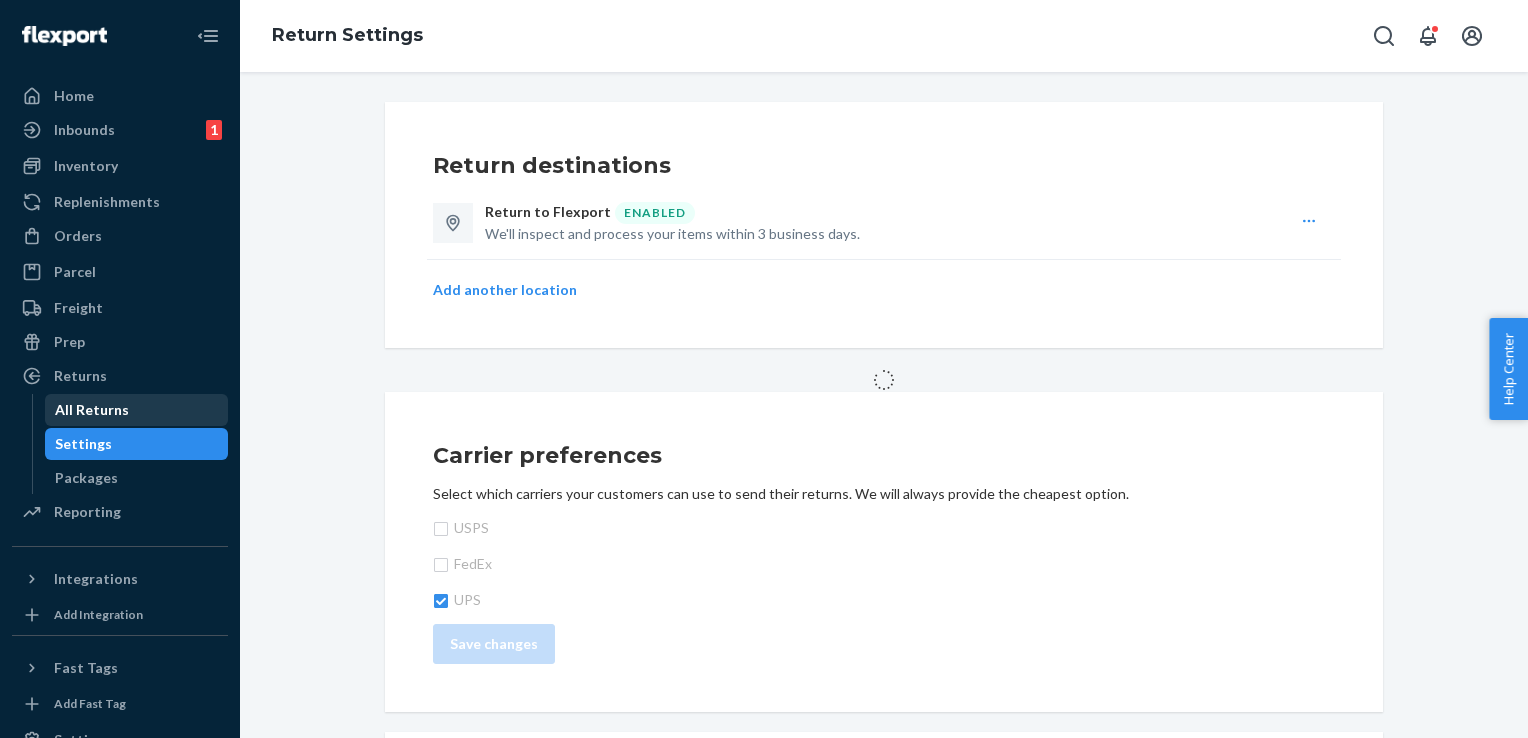 click on "All Returns" at bounding box center (92, 410) 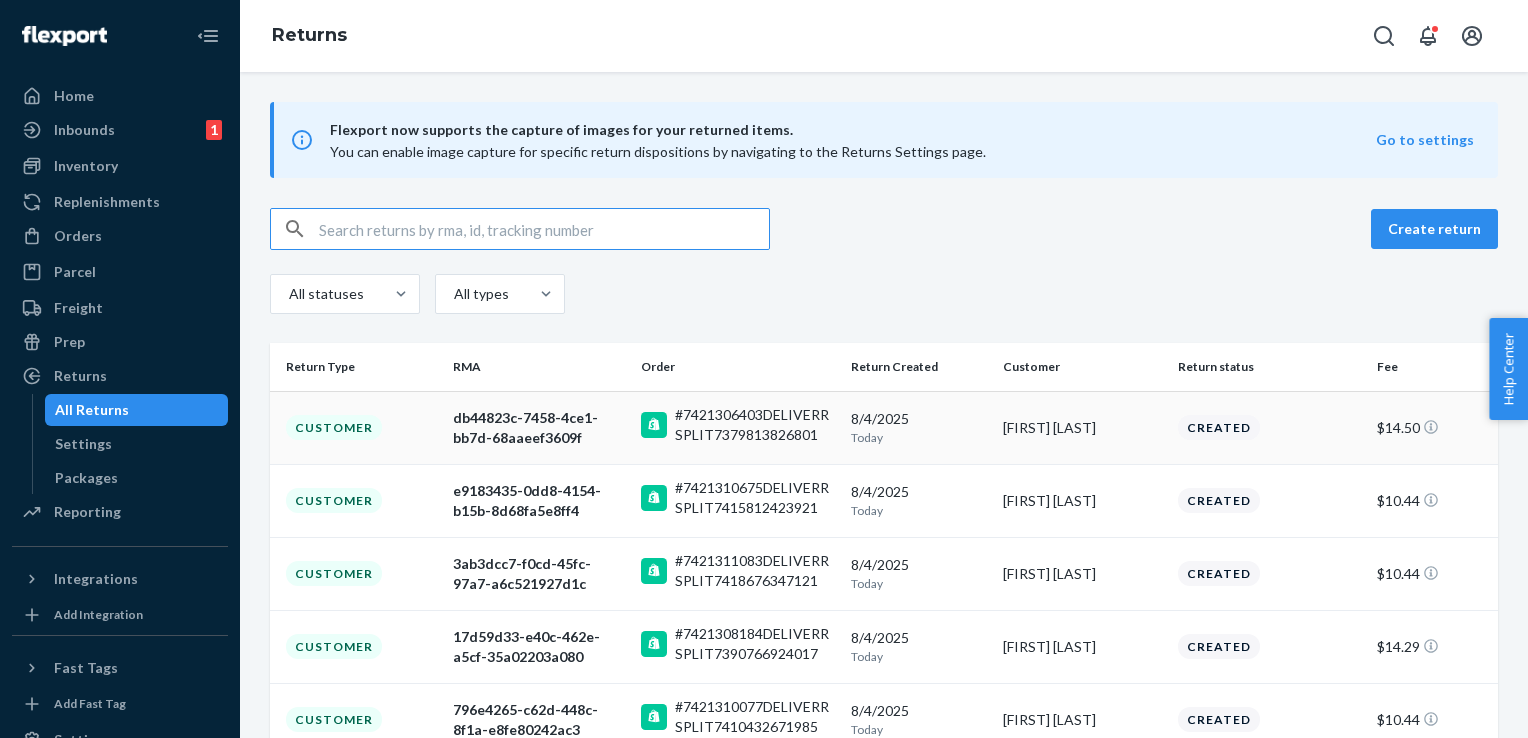 click on "Customer" at bounding box center [334, 427] 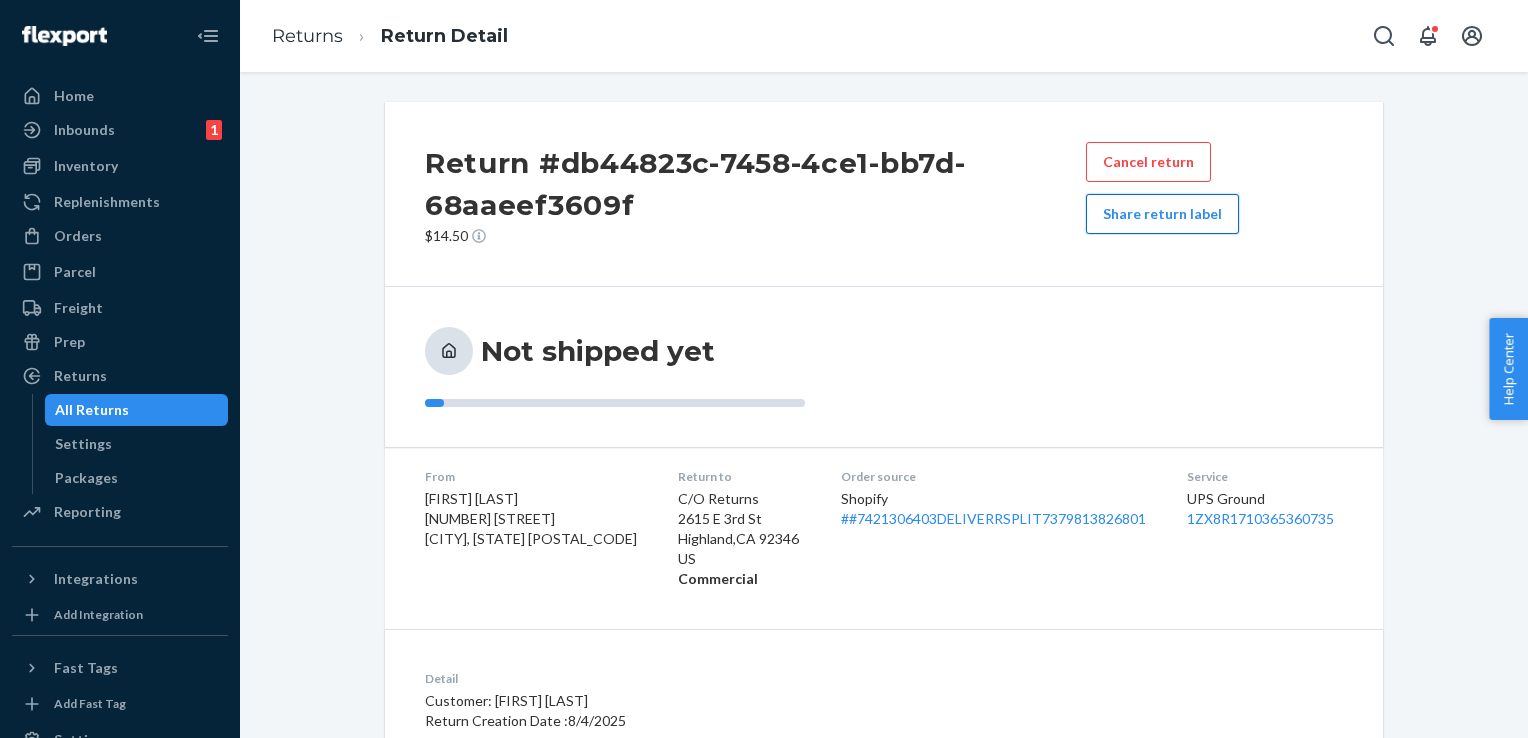 click on "Share return label" at bounding box center (1162, 214) 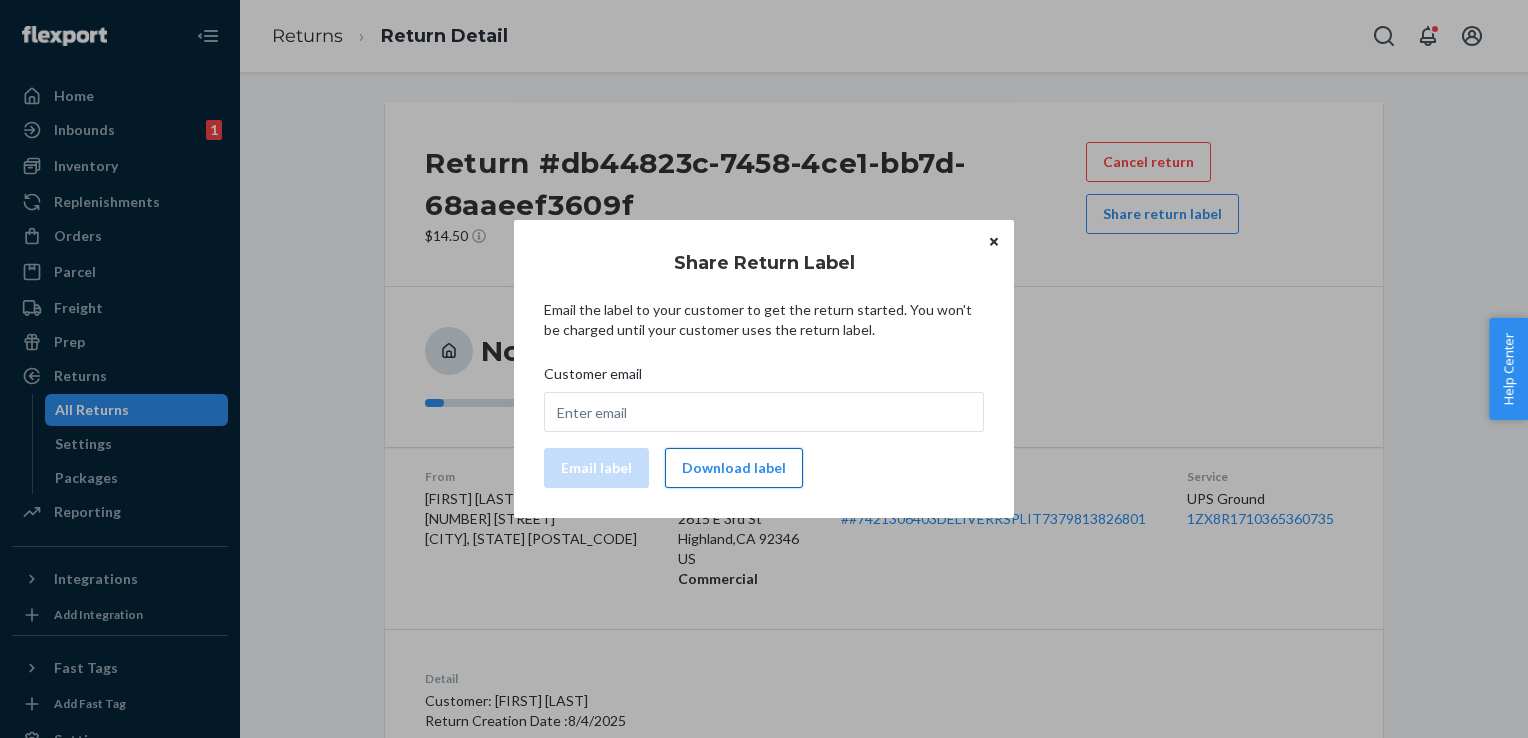 click on "Download label" at bounding box center [734, 468] 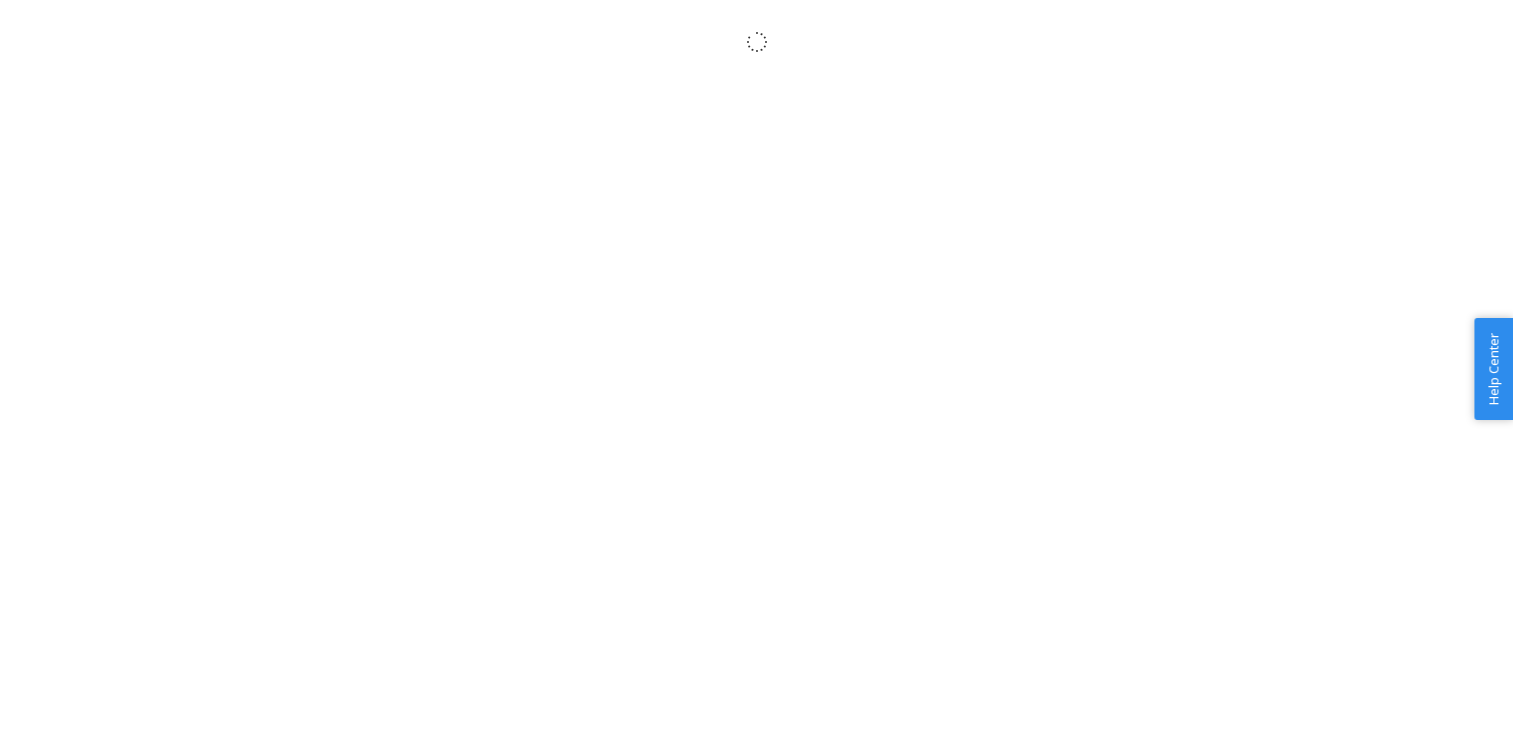 scroll, scrollTop: 0, scrollLeft: 0, axis: both 